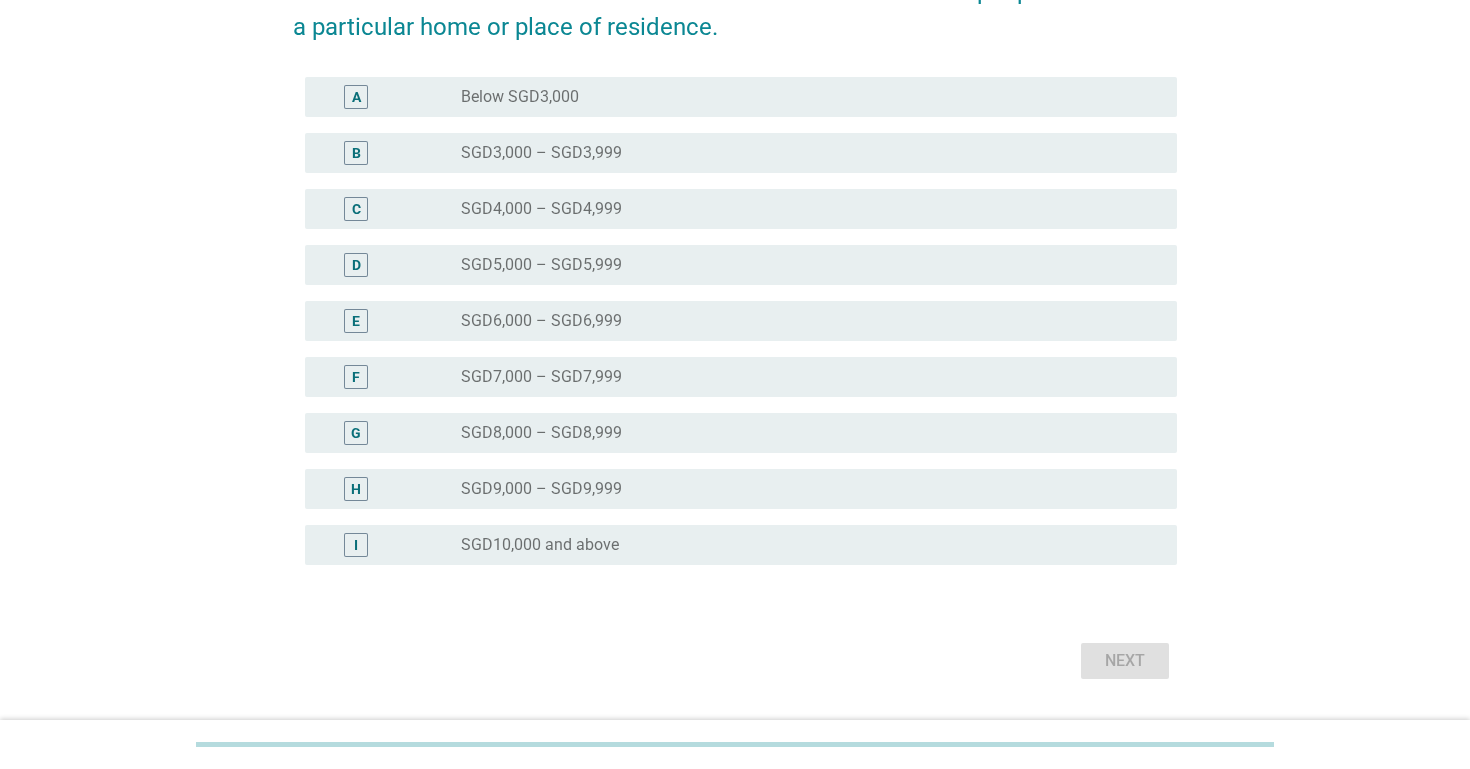 scroll, scrollTop: 338, scrollLeft: 0, axis: vertical 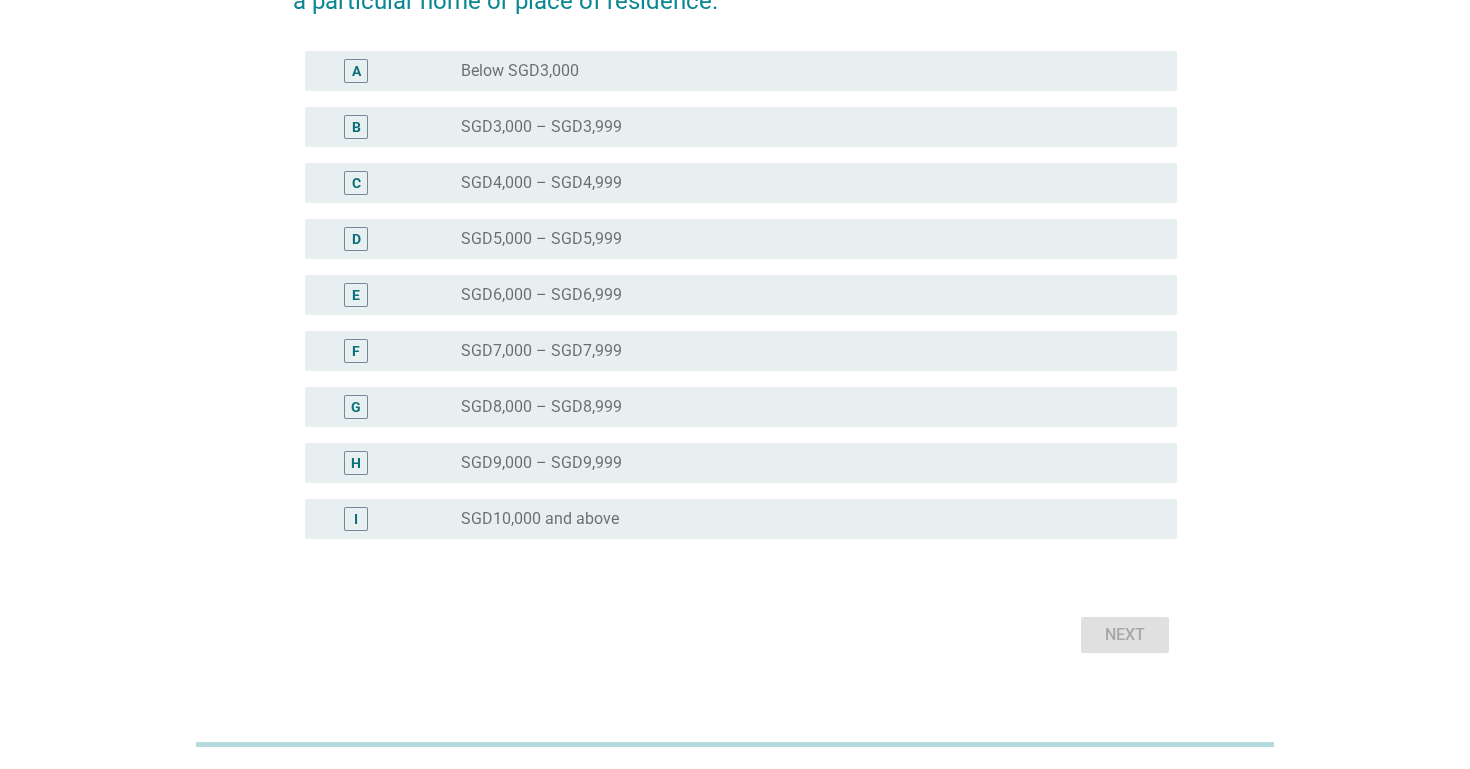 click on "radio_button_unchecked SGD9,000 – SGD9,999" at bounding box center (803, 463) 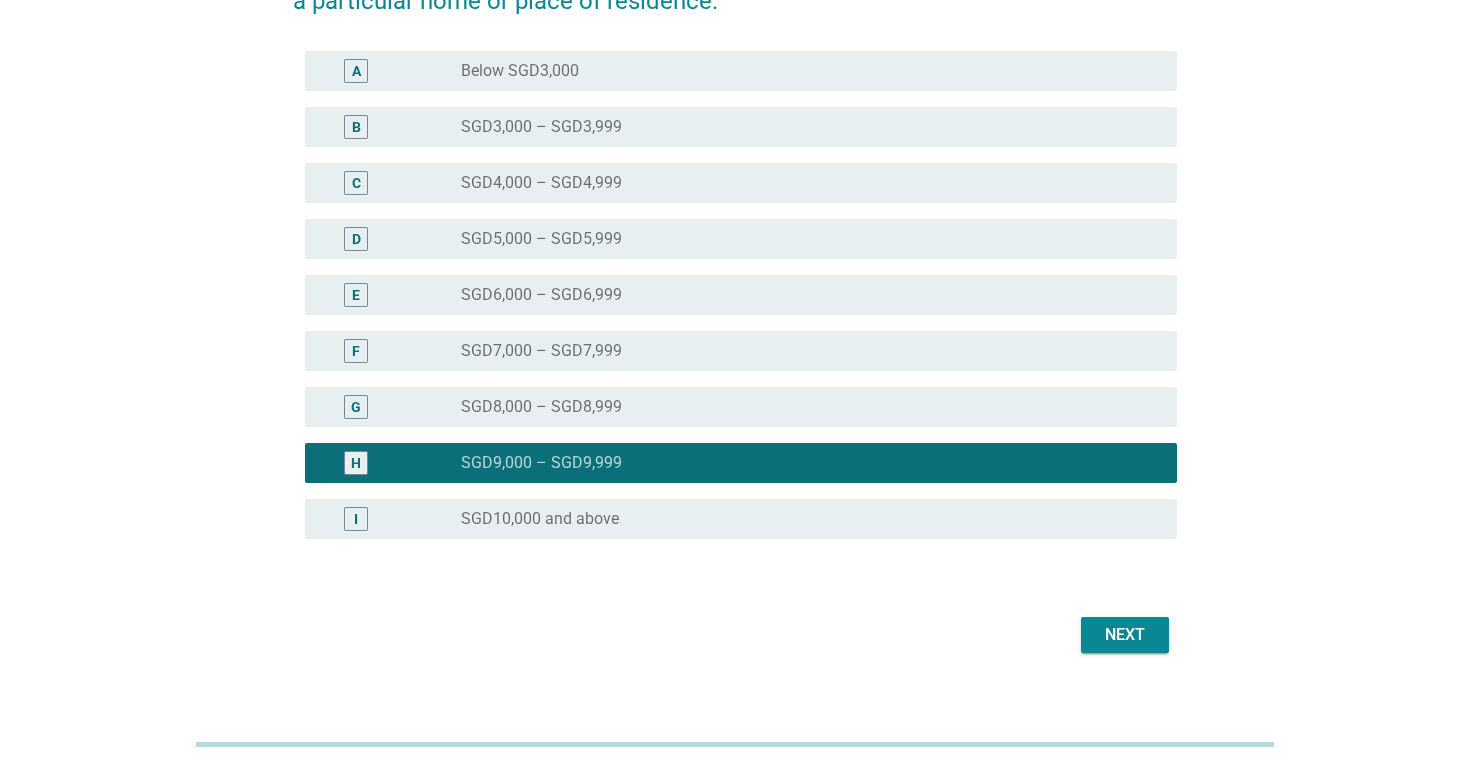 click on "Next" at bounding box center (1125, 635) 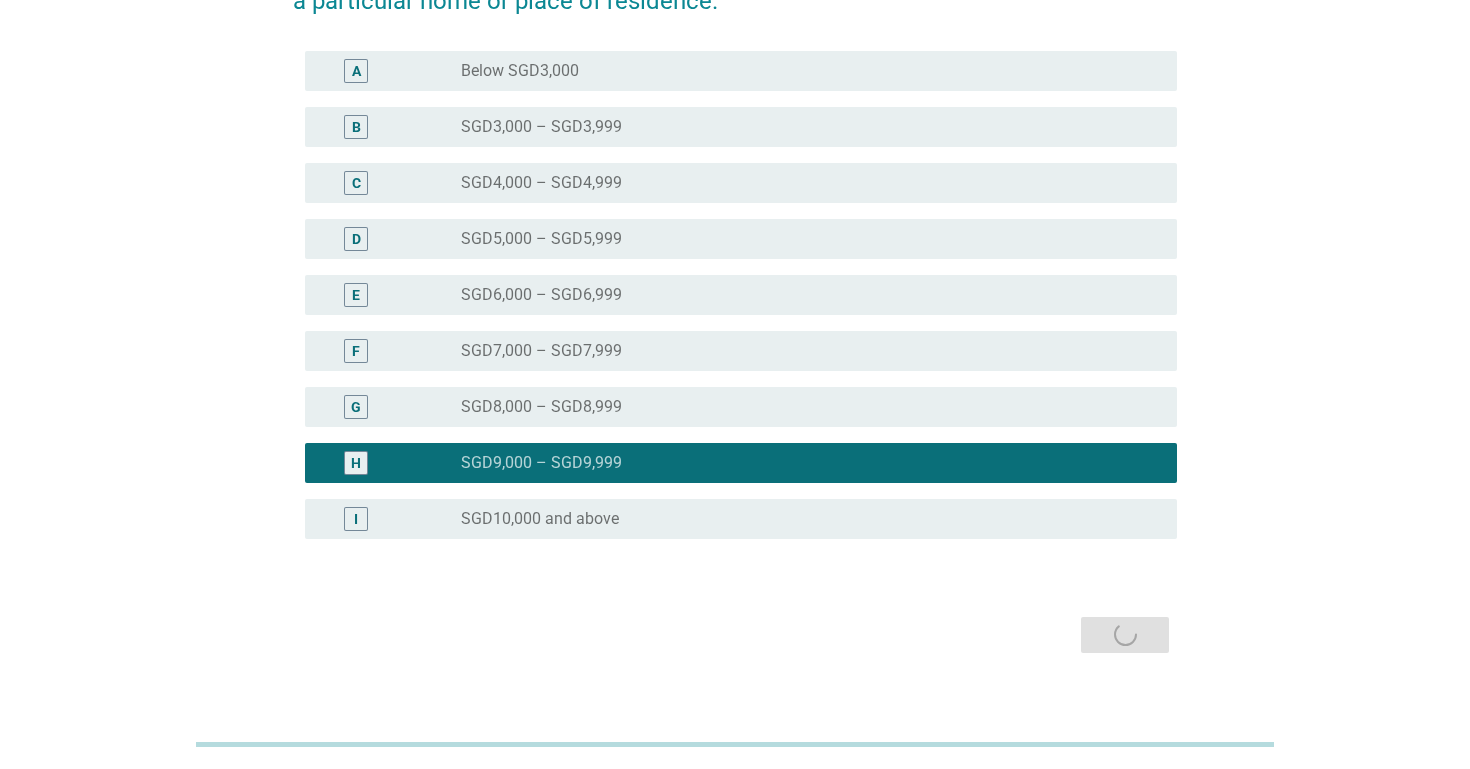 scroll, scrollTop: 0, scrollLeft: 0, axis: both 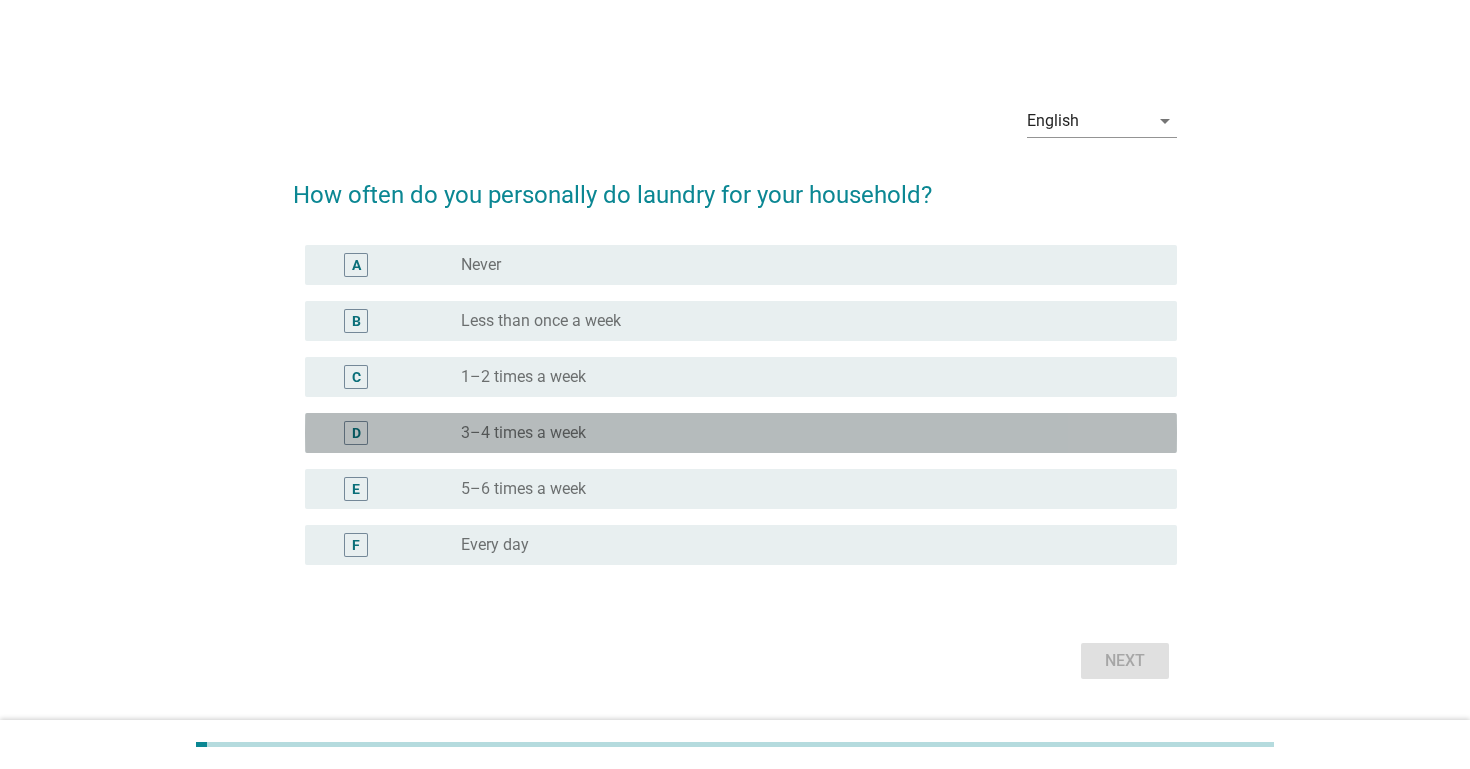 click on "radio_button_unchecked 3–4 times a week" at bounding box center (803, 433) 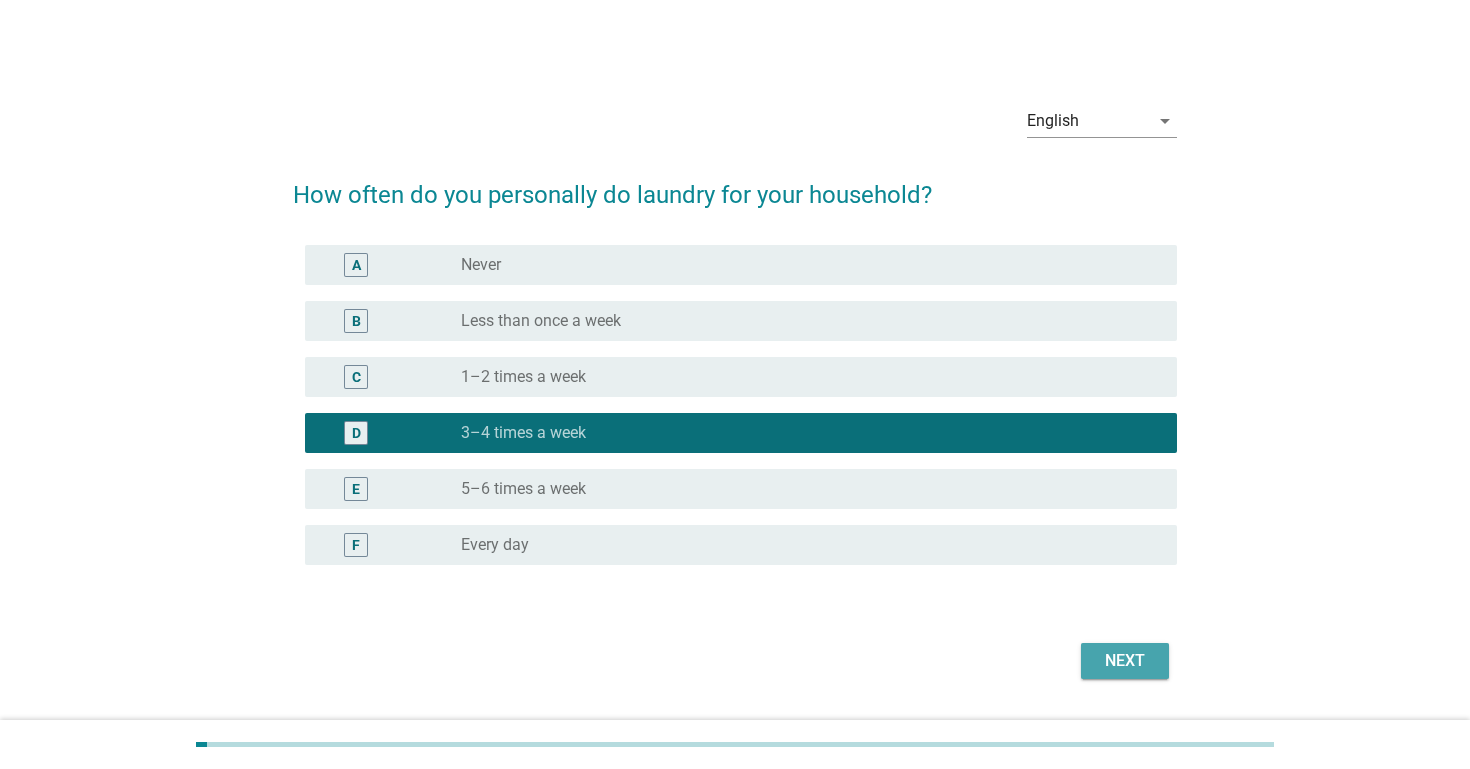 click on "Next" at bounding box center (1125, 661) 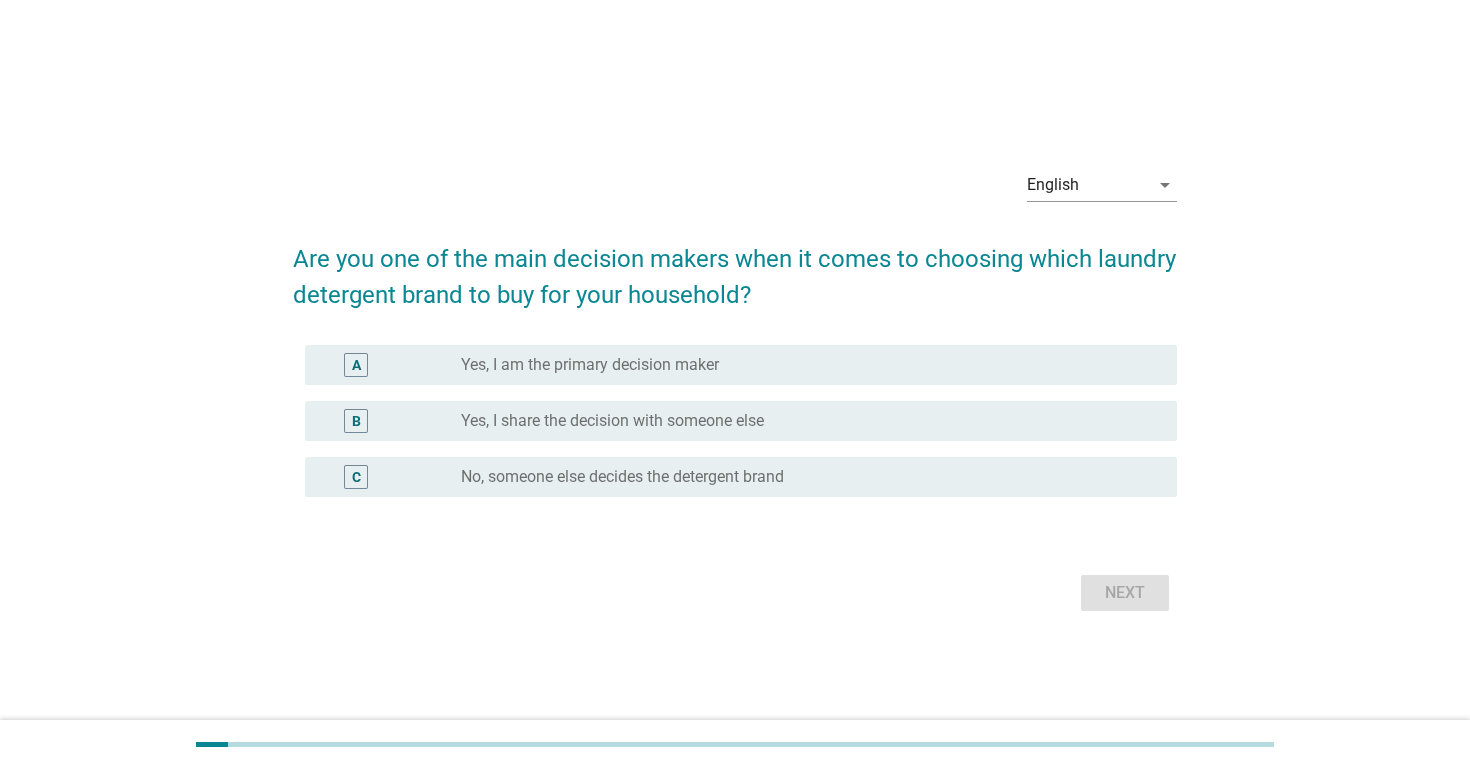 click on "radio_button_unchecked Yes, I am the primary decision maker" at bounding box center [803, 365] 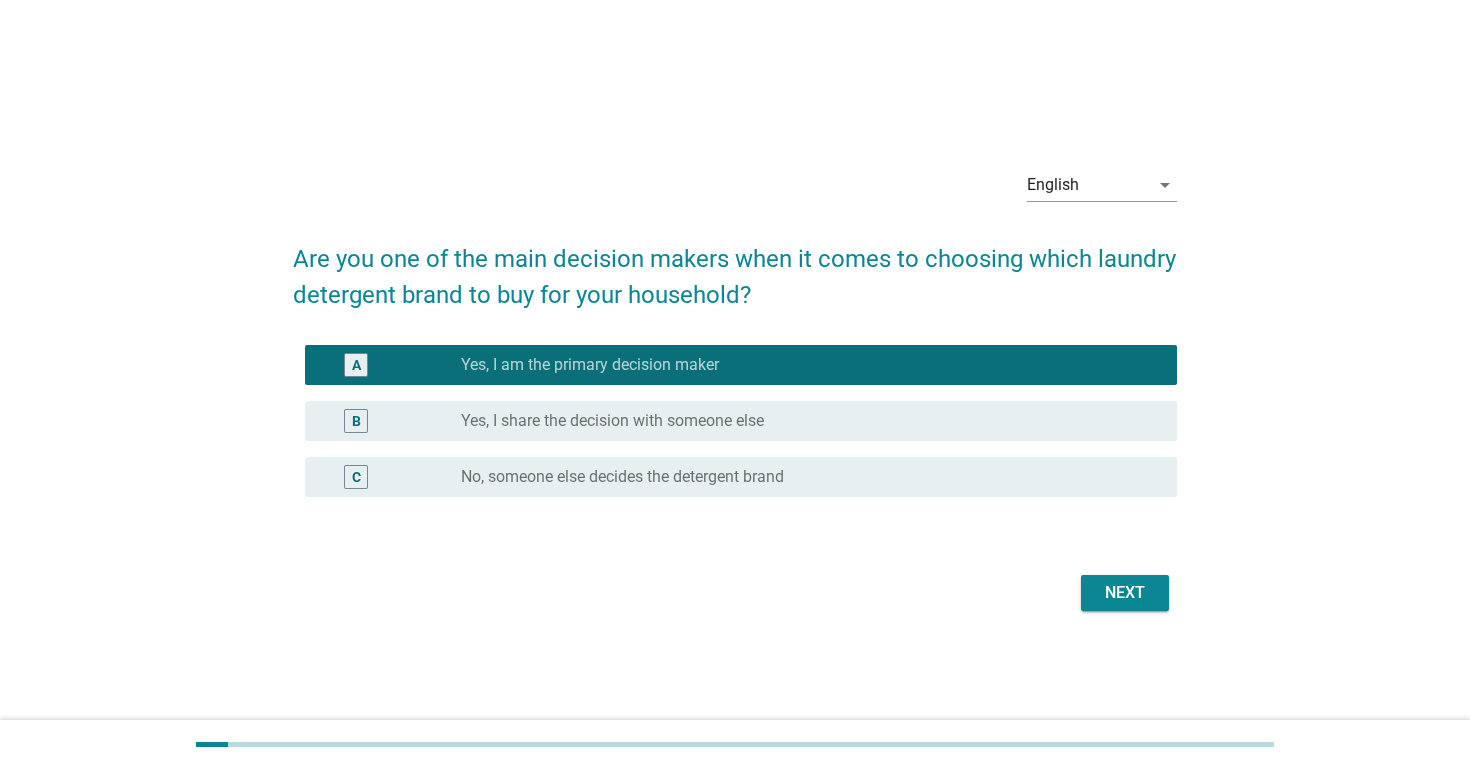 click on "Next" at bounding box center (1125, 593) 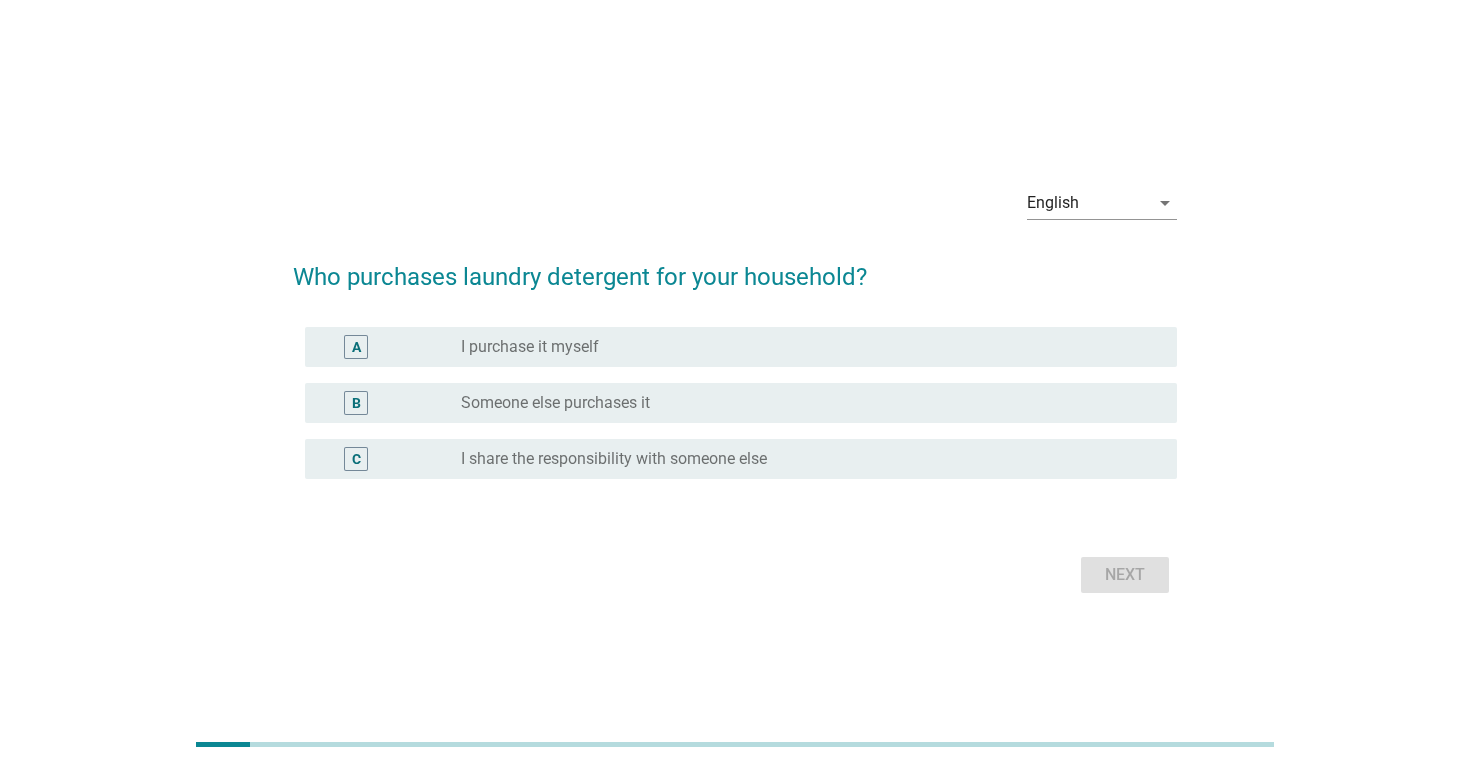 click on "A     radio_button_unchecked I purchase it myself" at bounding box center [741, 347] 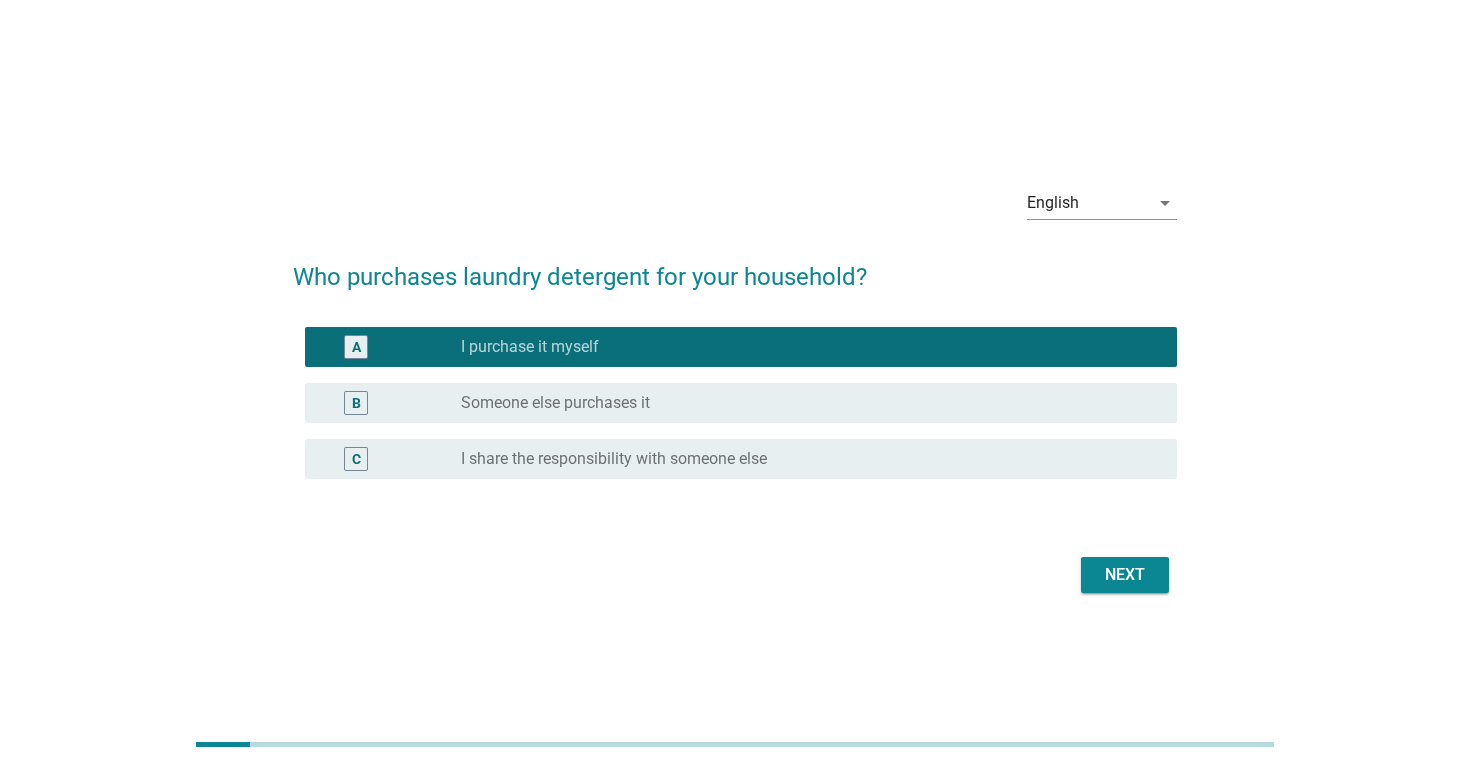 click on "Next" at bounding box center [1125, 575] 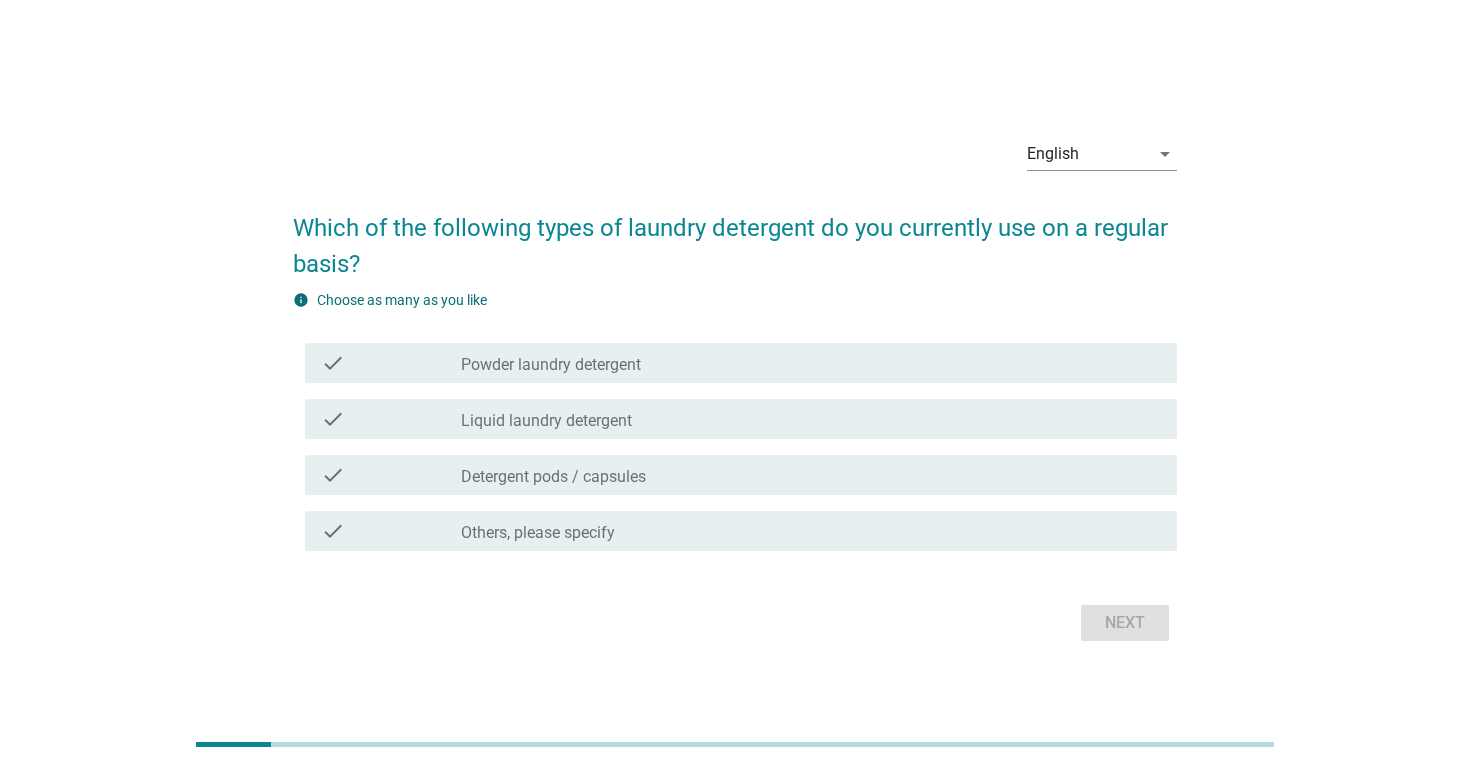 click on "Powder laundry detergent" at bounding box center (551, 365) 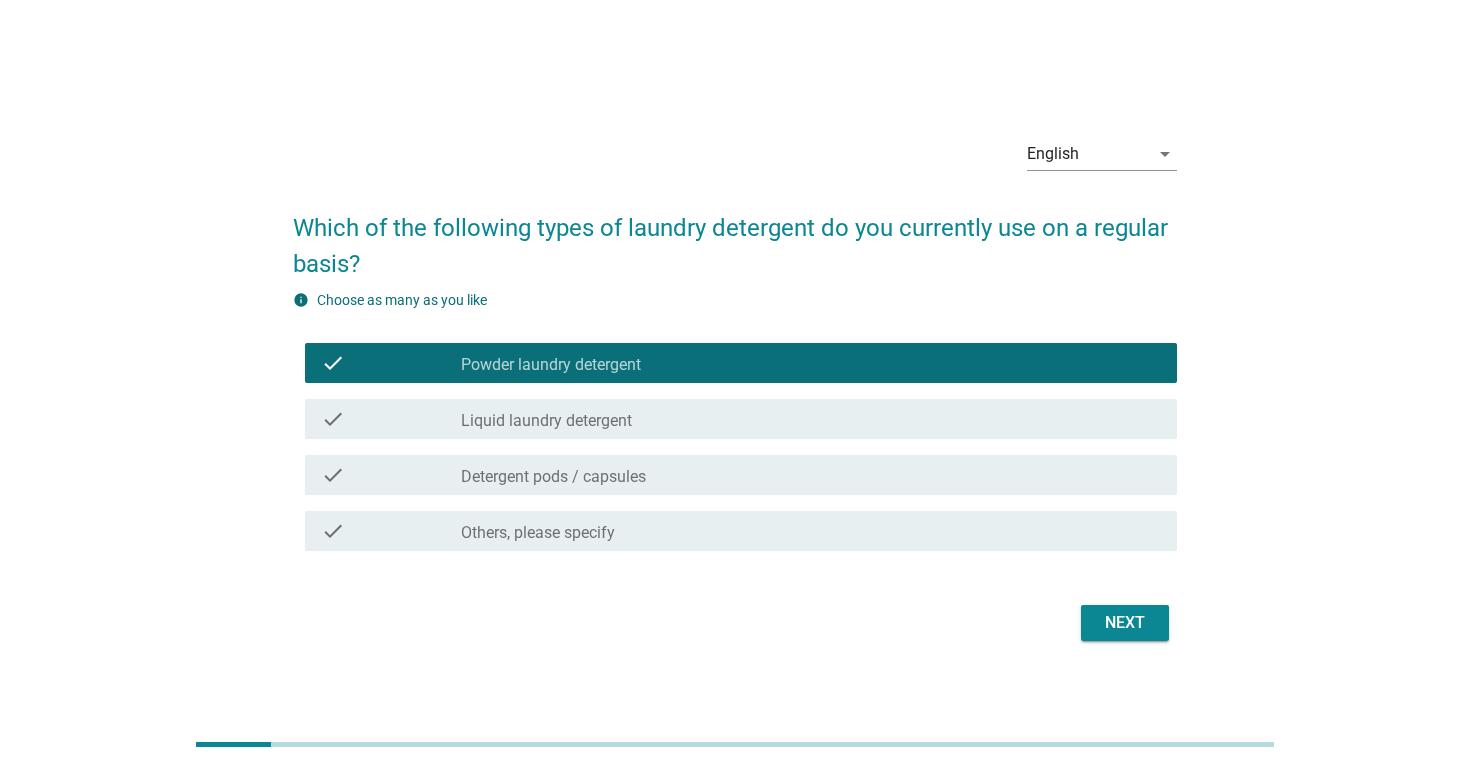 click on "check_box_outline_blank Liquid laundry detergent" at bounding box center [811, 419] 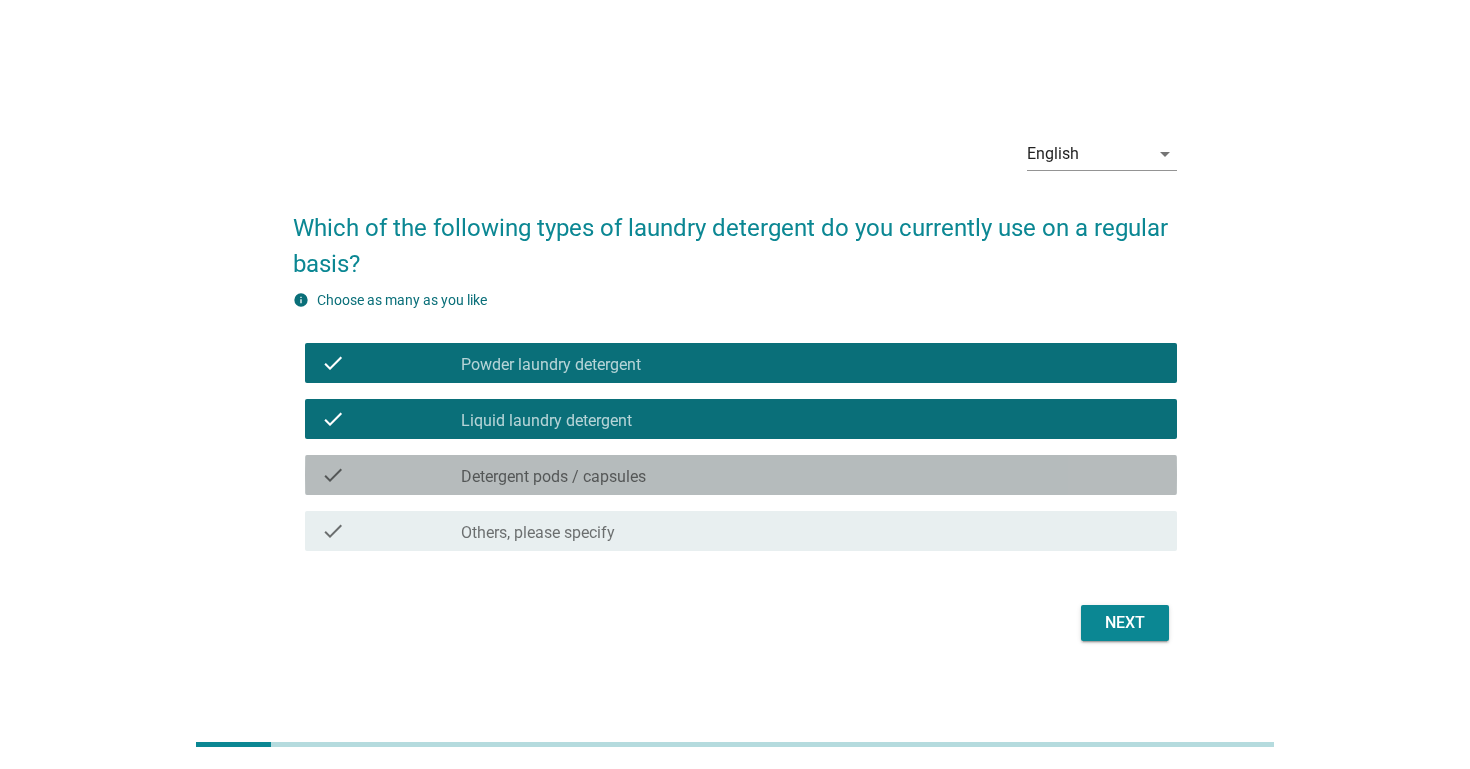 click on "check     check_box_outline_blank Detergent pods / capsules" at bounding box center (741, 475) 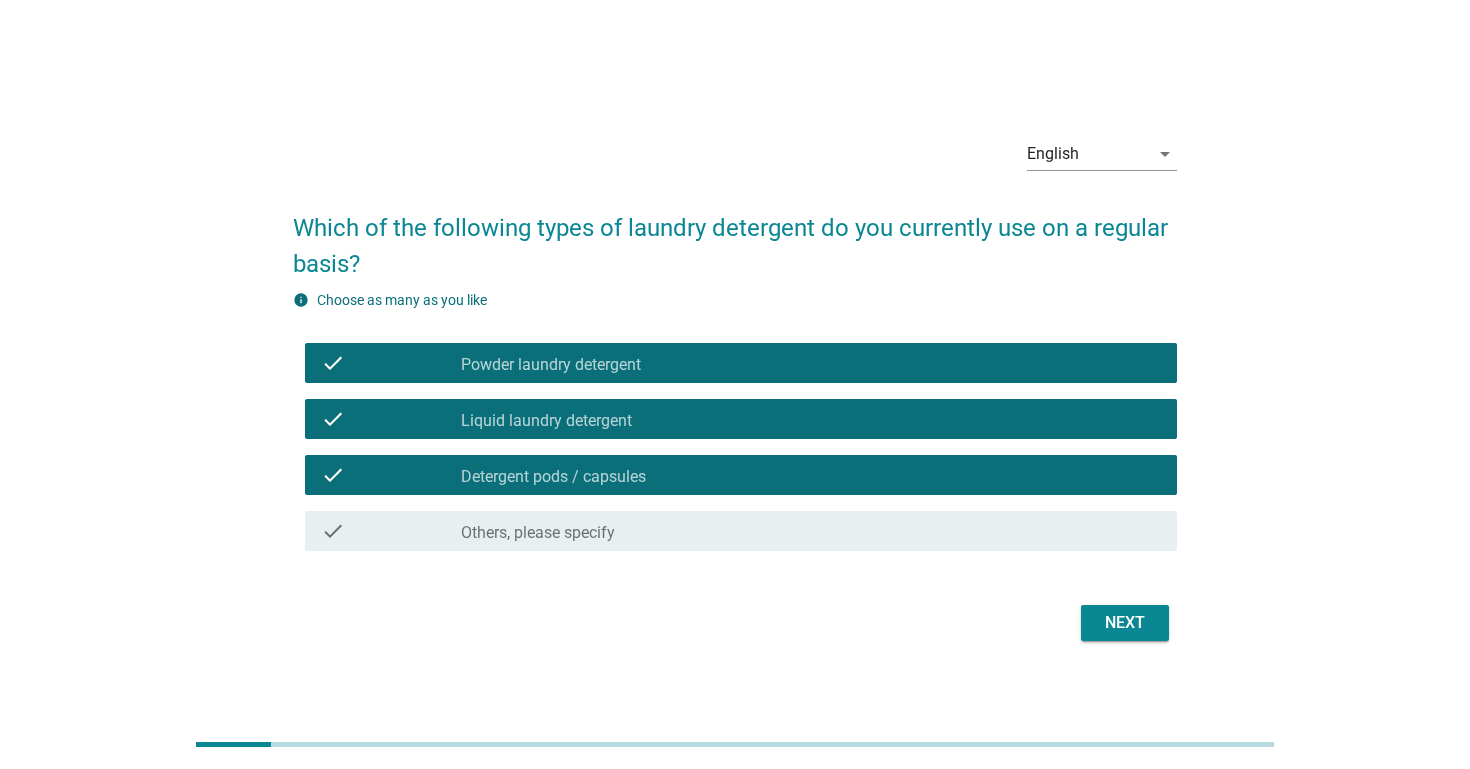 click on "Next" at bounding box center (1125, 623) 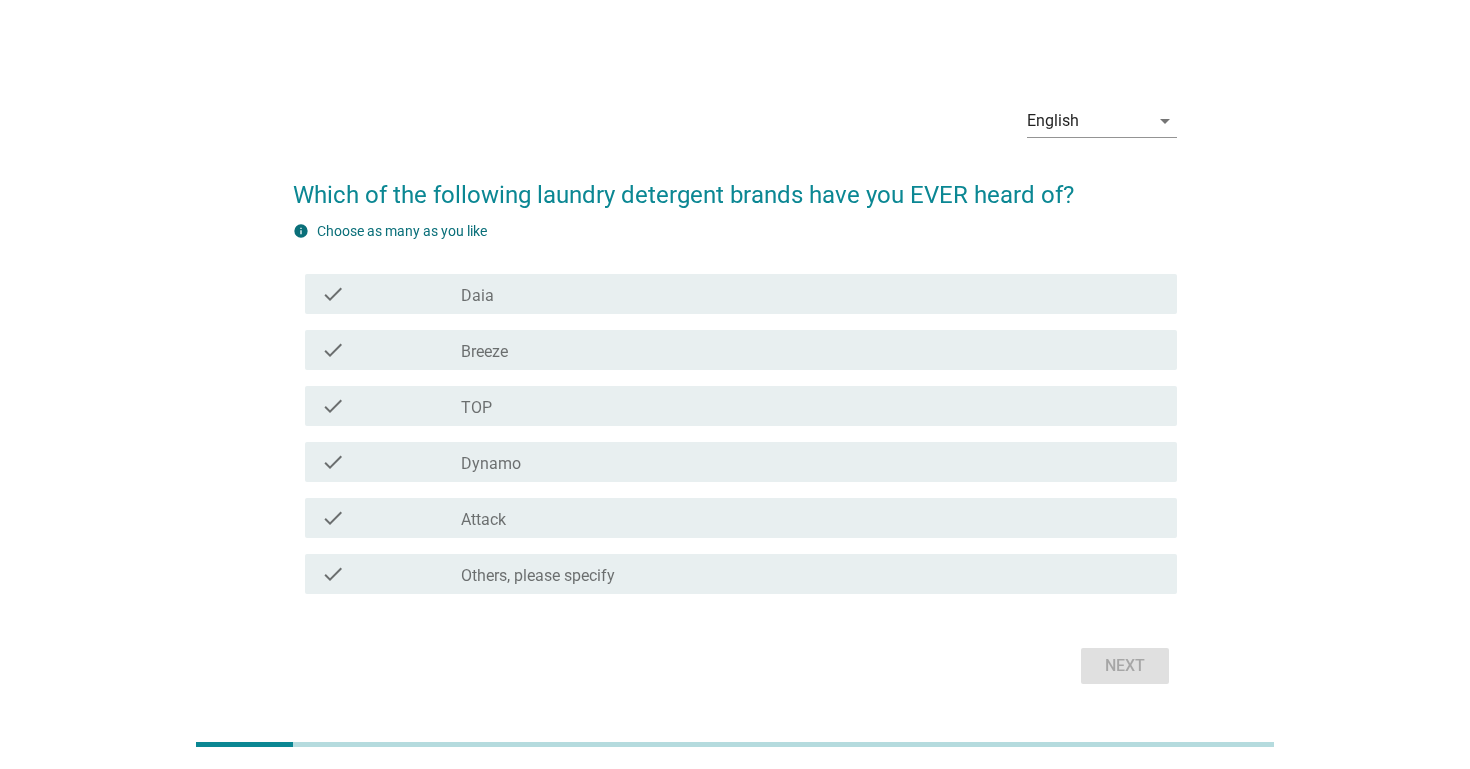 click on "check_box_outline_blank TOP" at bounding box center [811, 406] 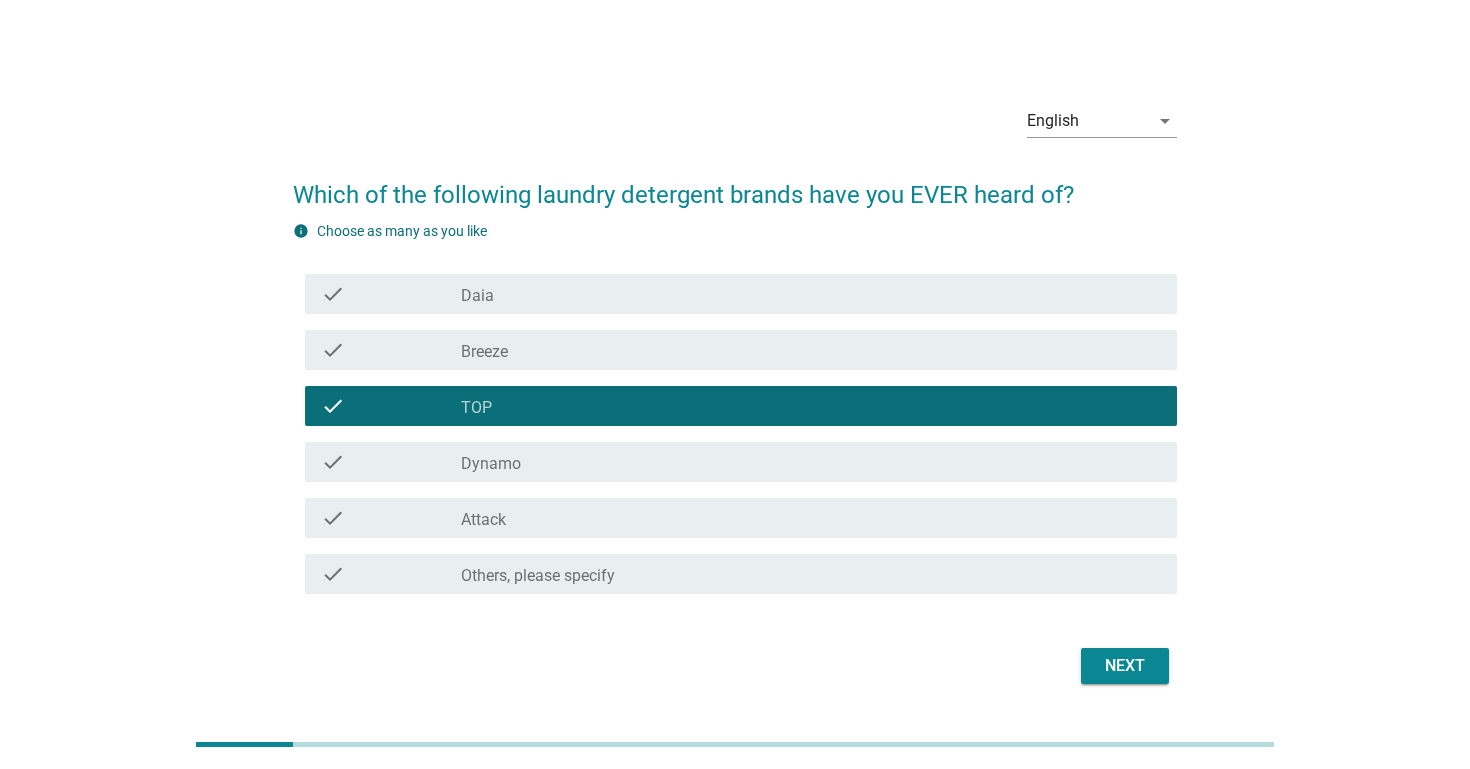 click on "check_box_outline_blank Dynamo" at bounding box center (811, 462) 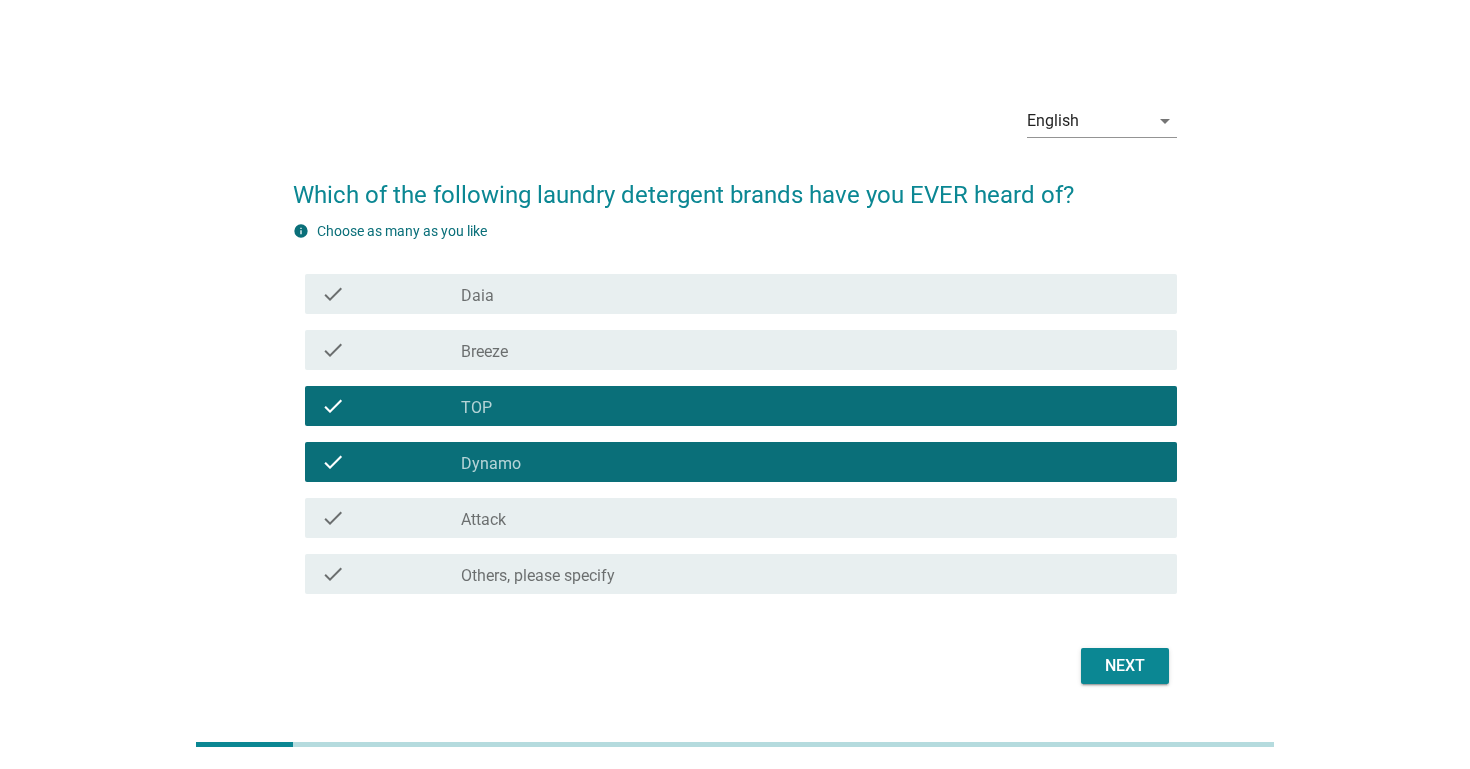 click on "check_box_outline_blank Attack" at bounding box center [811, 518] 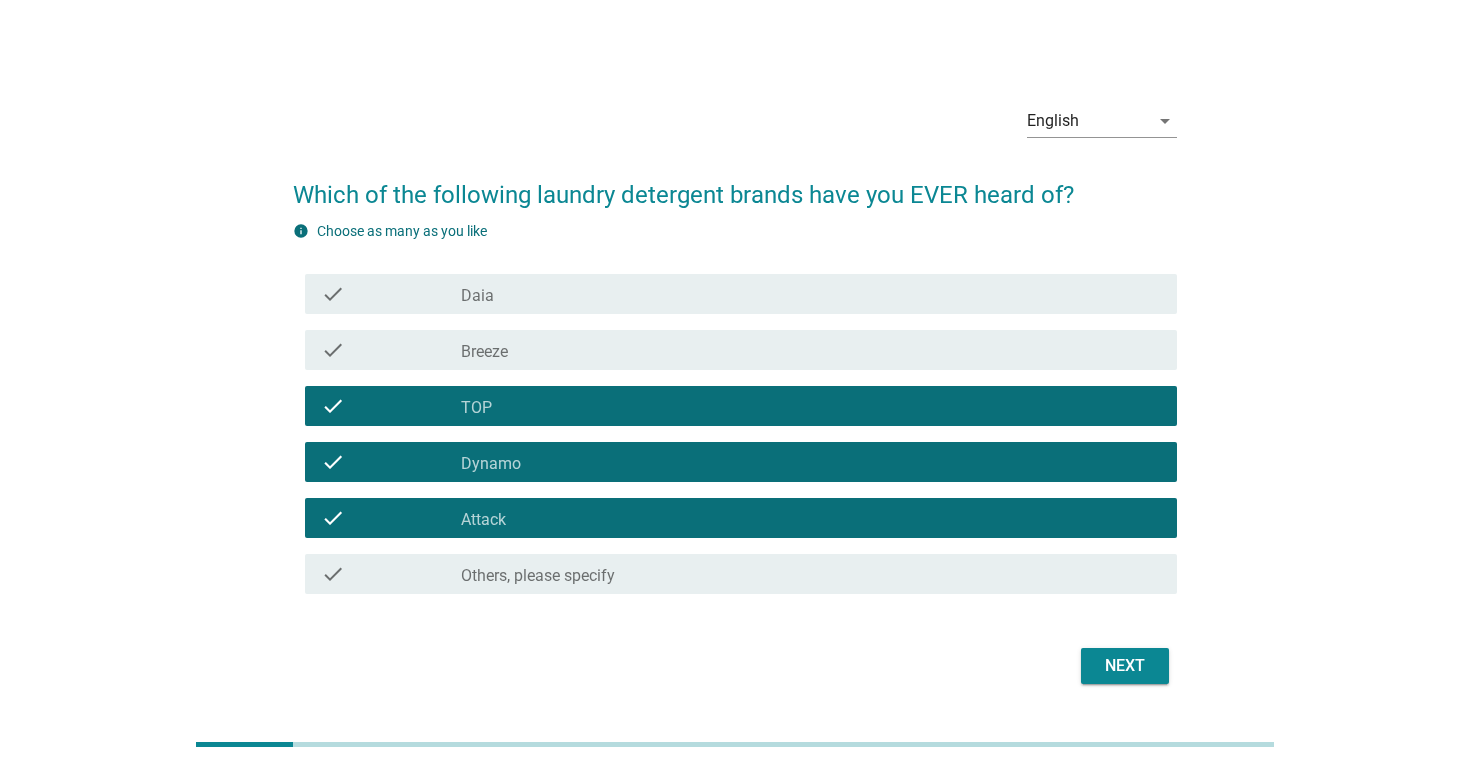 click on "check     check_box_outline_blank Breeze" at bounding box center (741, 350) 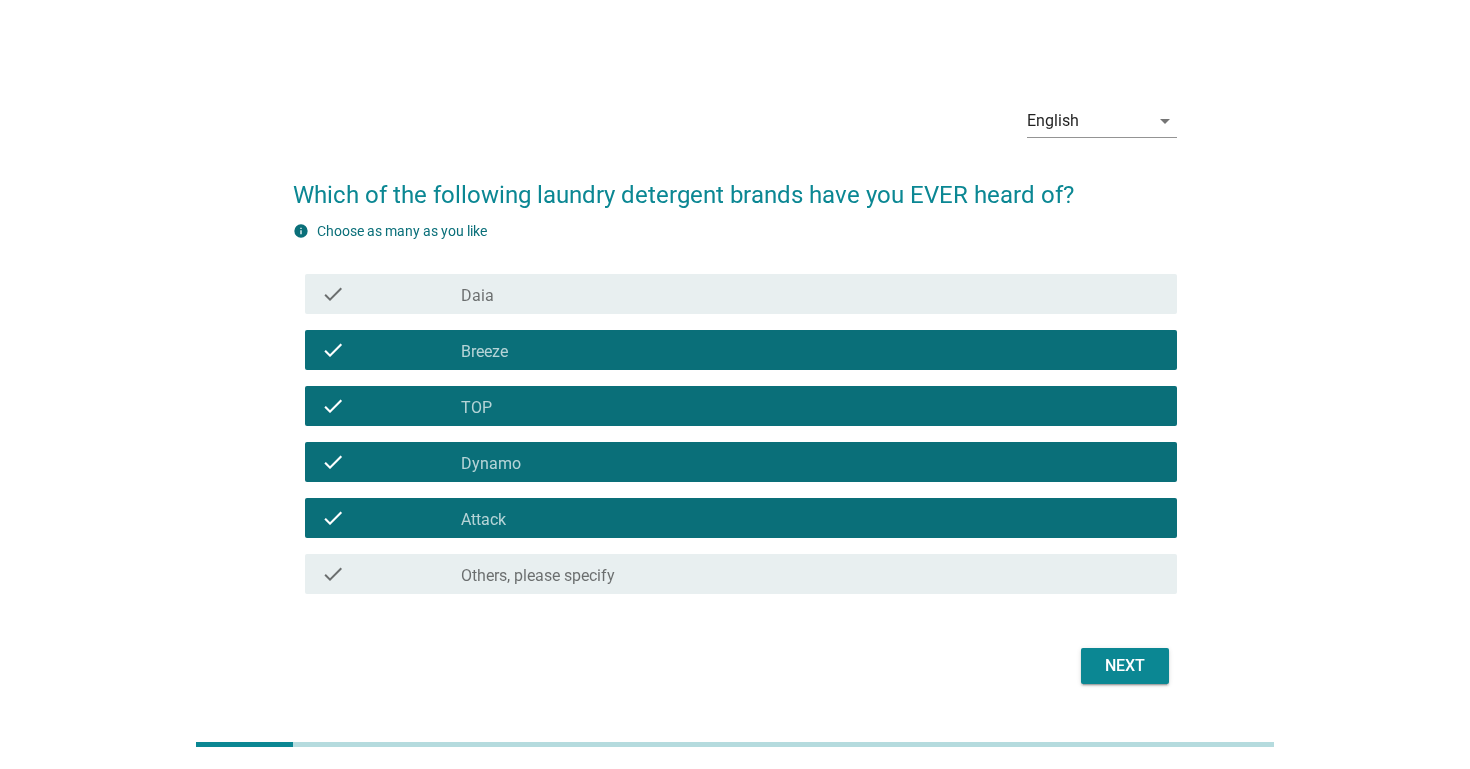 click on "Next" at bounding box center (735, 666) 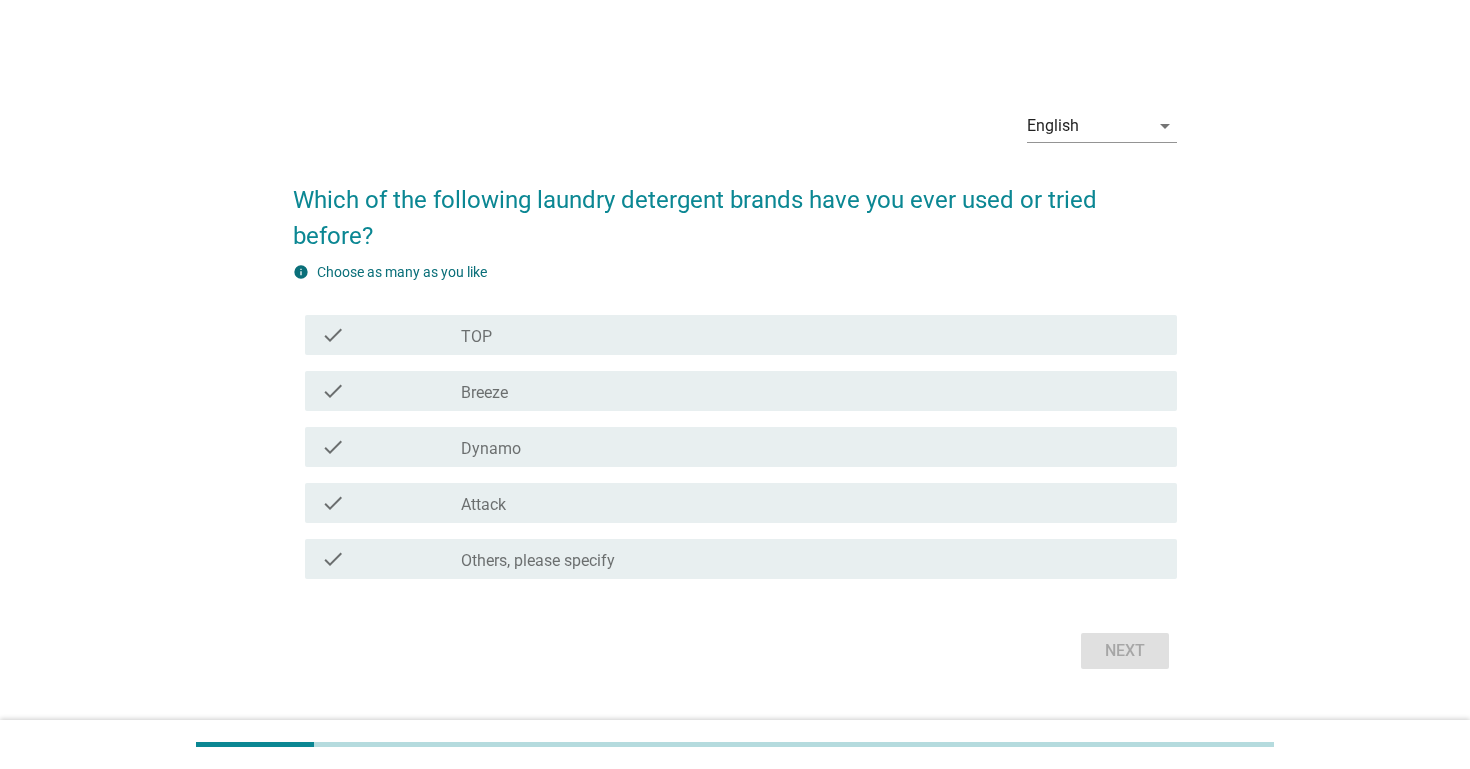 click on "check_box_outline_blank TOP" at bounding box center (811, 335) 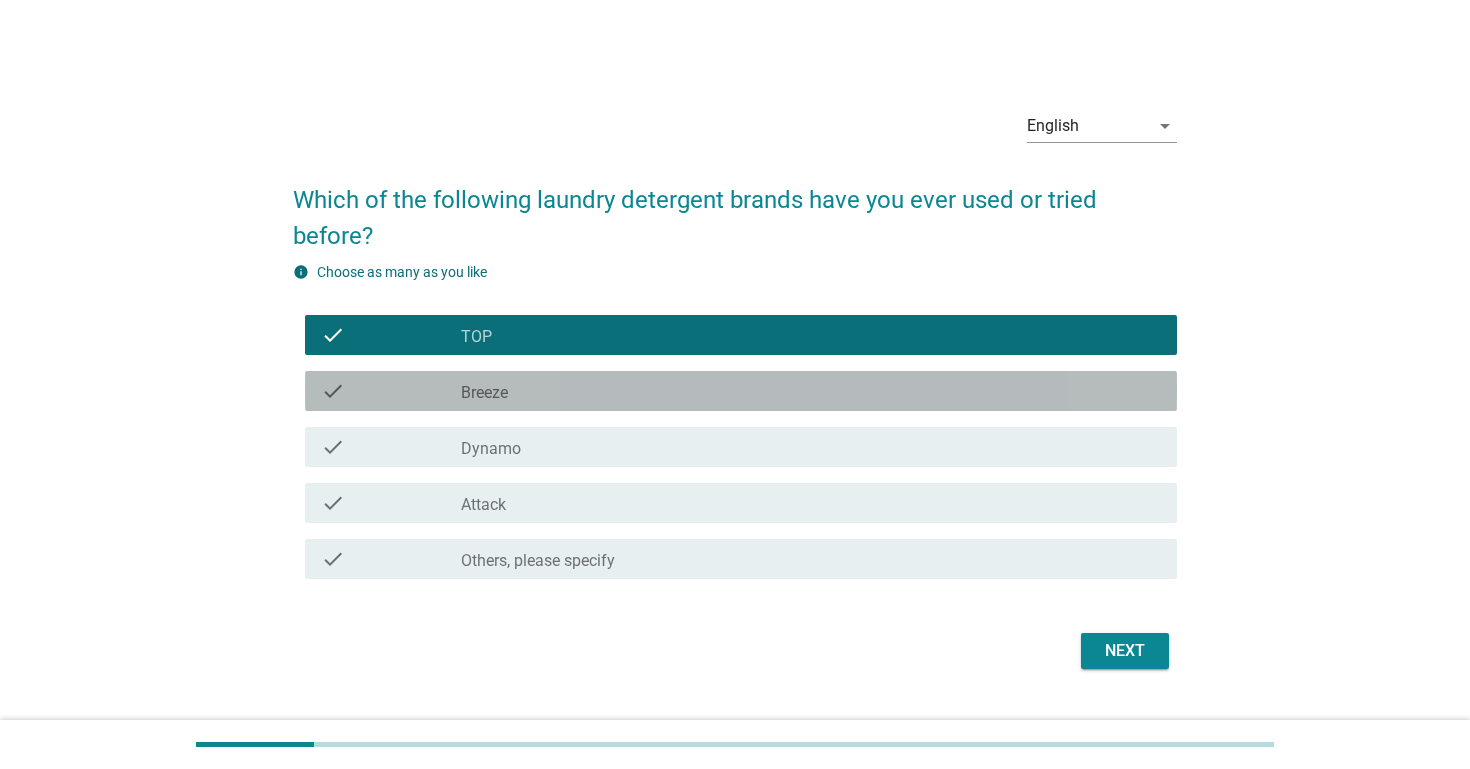click on "check_box_outline_blank Breeze" at bounding box center (811, 391) 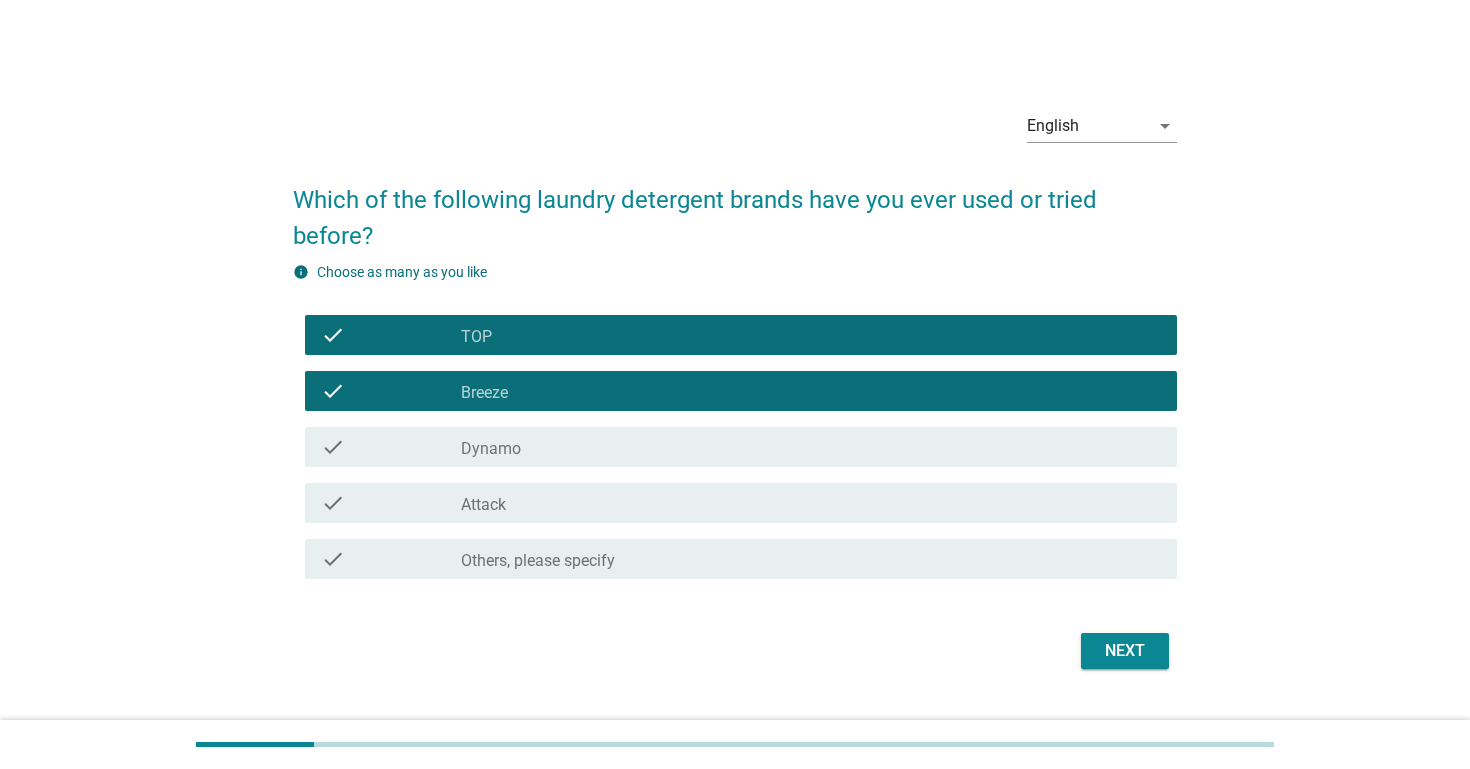 click on "check     check_box_outline_blank Dynamo" at bounding box center (735, 447) 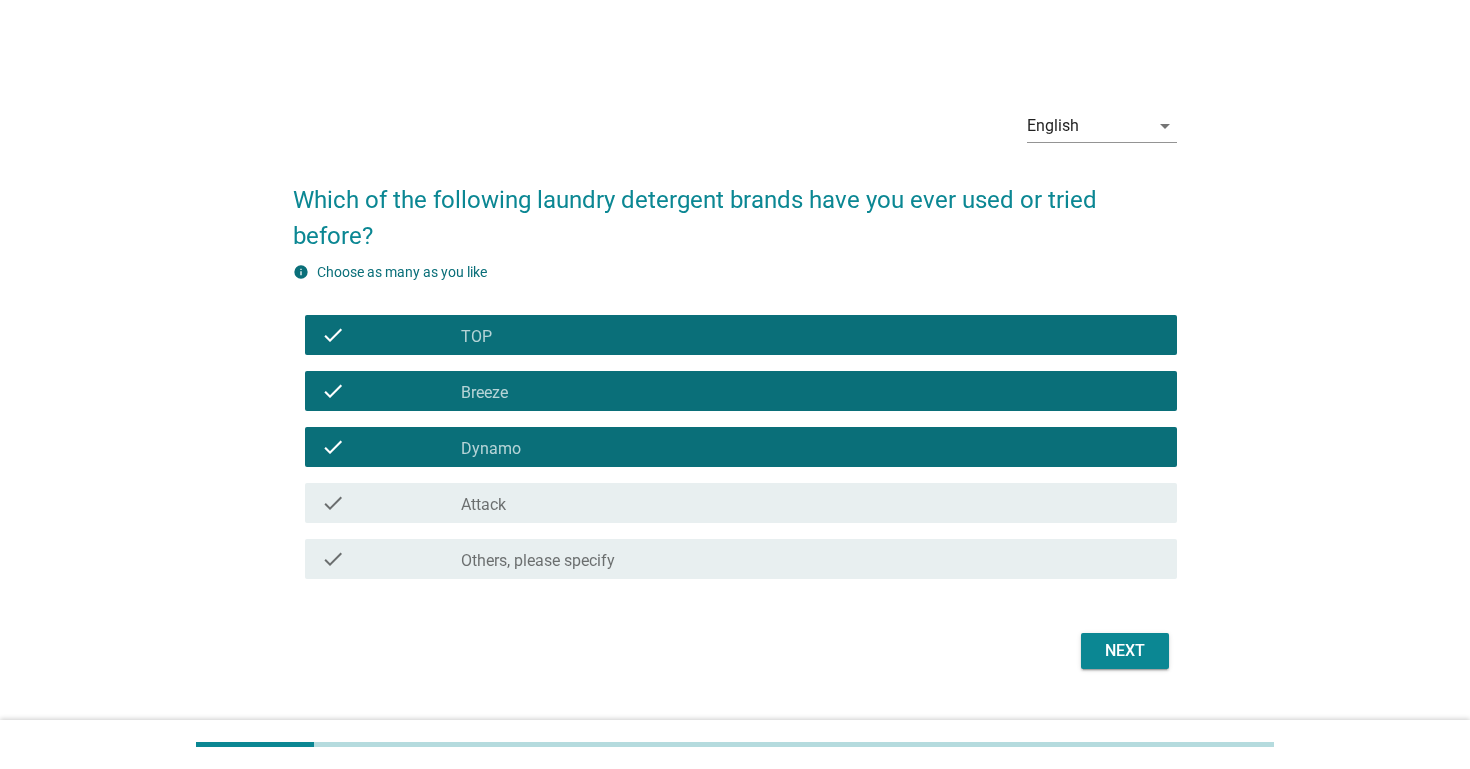click on "check_box_outline_blank Attack" at bounding box center (811, 503) 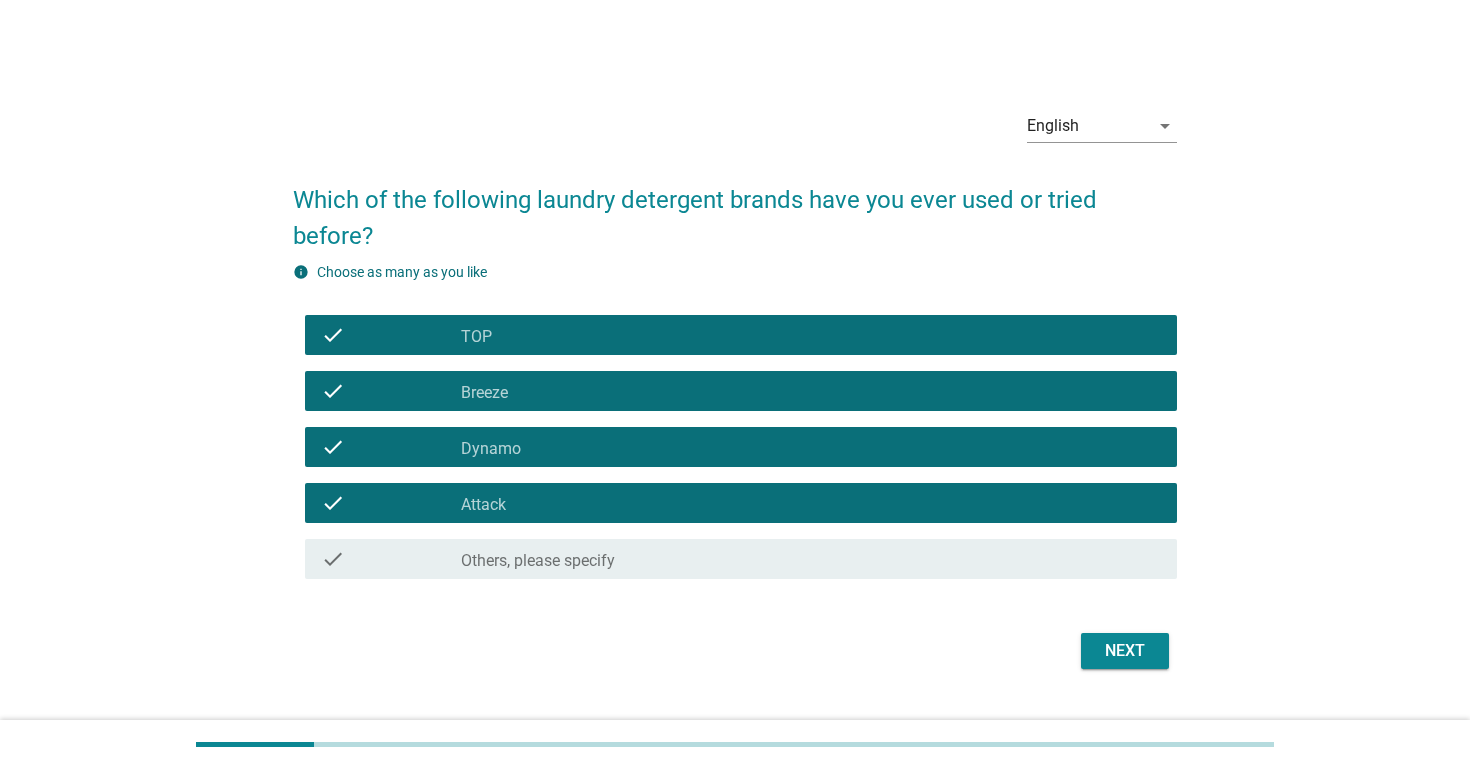 click on "Next" at bounding box center [1125, 651] 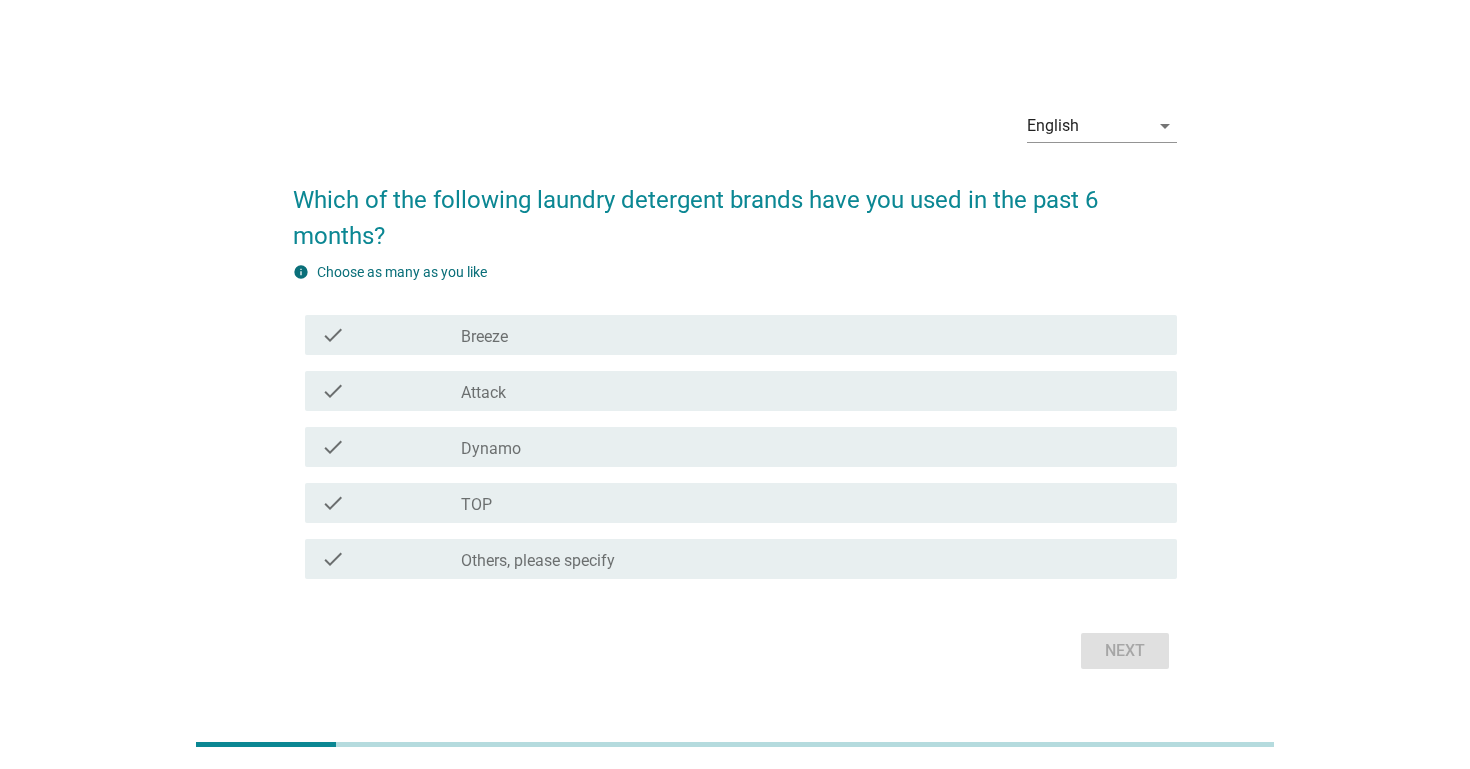 click on "check_box TOP" at bounding box center (811, 503) 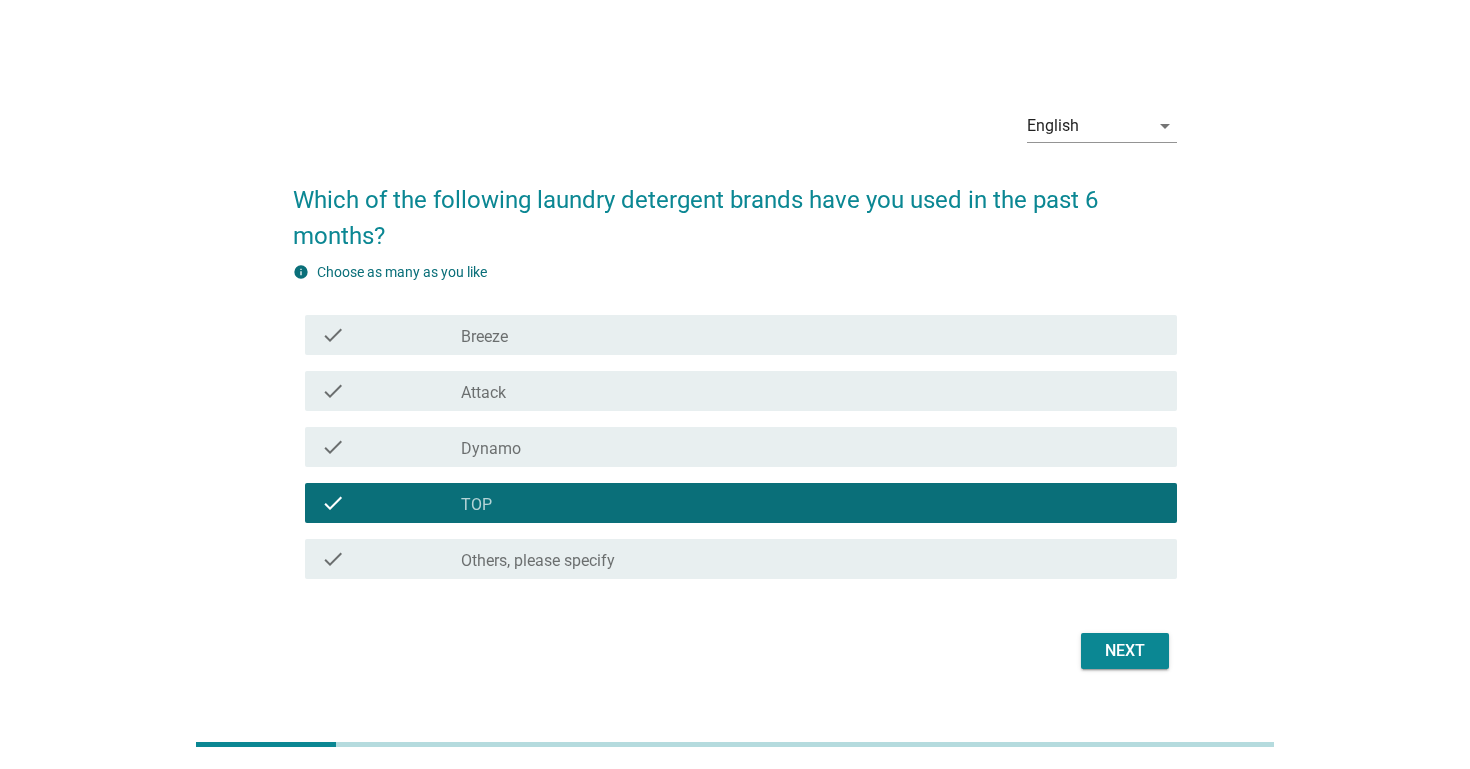 click on "check_box Attack" at bounding box center (811, 391) 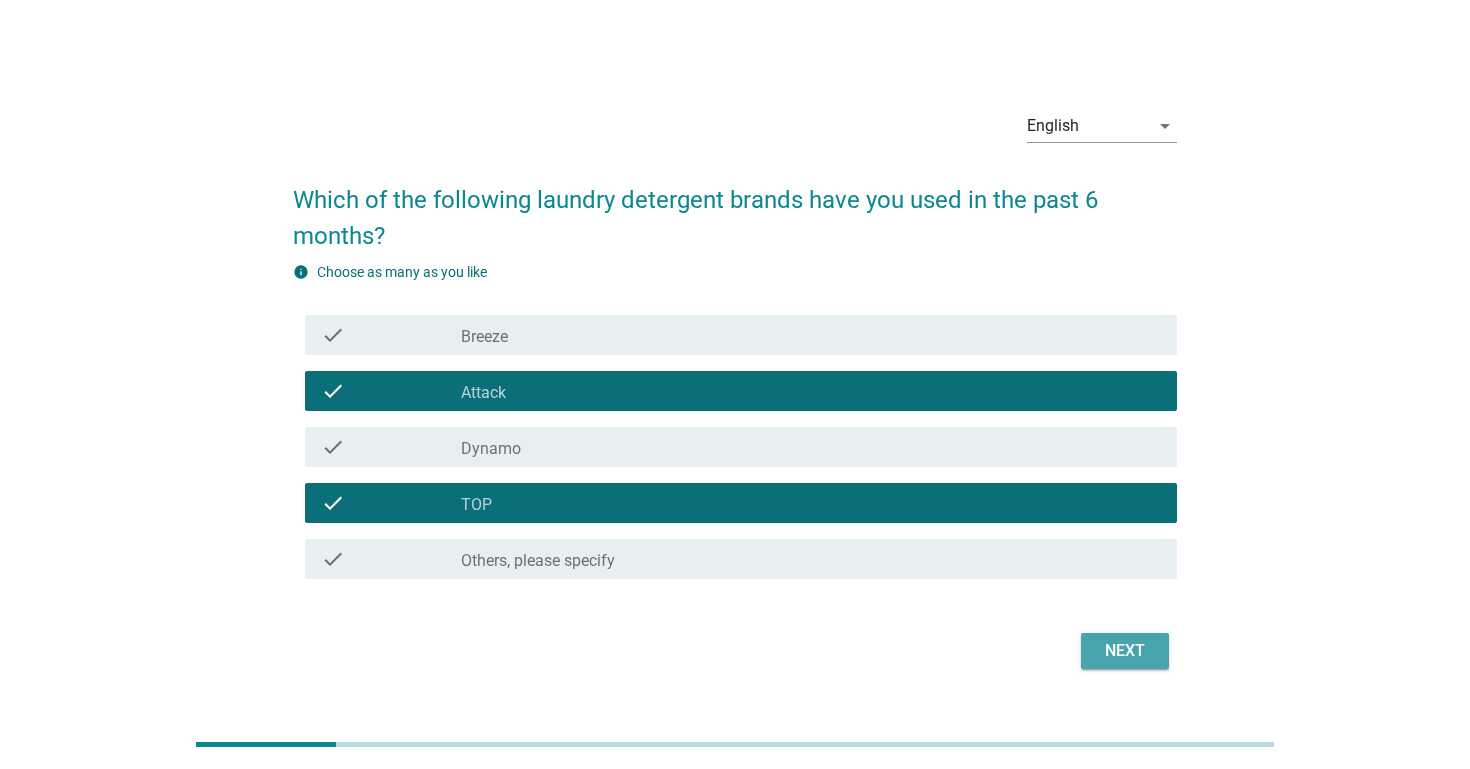 click on "Next" at bounding box center [1125, 651] 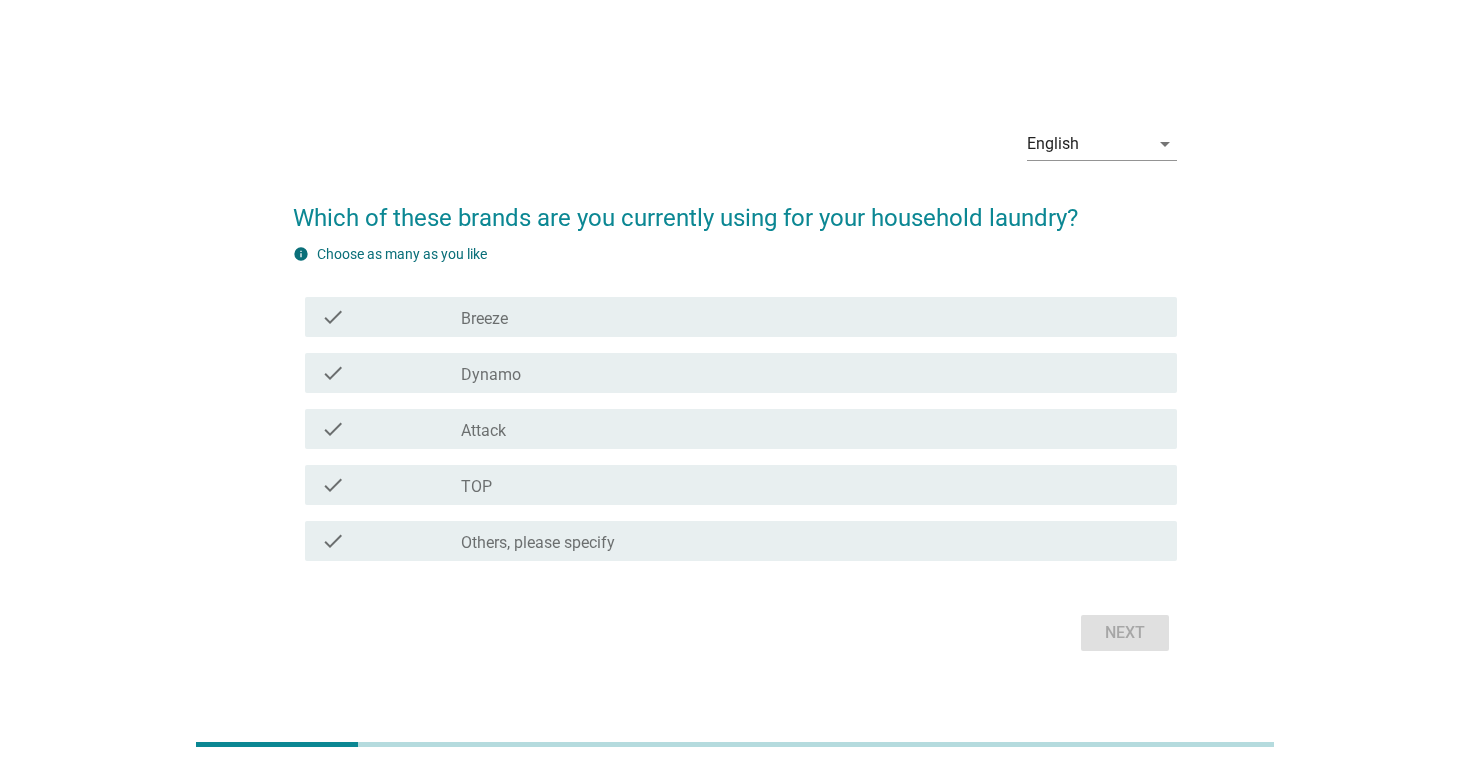 click on "check_box Dynamo" at bounding box center (811, 373) 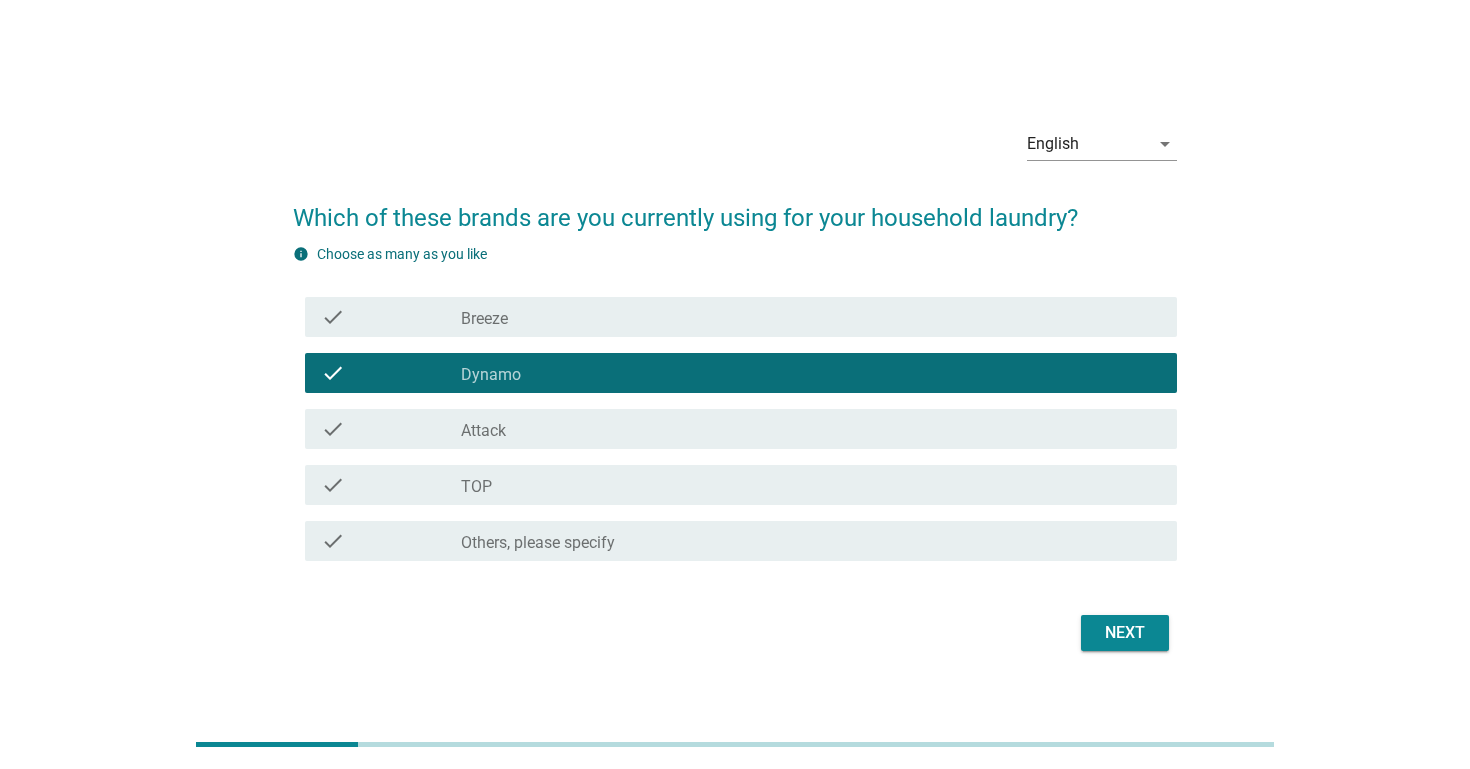 click on "check     check_box Dynamo" at bounding box center [735, 373] 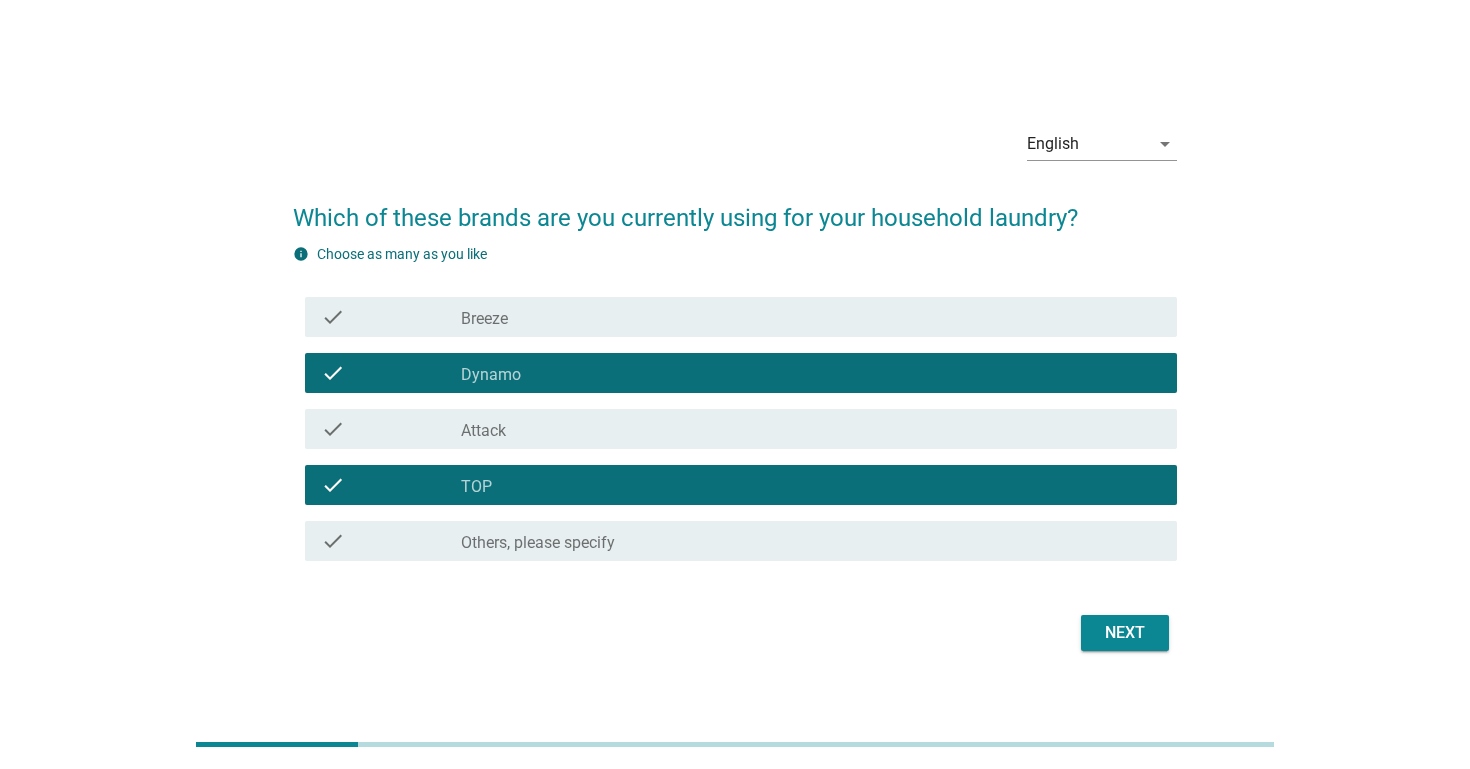 click on "check     check_box Dynamo" at bounding box center (741, 373) 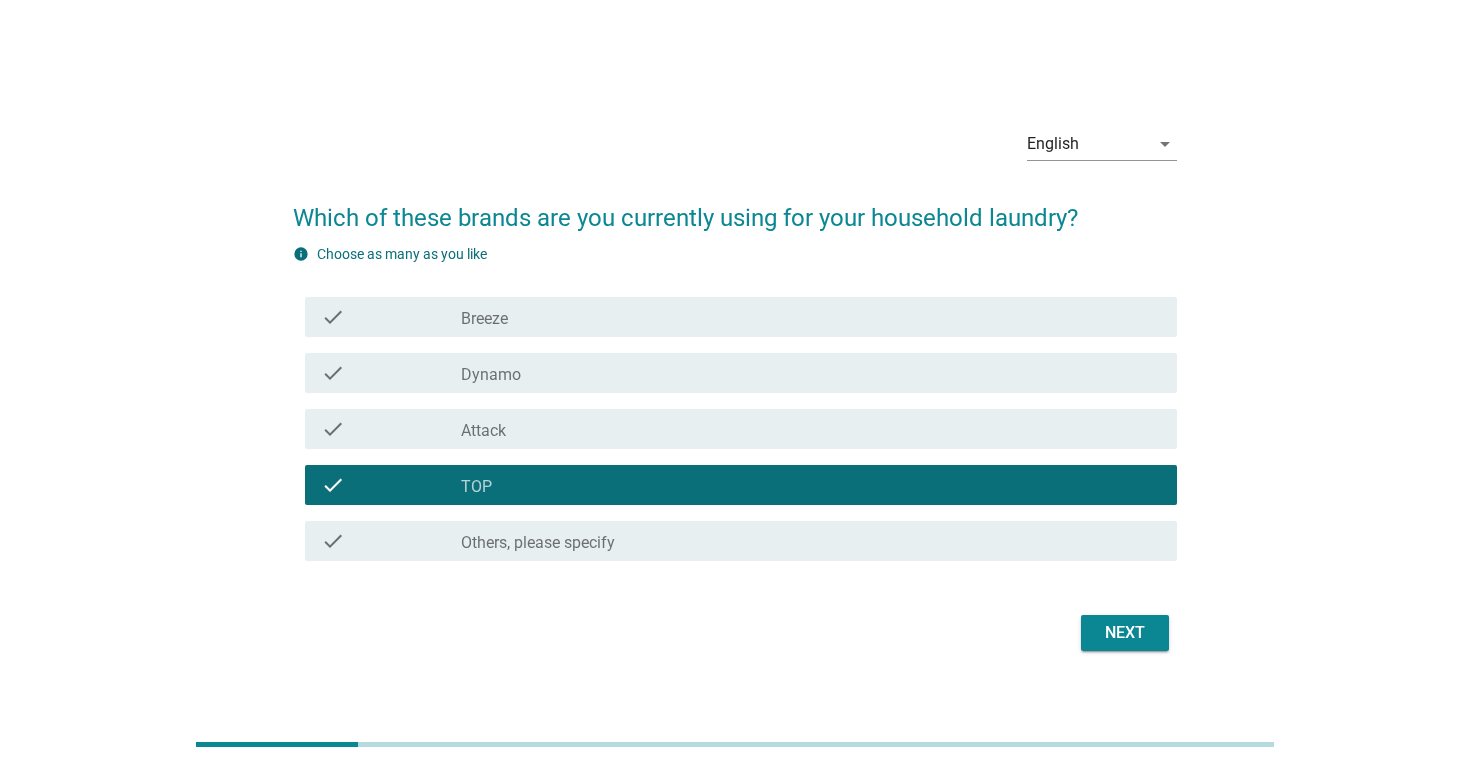 click on "check_box Attack" at bounding box center (811, 429) 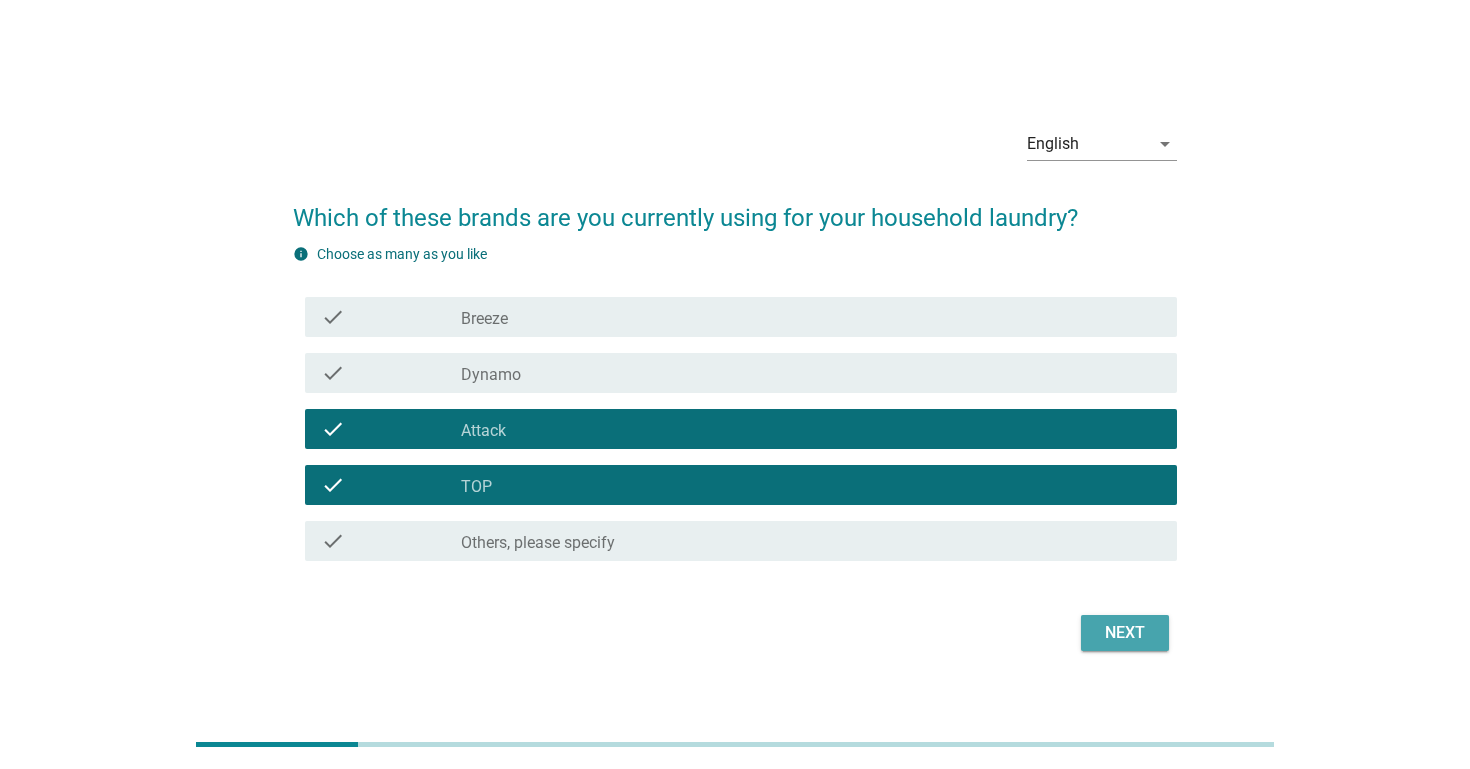 click on "Next" at bounding box center (1125, 633) 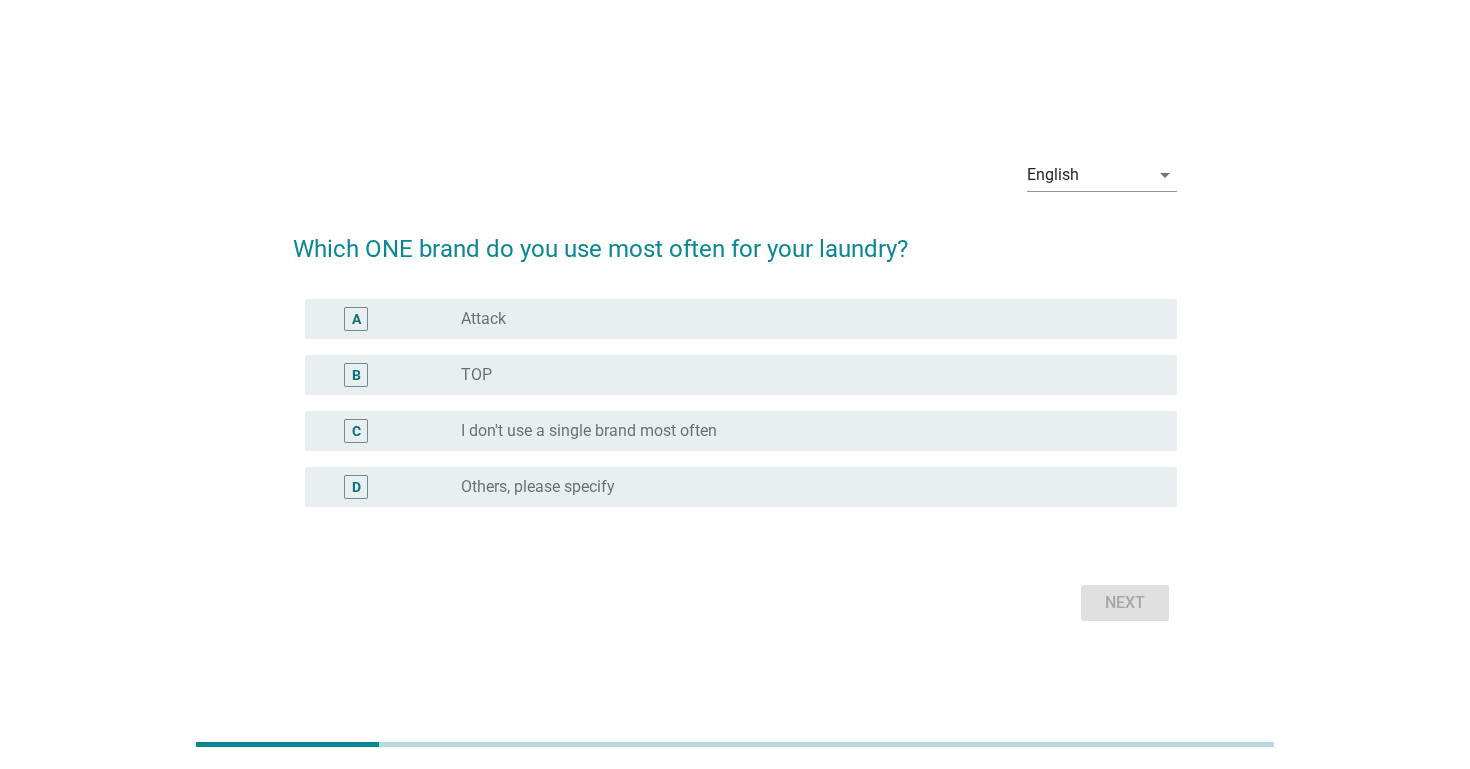 click on "A     radio_button_unchecked Attack" at bounding box center [741, 319] 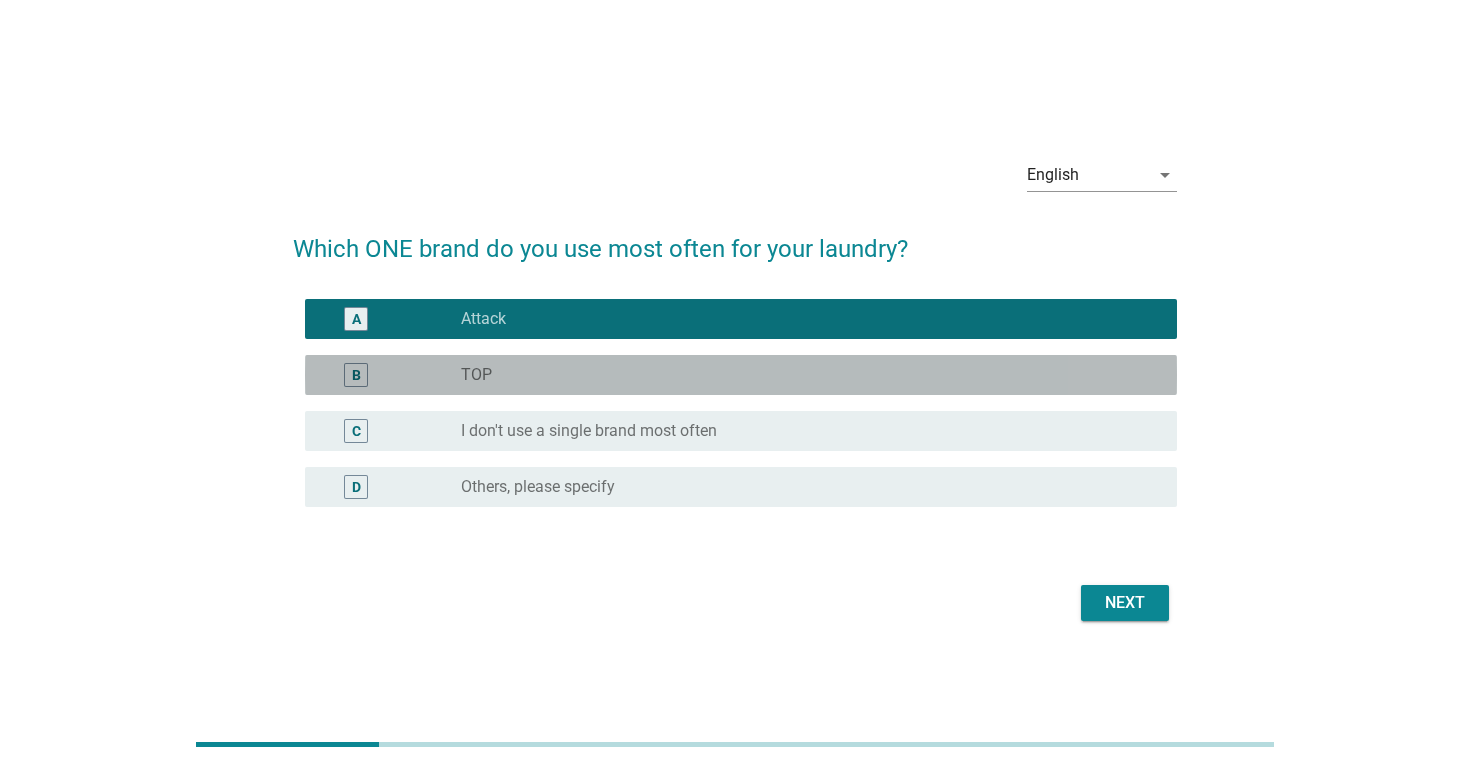click on "radio_button_unchecked TOP" at bounding box center [811, 375] 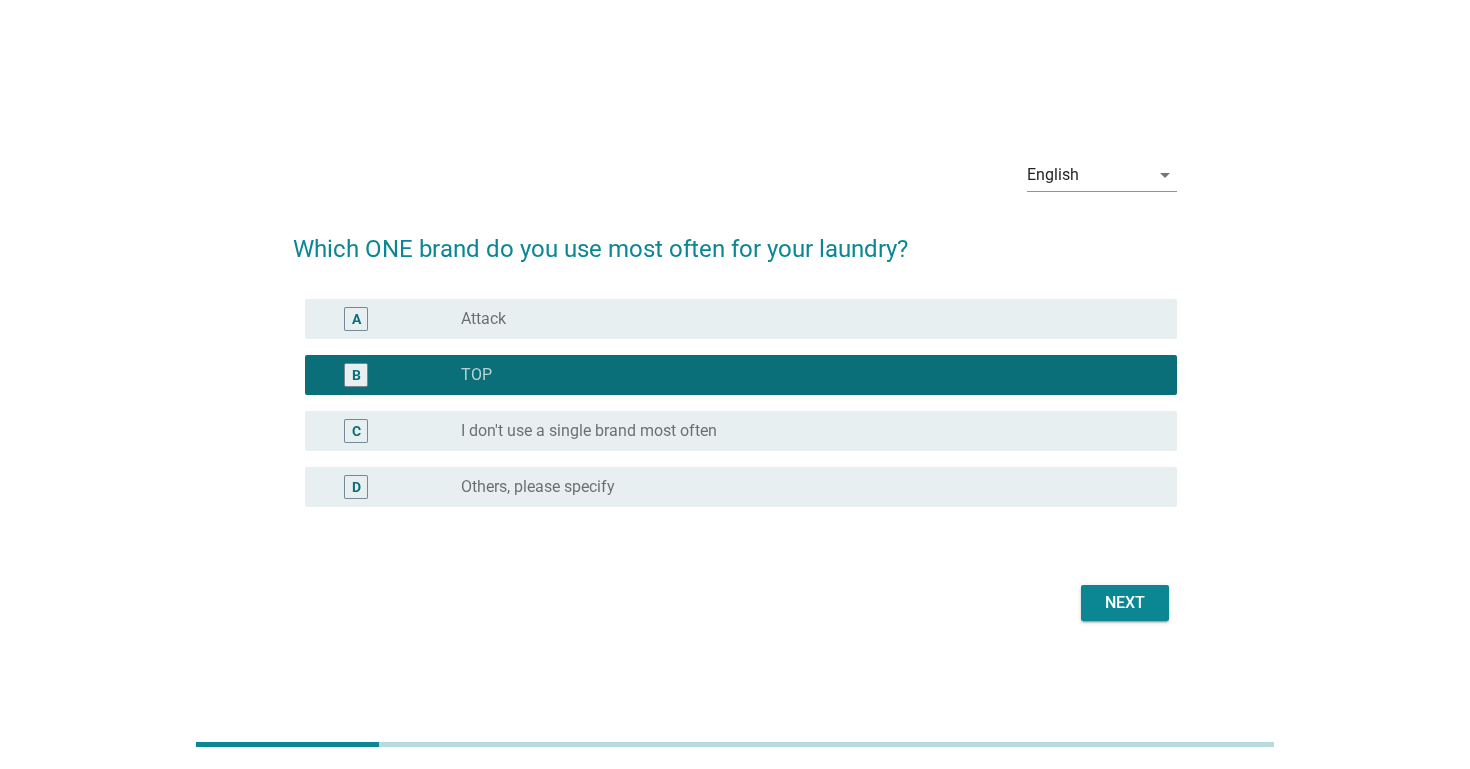 click on "Next" at bounding box center [1125, 603] 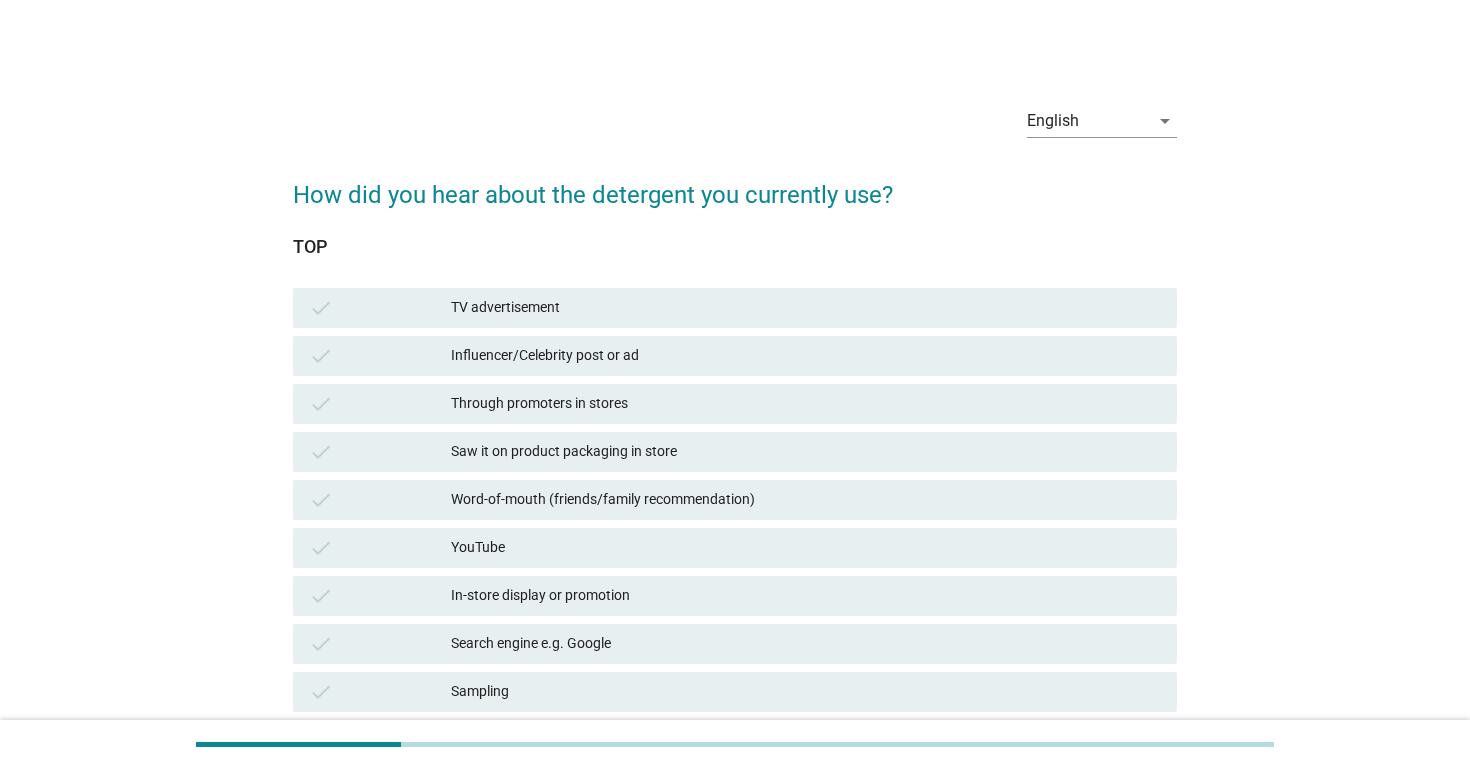 click on "Search engine e.g. Google" at bounding box center [806, 644] 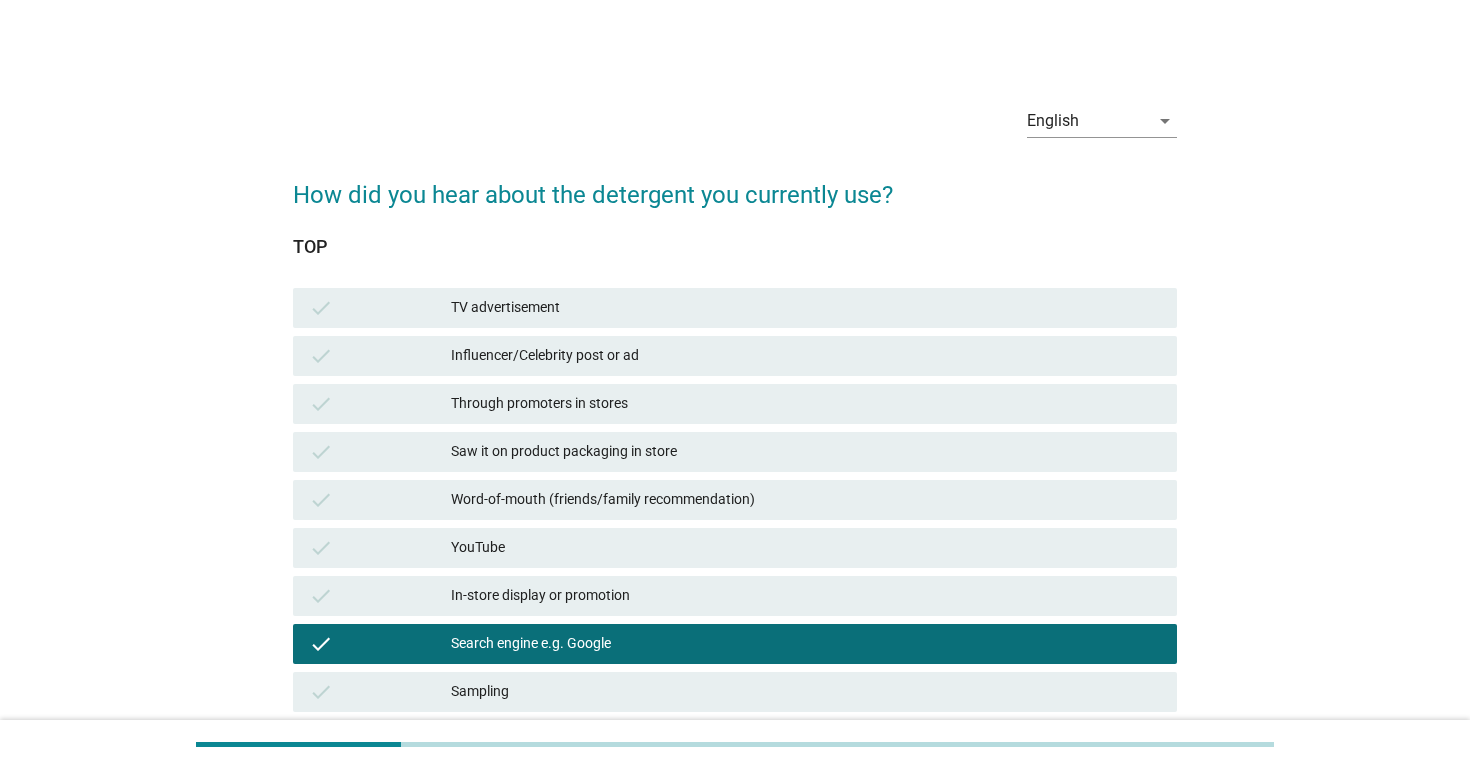 click on "In-store display or promotion" at bounding box center (806, 596) 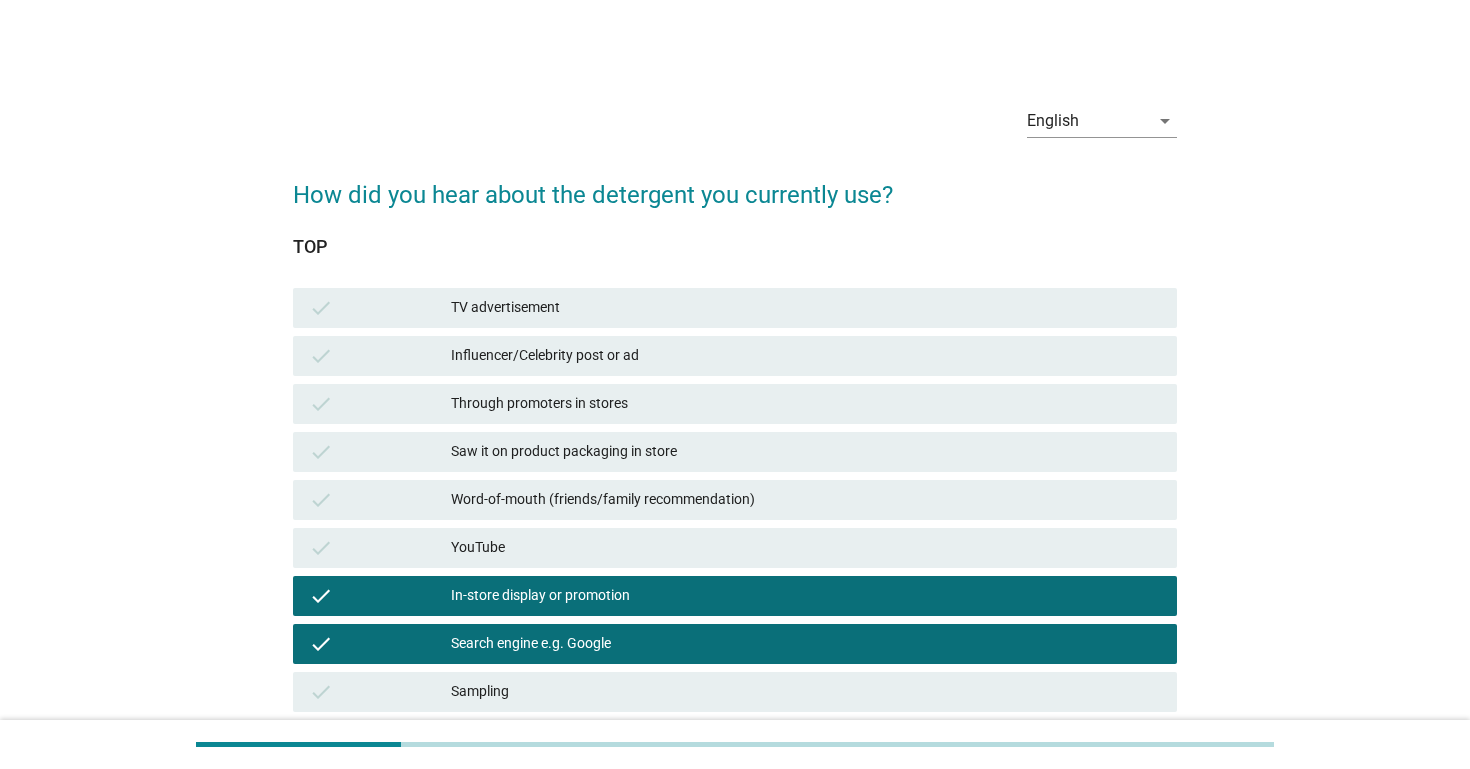 click on "Search engine e.g. Google" at bounding box center (806, 644) 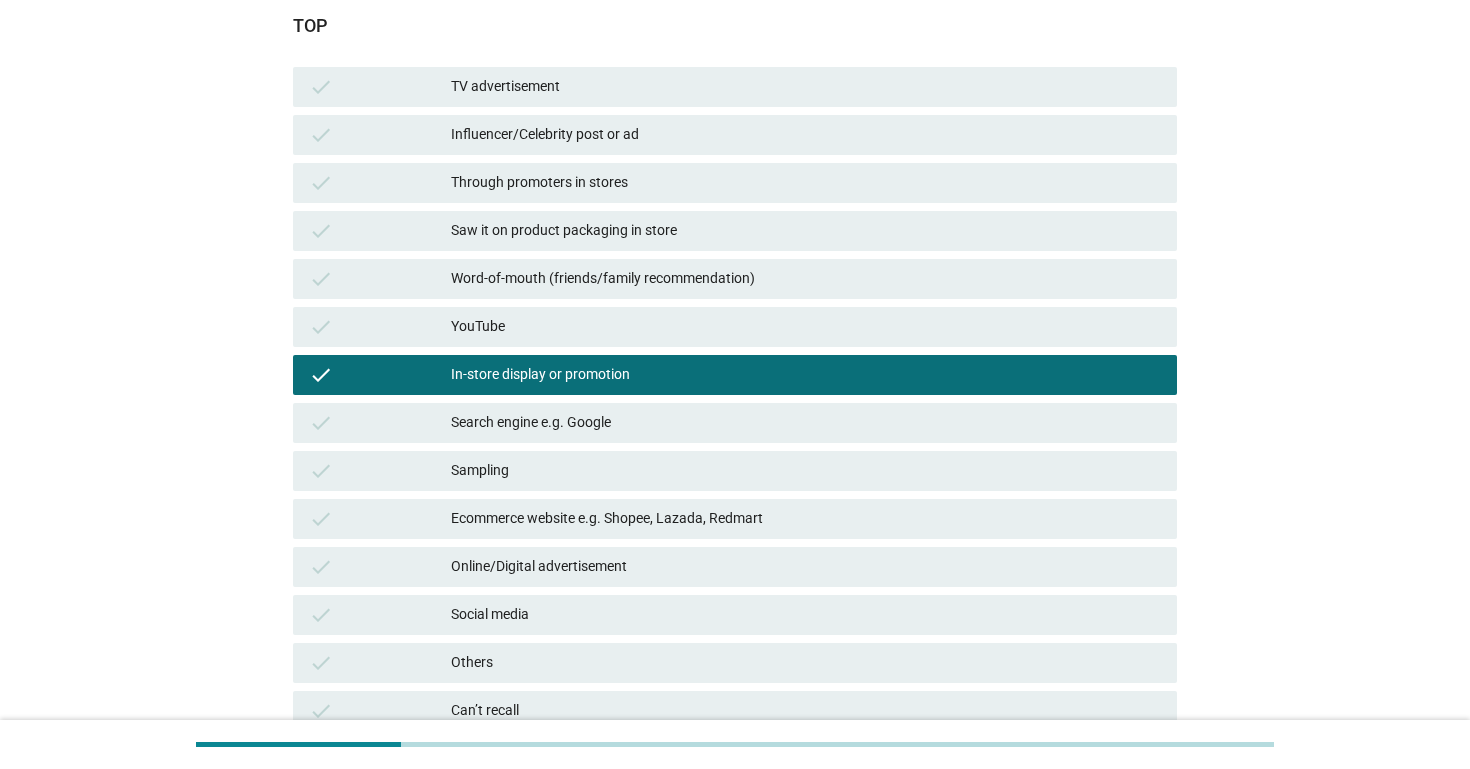scroll, scrollTop: 233, scrollLeft: 0, axis: vertical 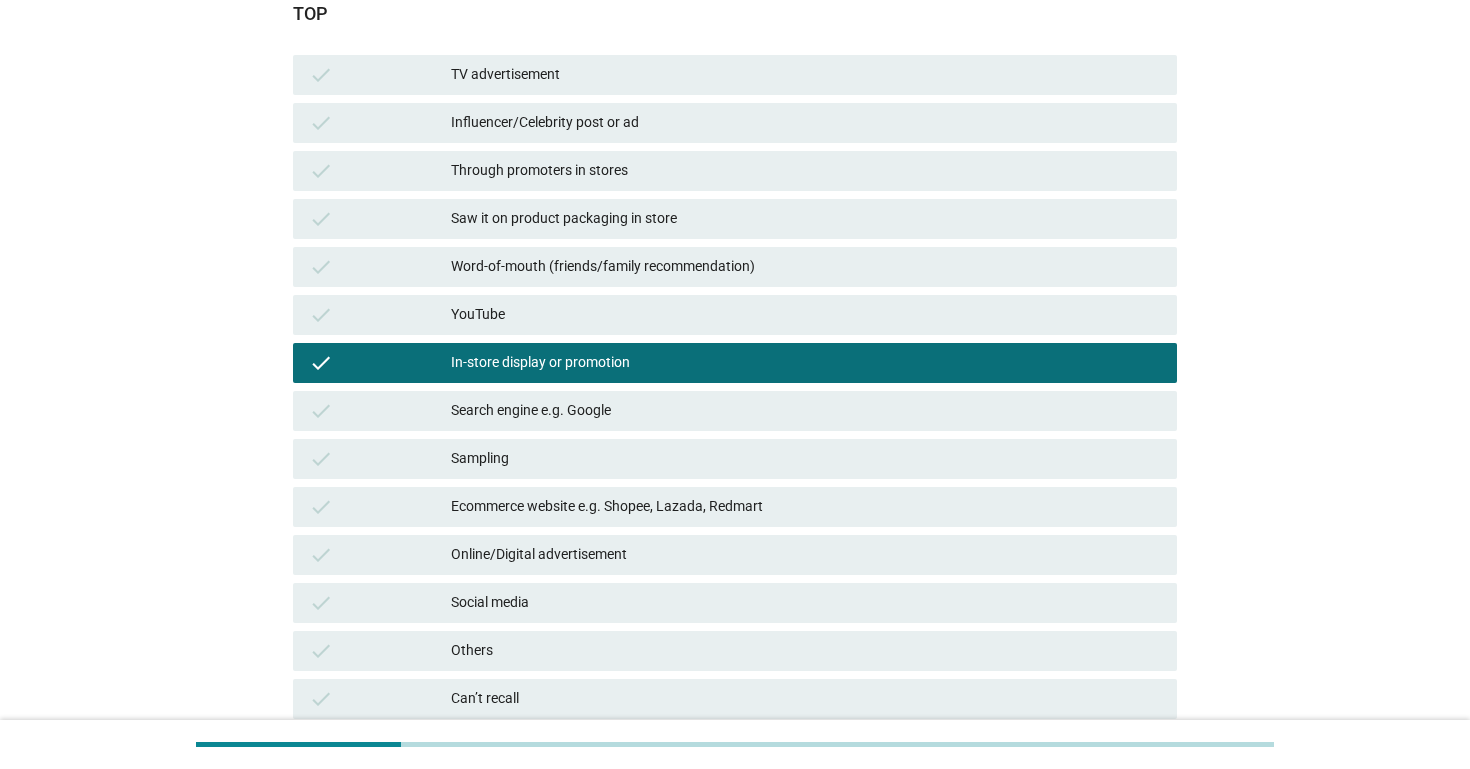click on "Saw it on product packaging in store" at bounding box center (806, 219) 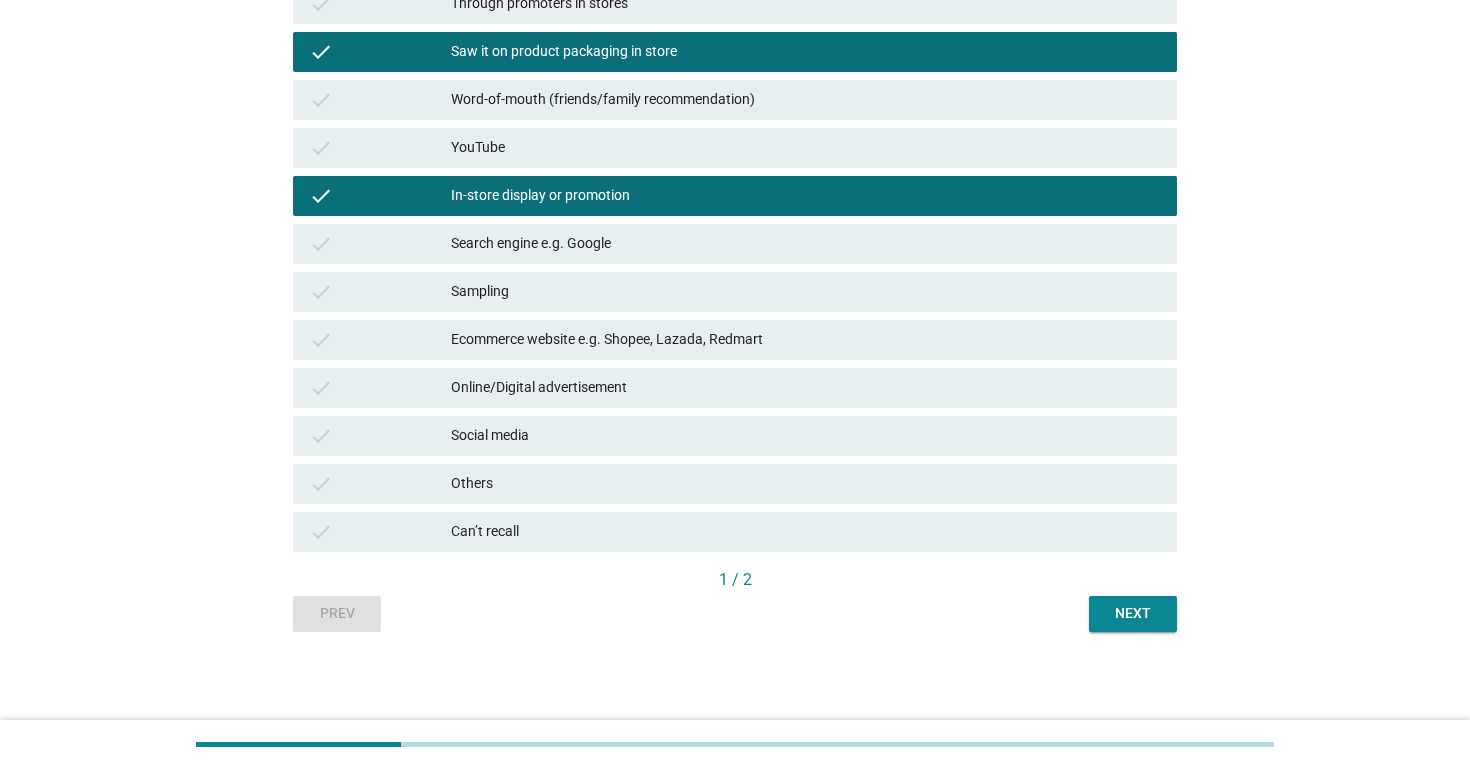 scroll, scrollTop: 400, scrollLeft: 0, axis: vertical 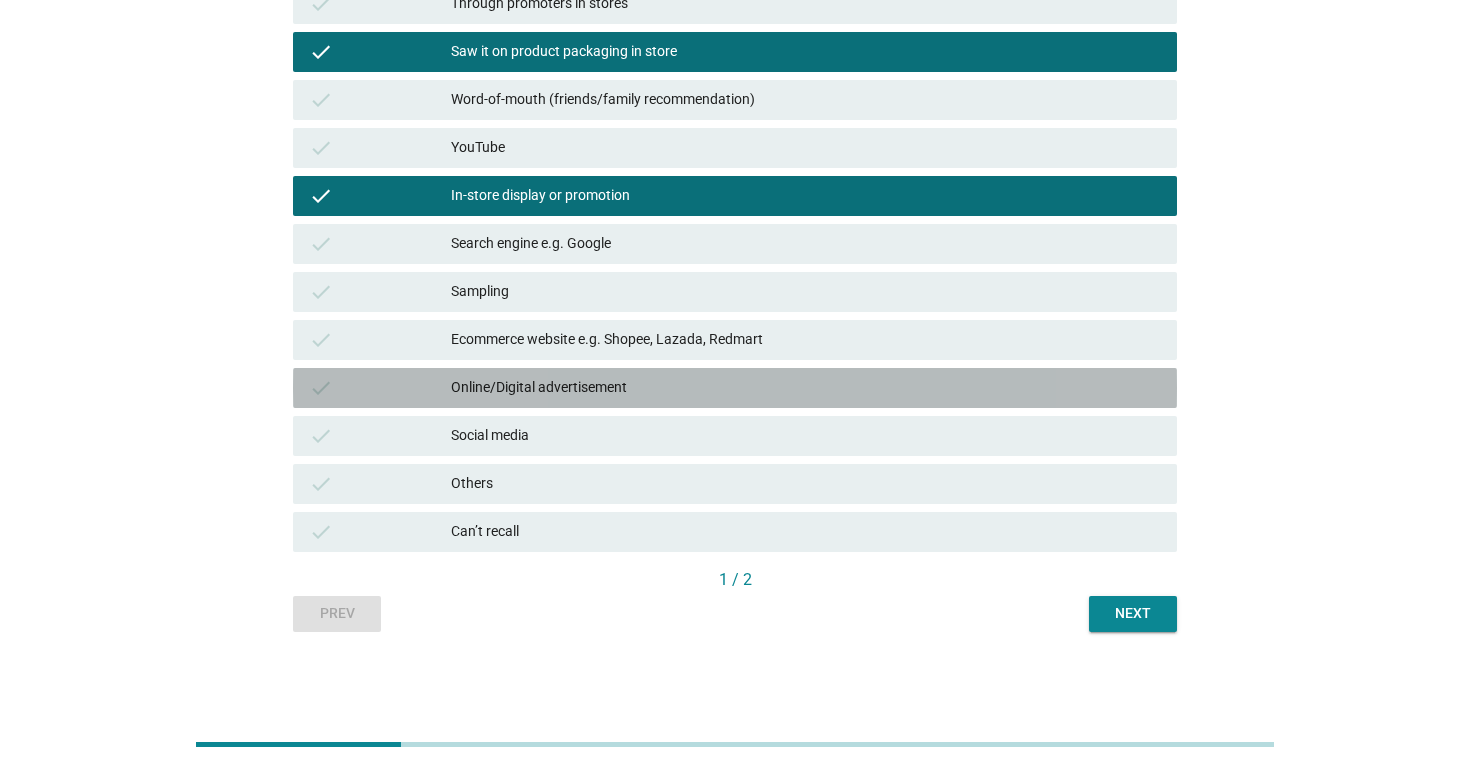 click on "check   Online/Digital advertisement" at bounding box center [735, 388] 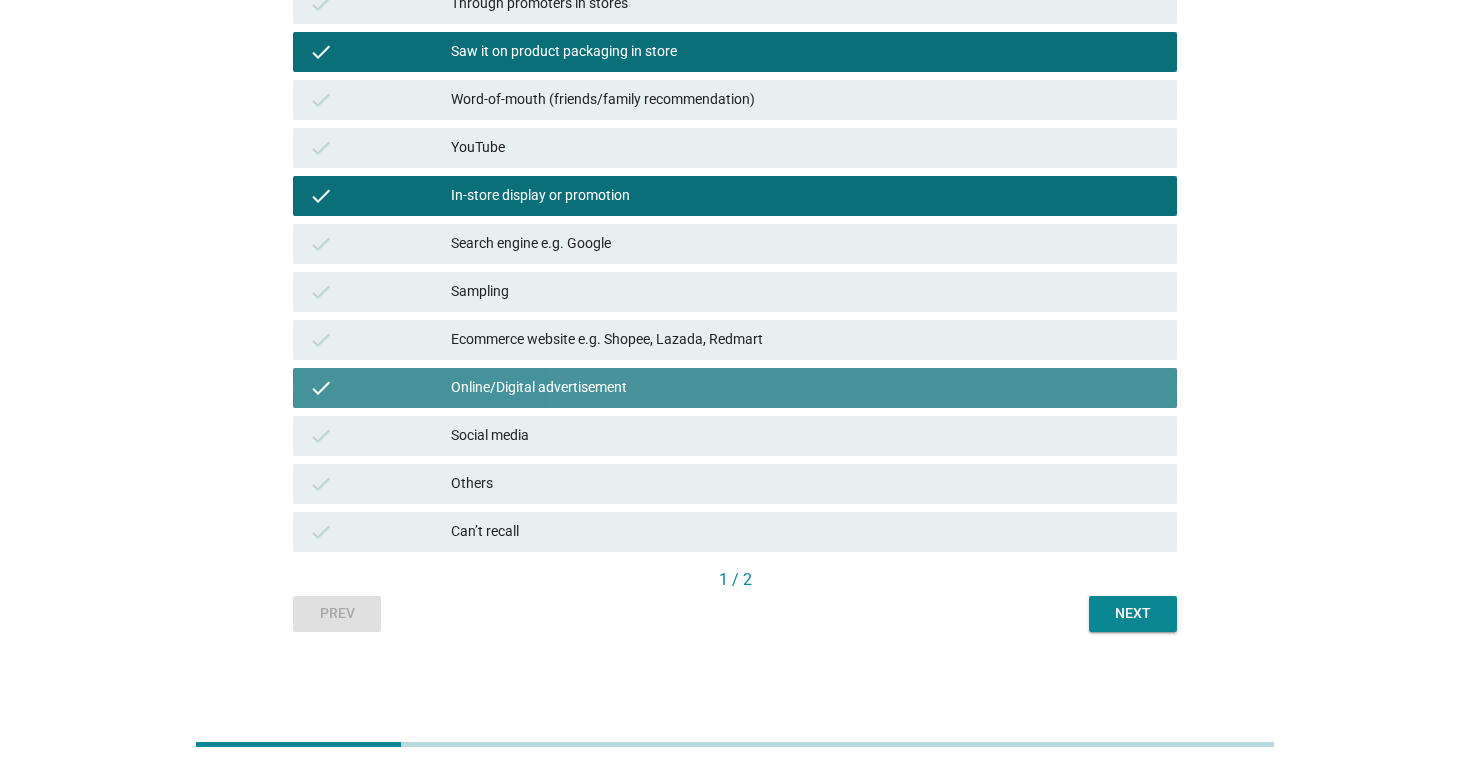 click on "Online/Digital advertisement" at bounding box center [806, 388] 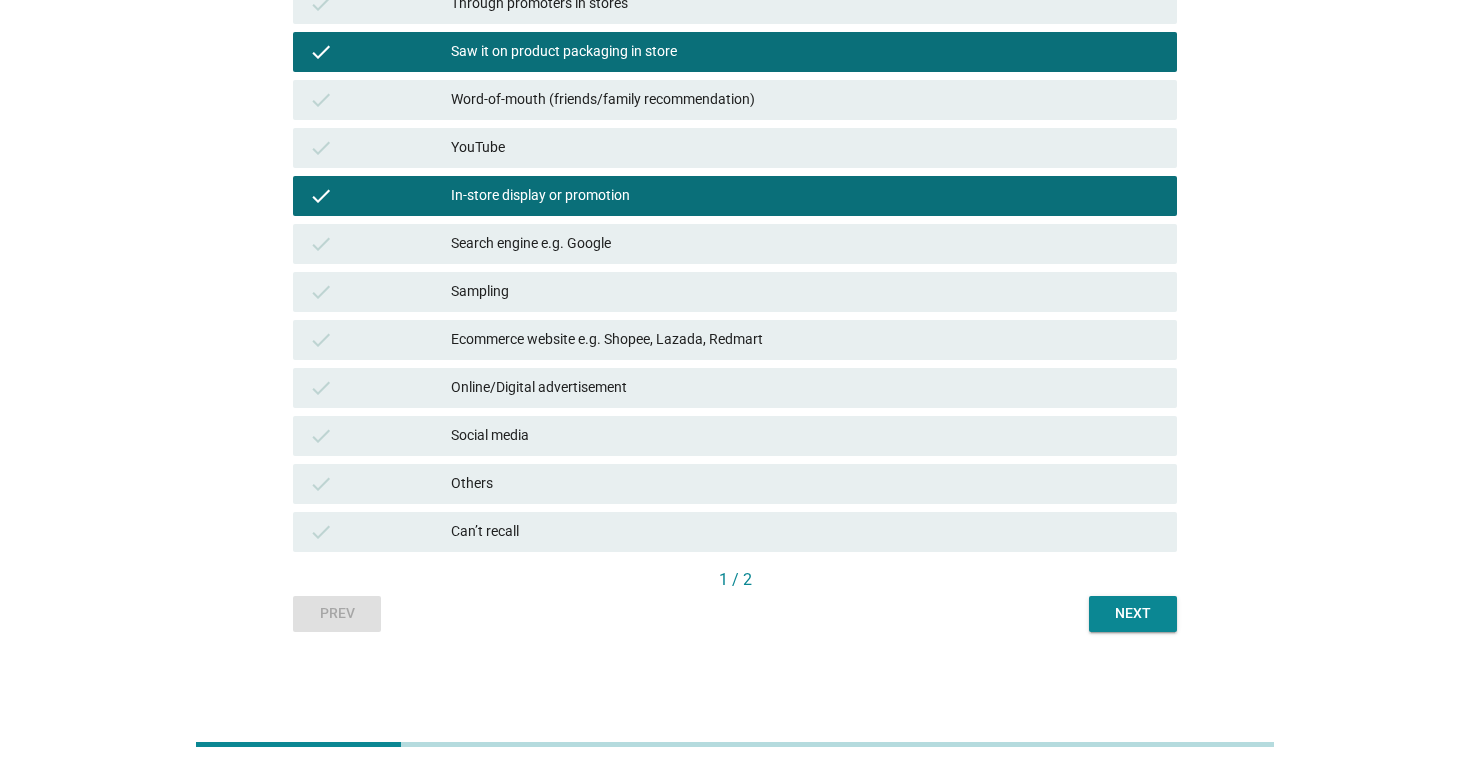 click on "Ecommerce website e.g. Shopee, Lazada, Redmart" at bounding box center (806, 340) 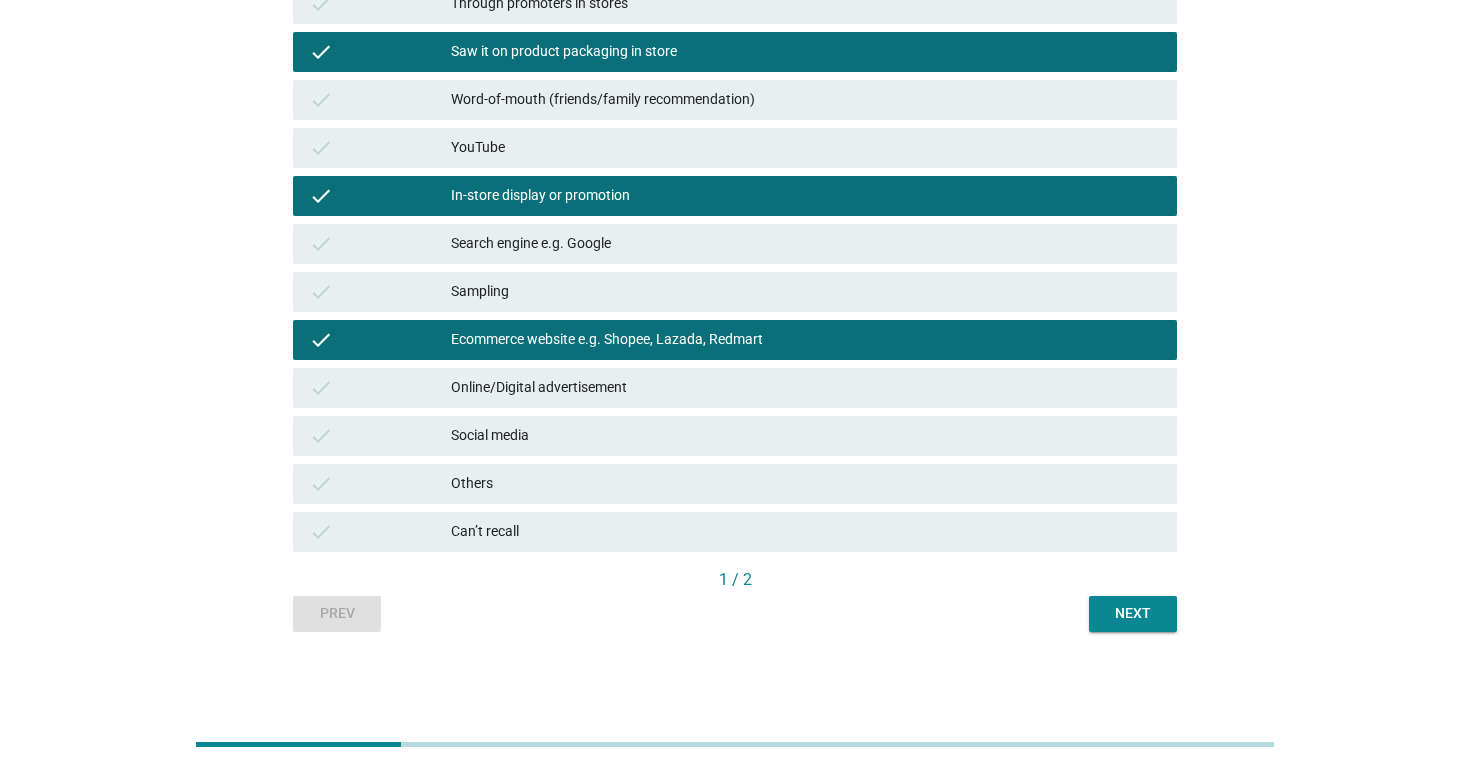 click on "Next" at bounding box center (1133, 613) 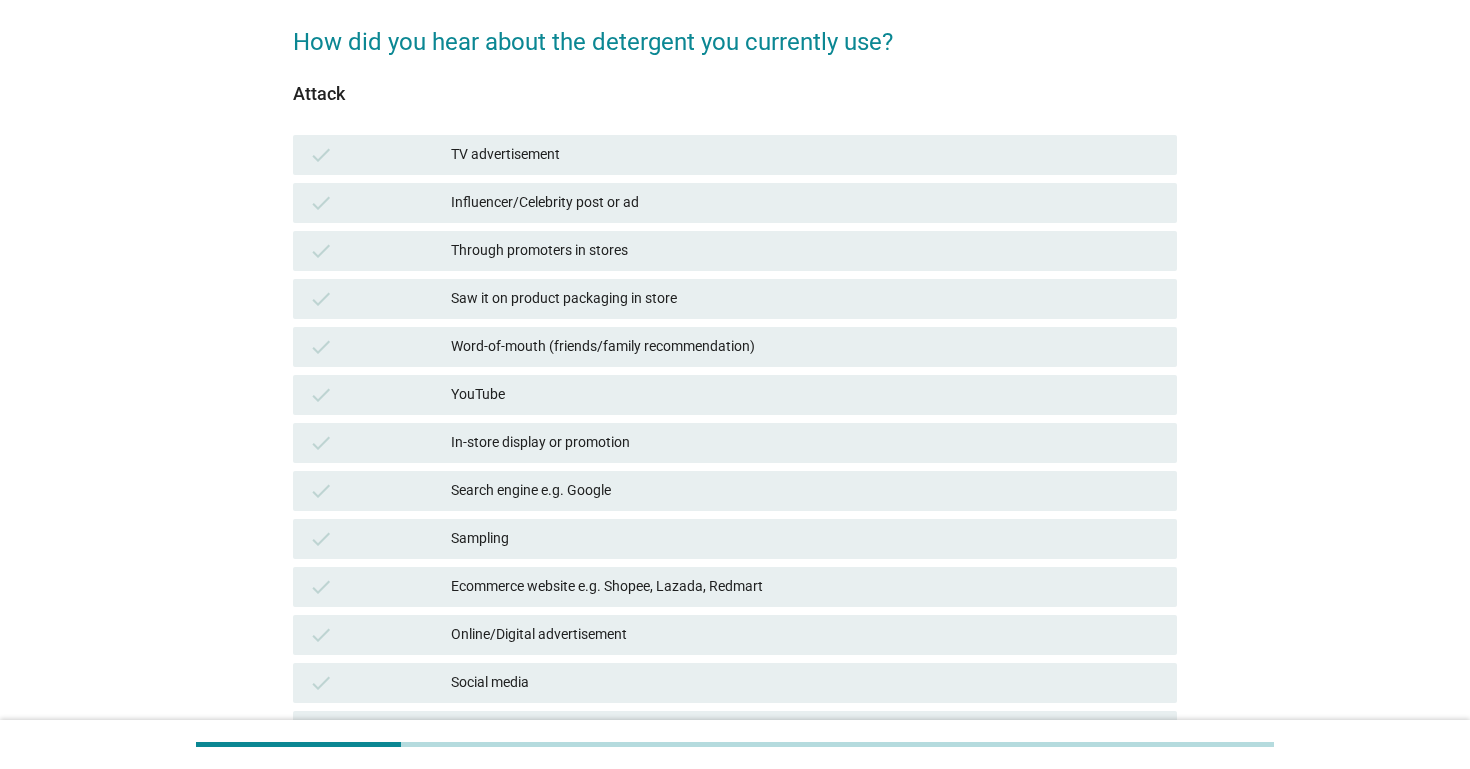 scroll, scrollTop: 229, scrollLeft: 0, axis: vertical 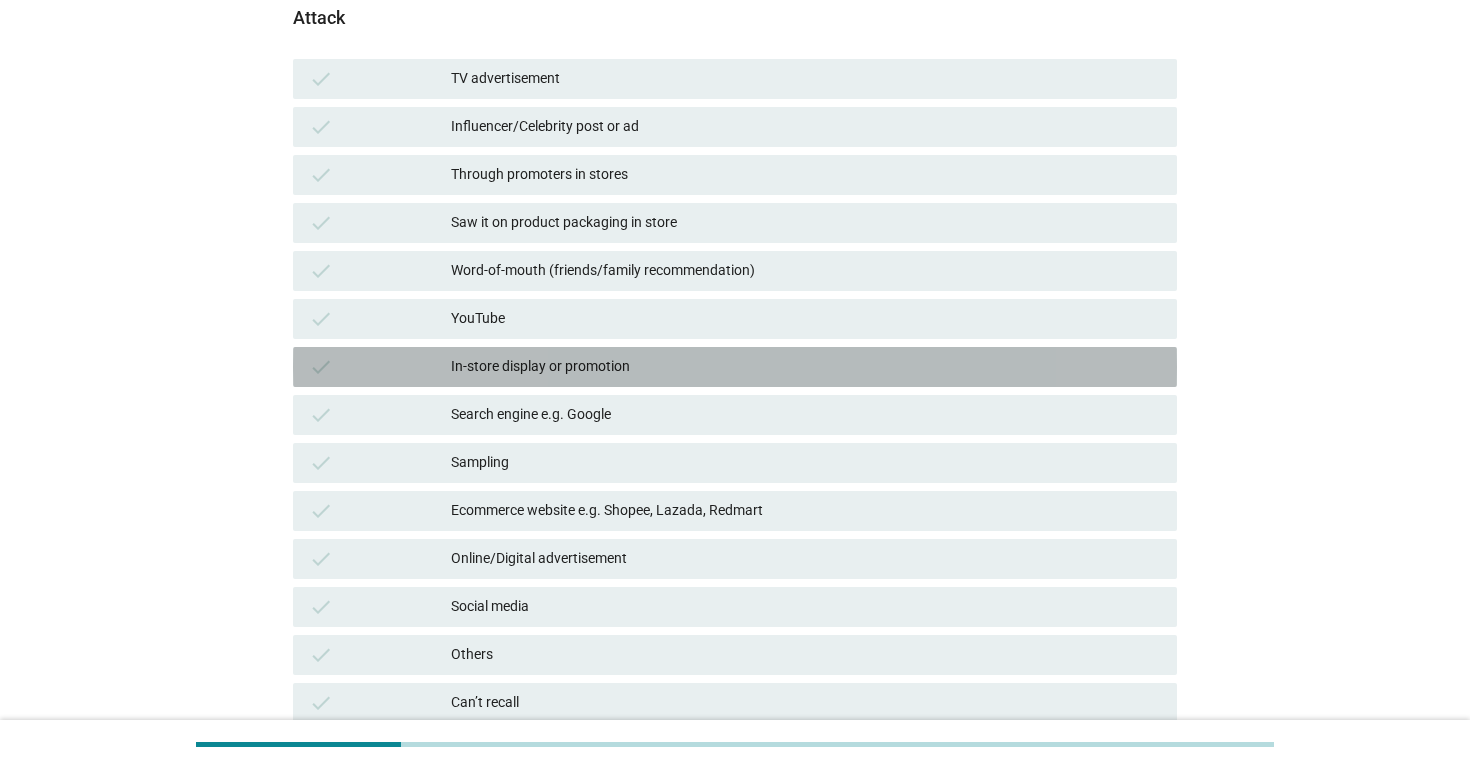 click on "In-store display or promotion" at bounding box center (806, 367) 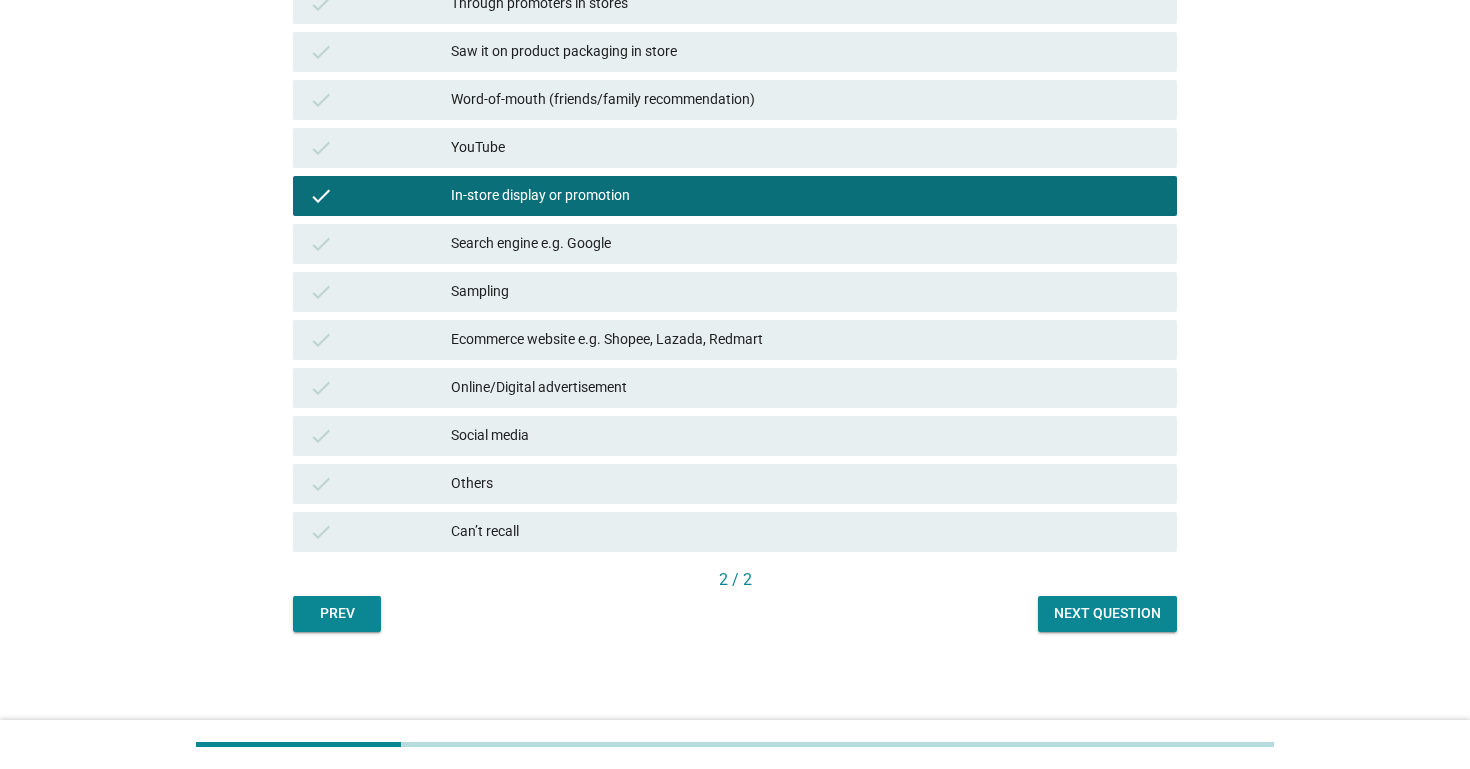 scroll, scrollTop: 400, scrollLeft: 0, axis: vertical 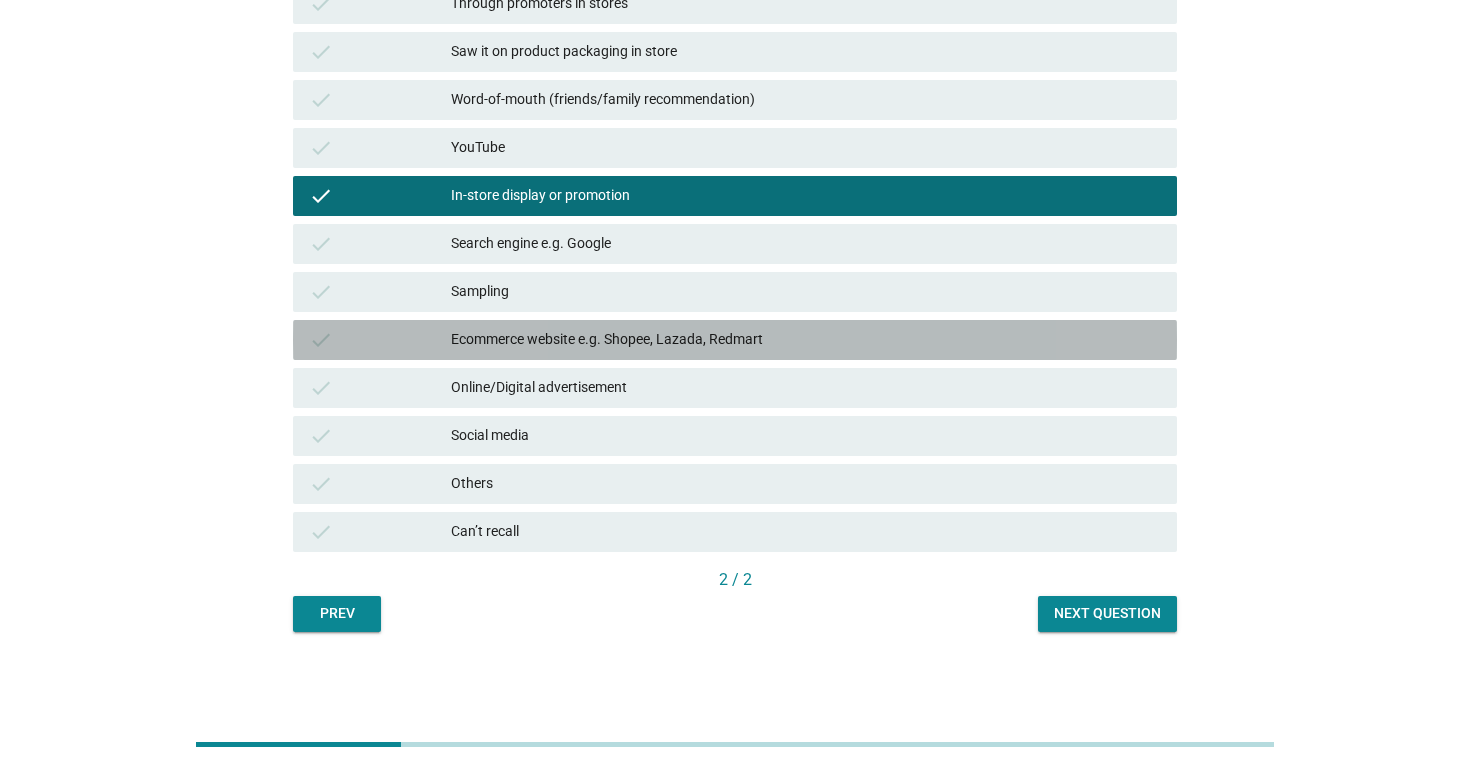 click on "Ecommerce website e.g. Shopee, Lazada, Redmart" at bounding box center (806, 340) 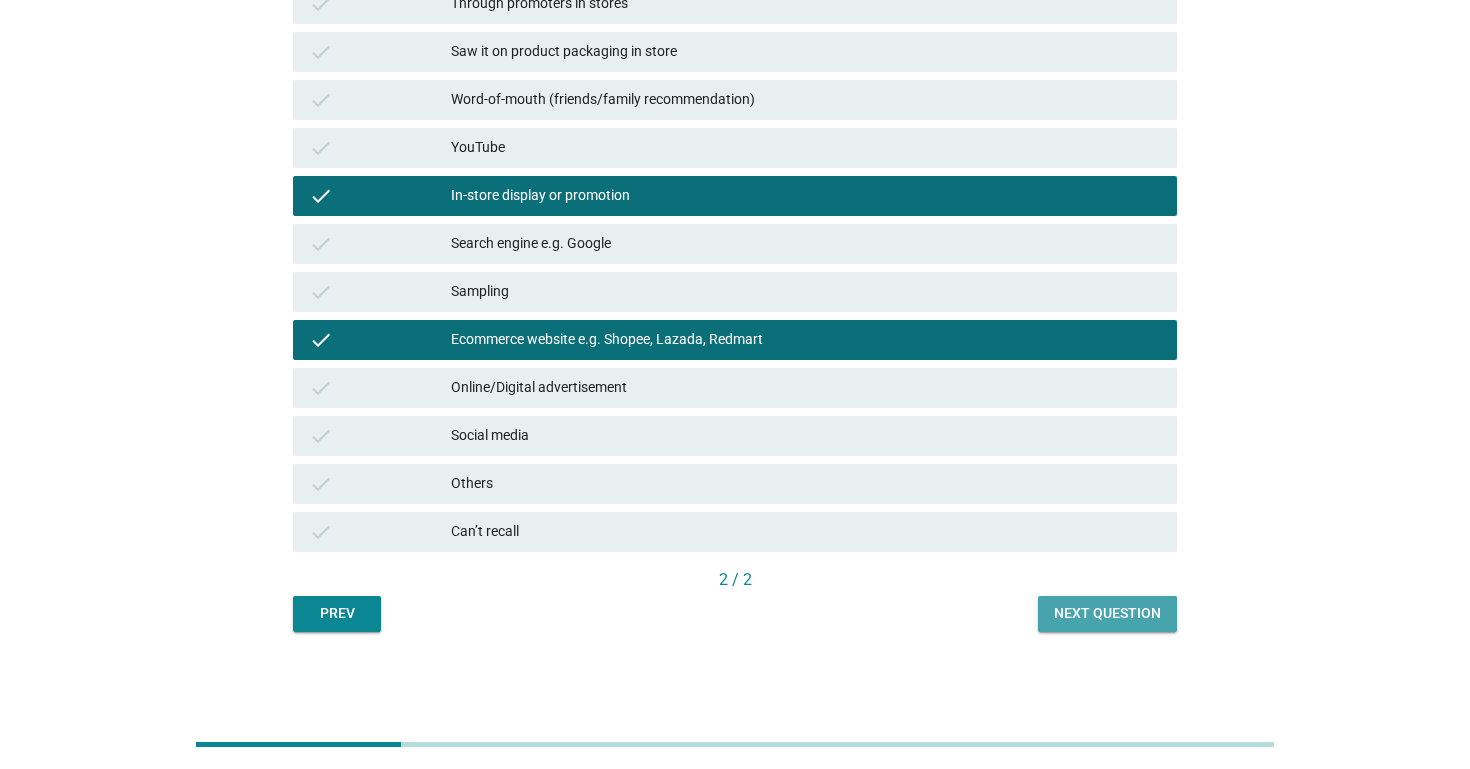 click on "Next question" at bounding box center (1107, 613) 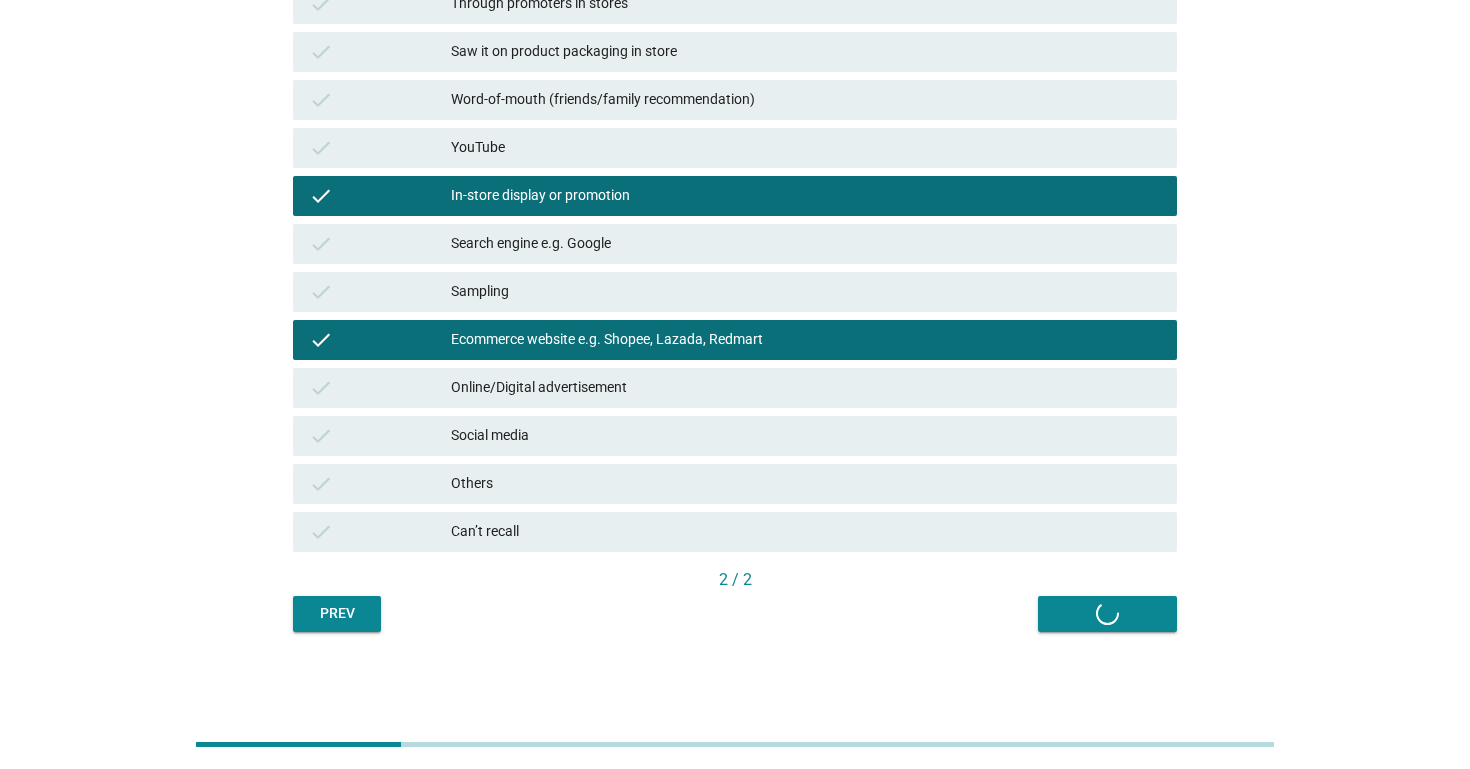 scroll, scrollTop: 0, scrollLeft: 0, axis: both 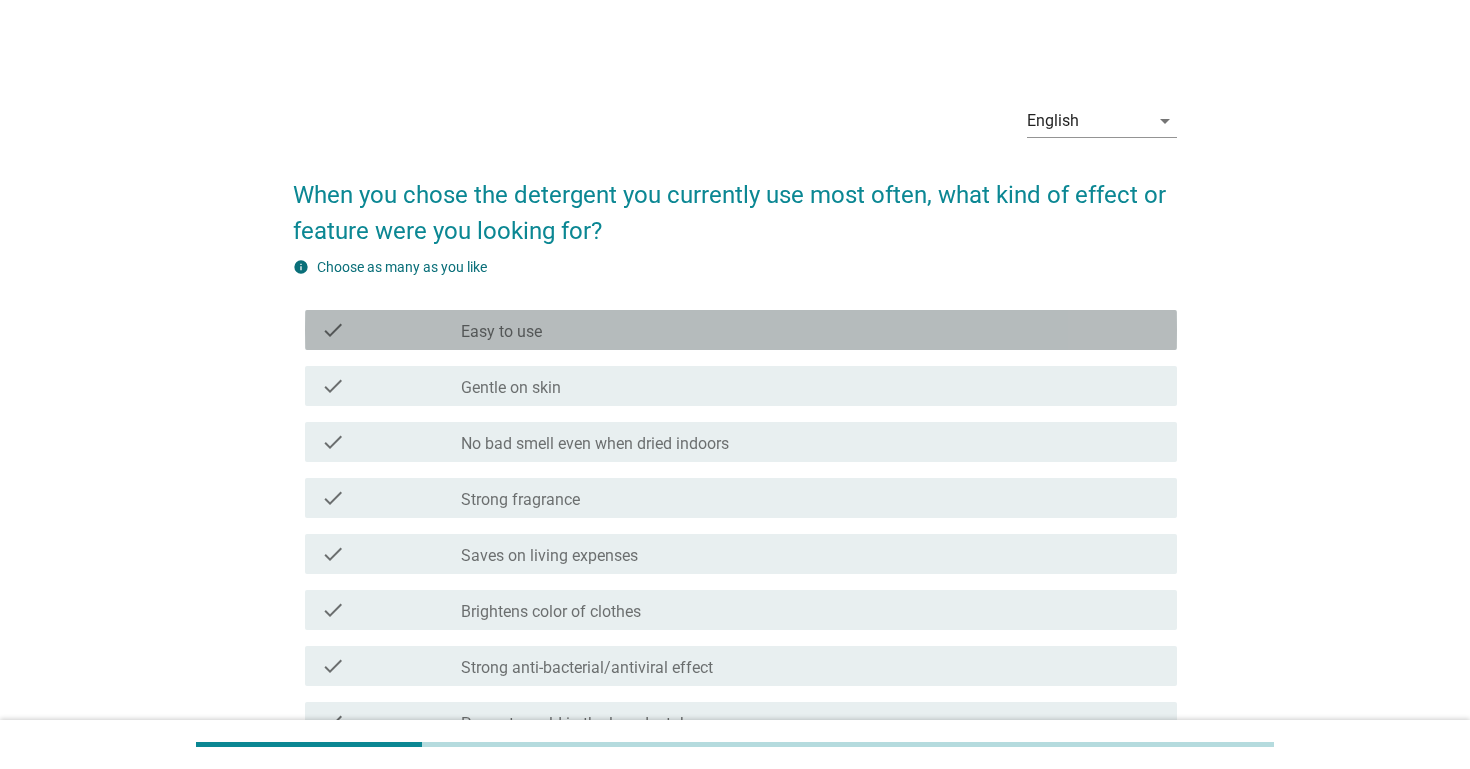 click on "check_box_outline_blank Easy to use" at bounding box center (811, 330) 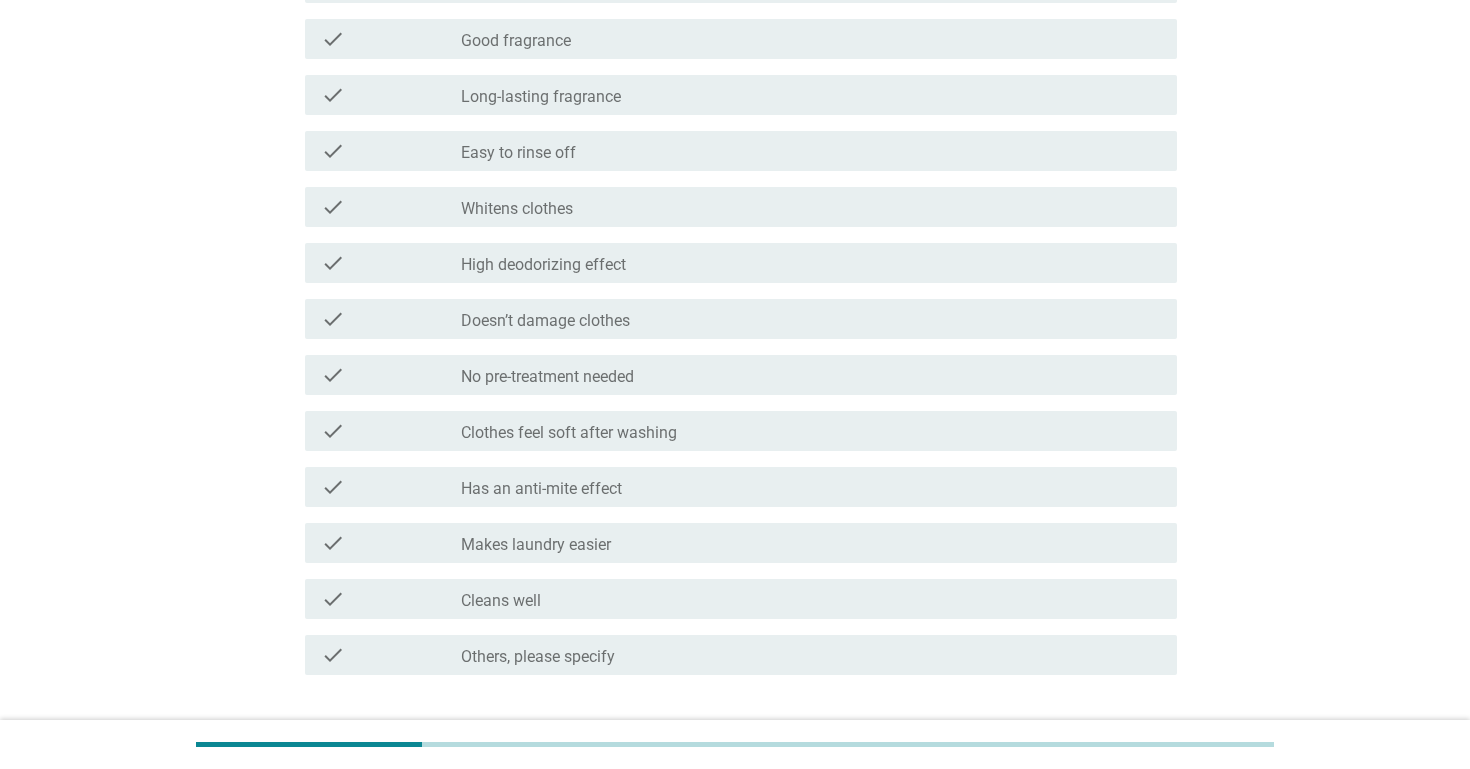 scroll, scrollTop: 718, scrollLeft: 0, axis: vertical 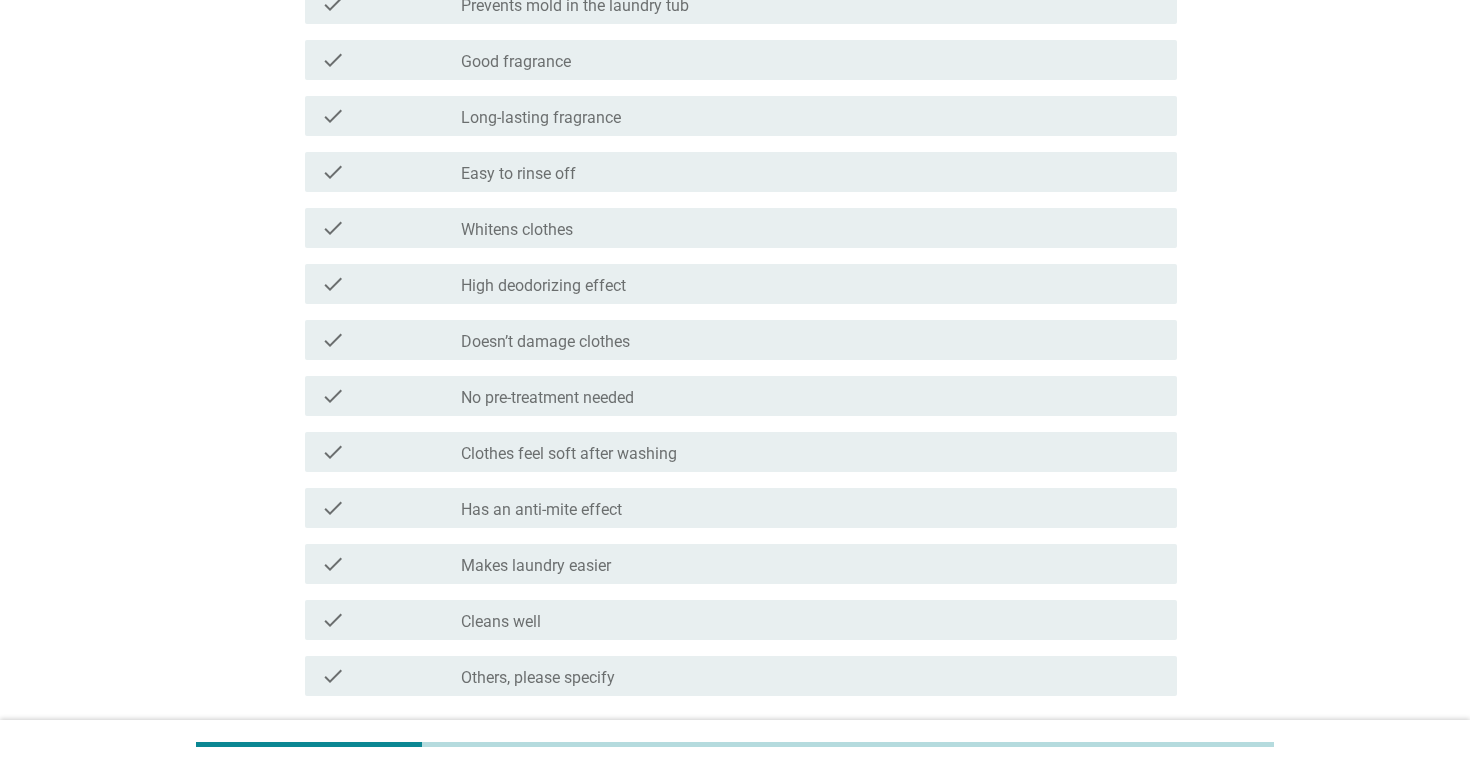 click on "check_box_outline_blank Easy to rinse off" at bounding box center (811, 172) 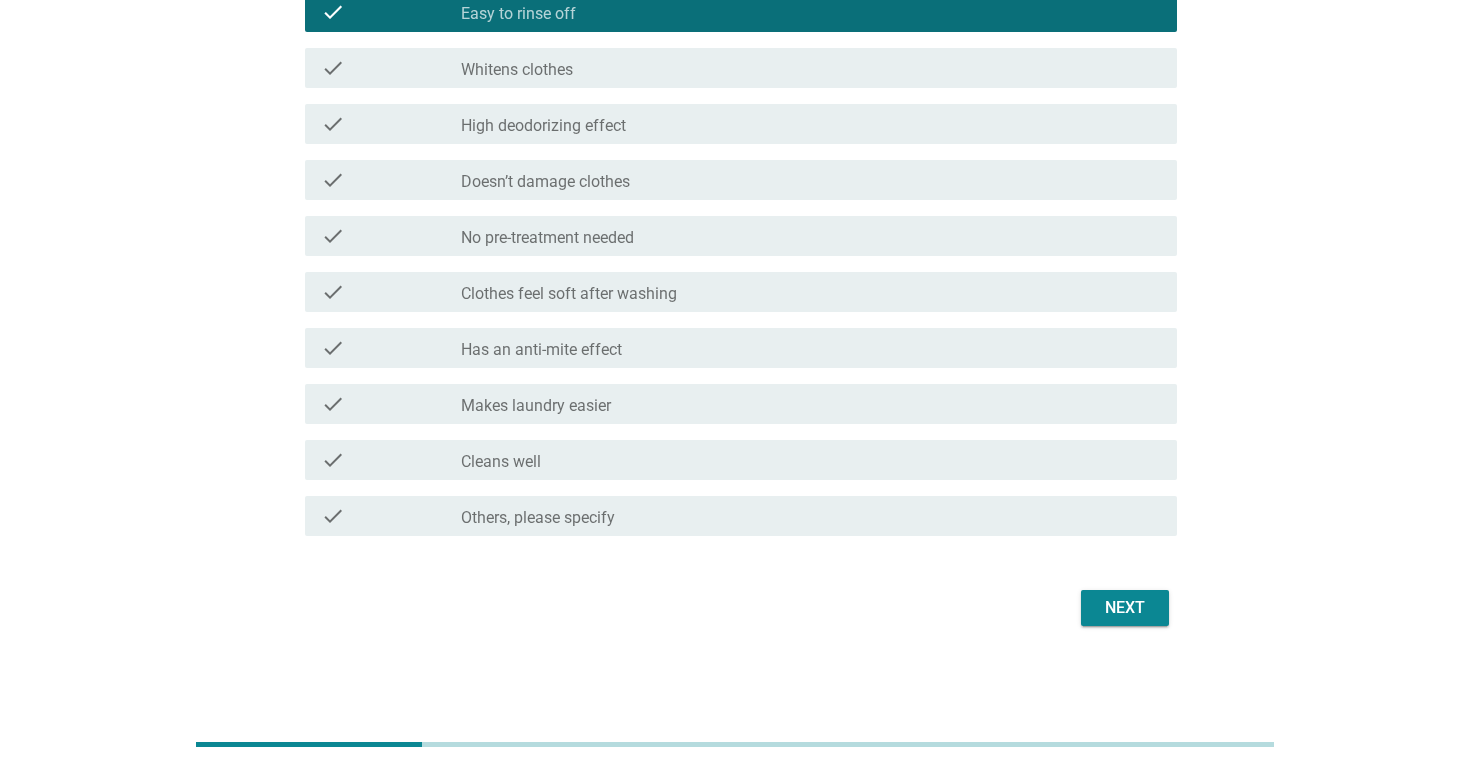 scroll, scrollTop: 878, scrollLeft: 0, axis: vertical 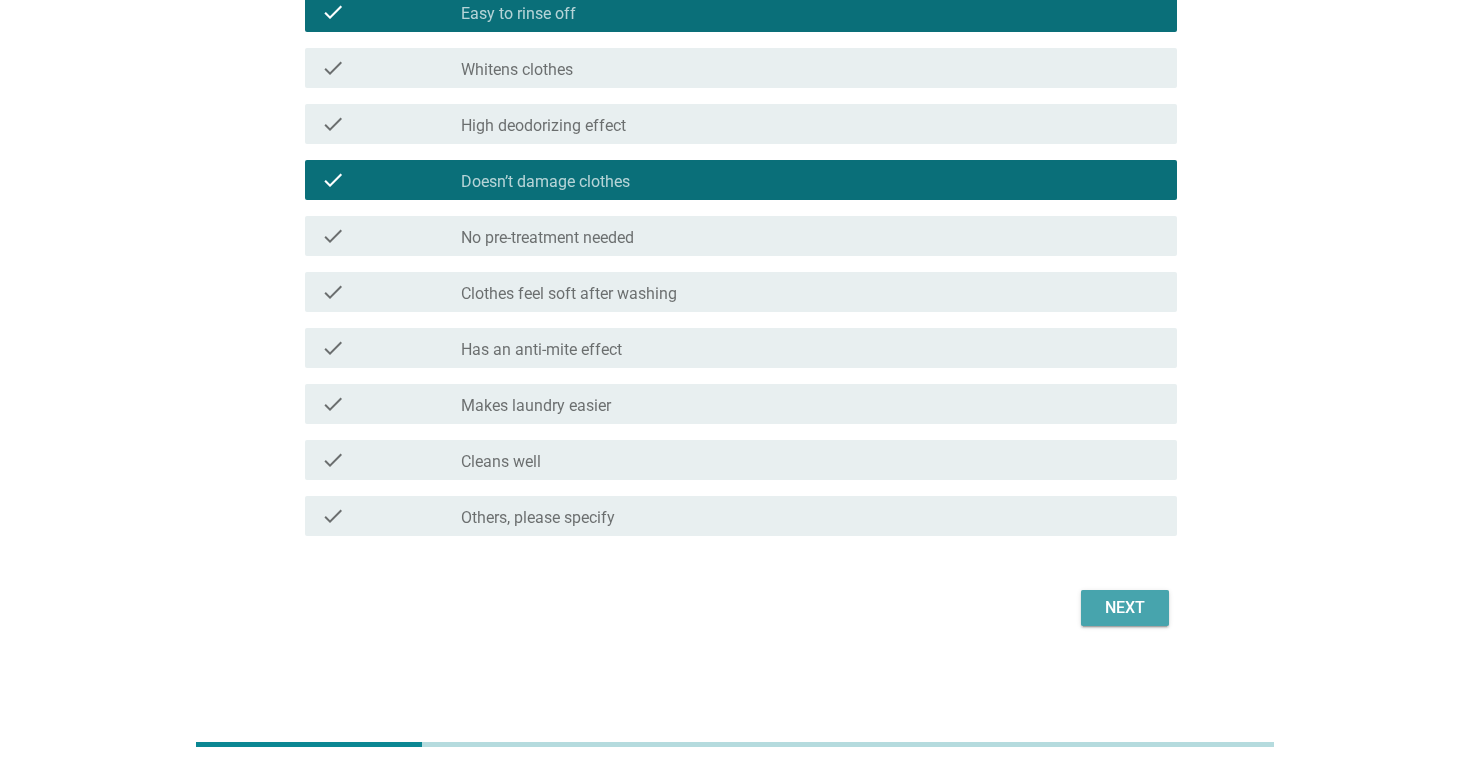 click on "Next" at bounding box center [1125, 608] 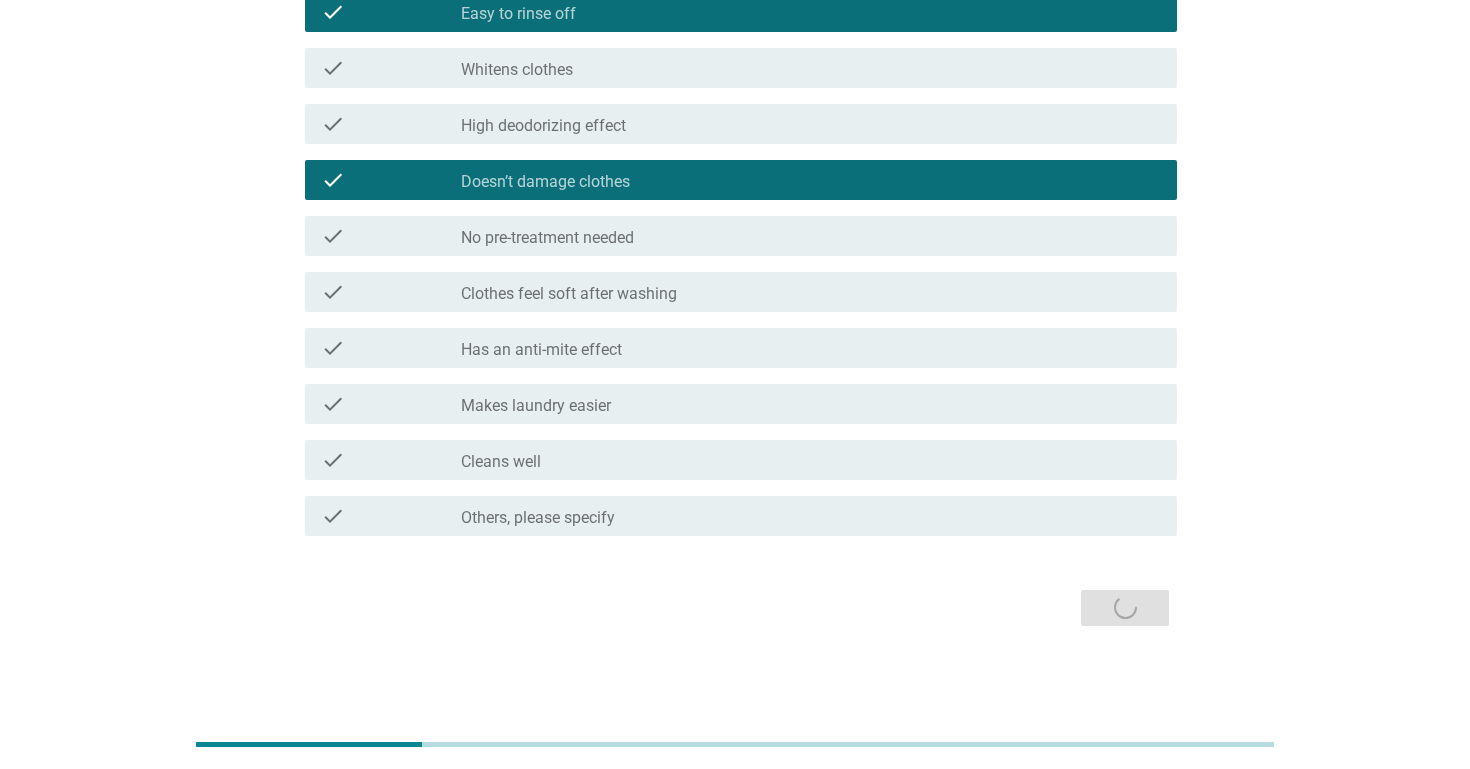 scroll, scrollTop: 0, scrollLeft: 0, axis: both 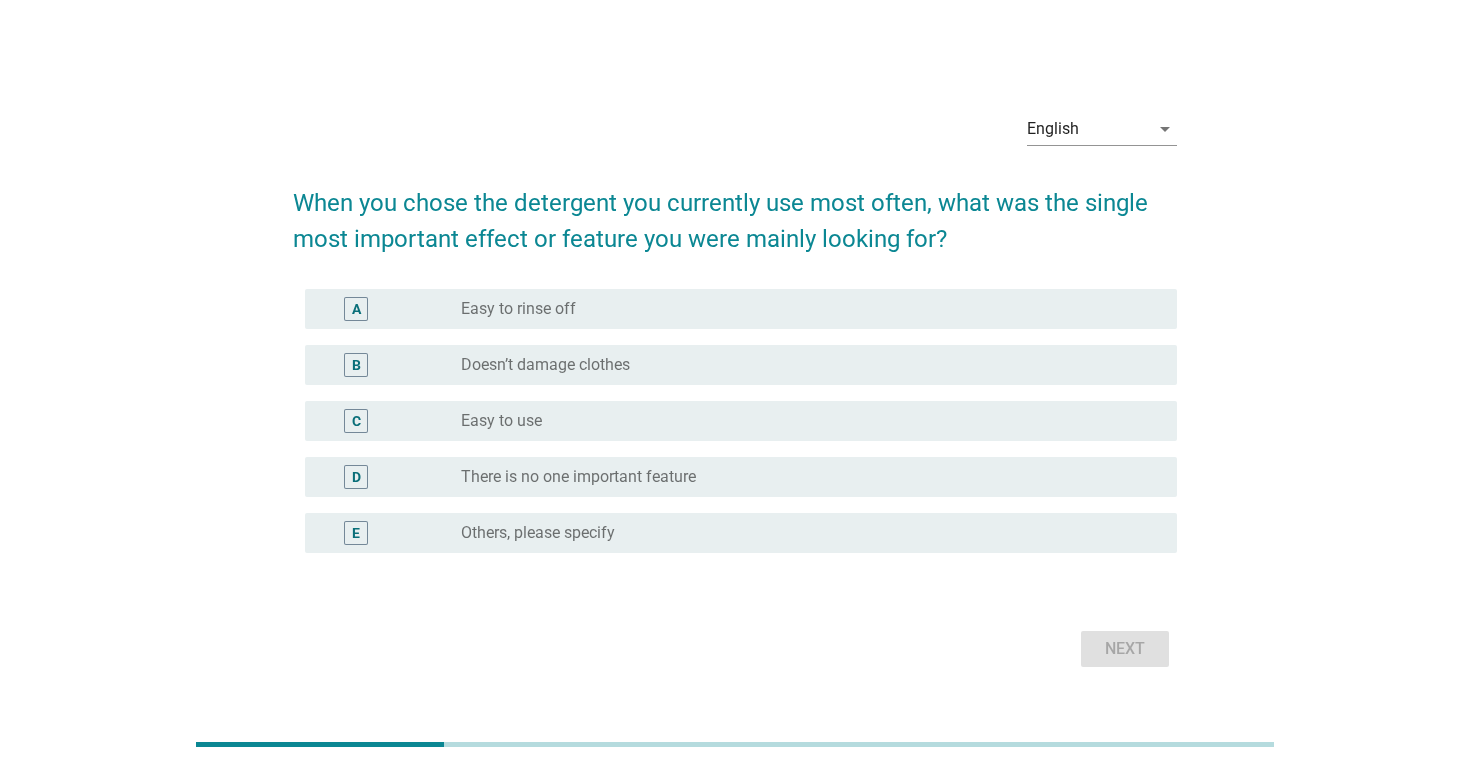 click on "C     radio_button_unchecked Easy to use" at bounding box center (735, 421) 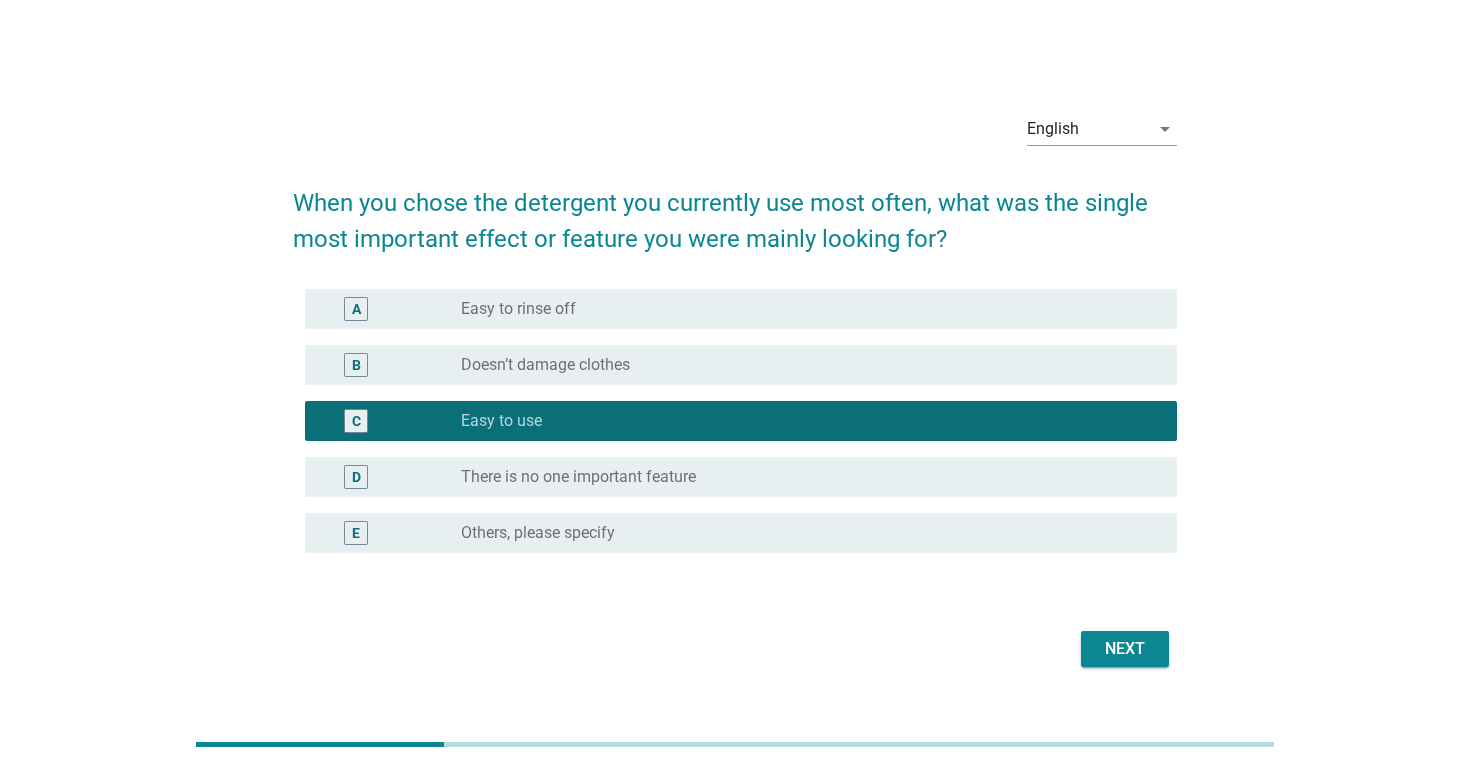 click on "Next" at bounding box center [1125, 649] 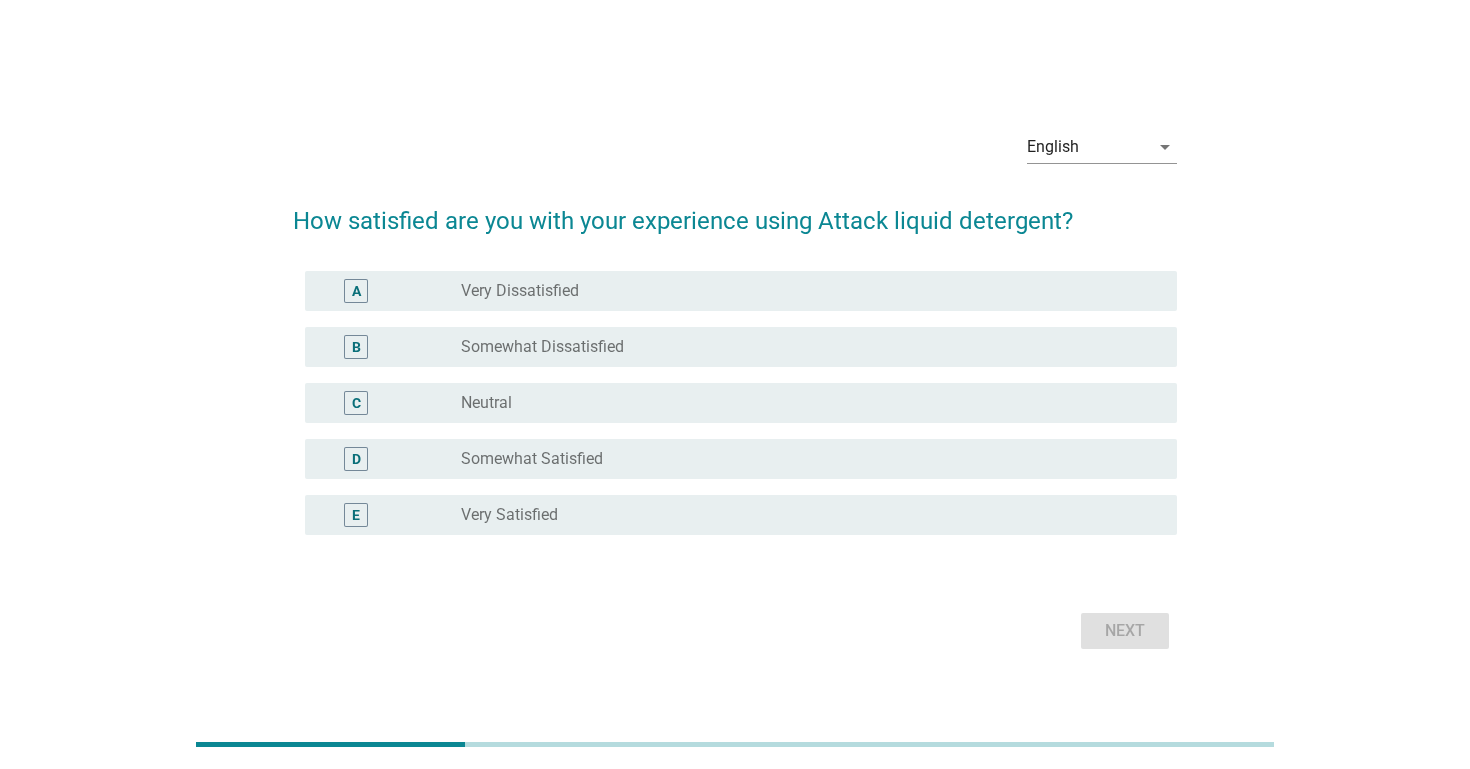 click on "radio_button_unchecked Very Satisfied" at bounding box center [803, 515] 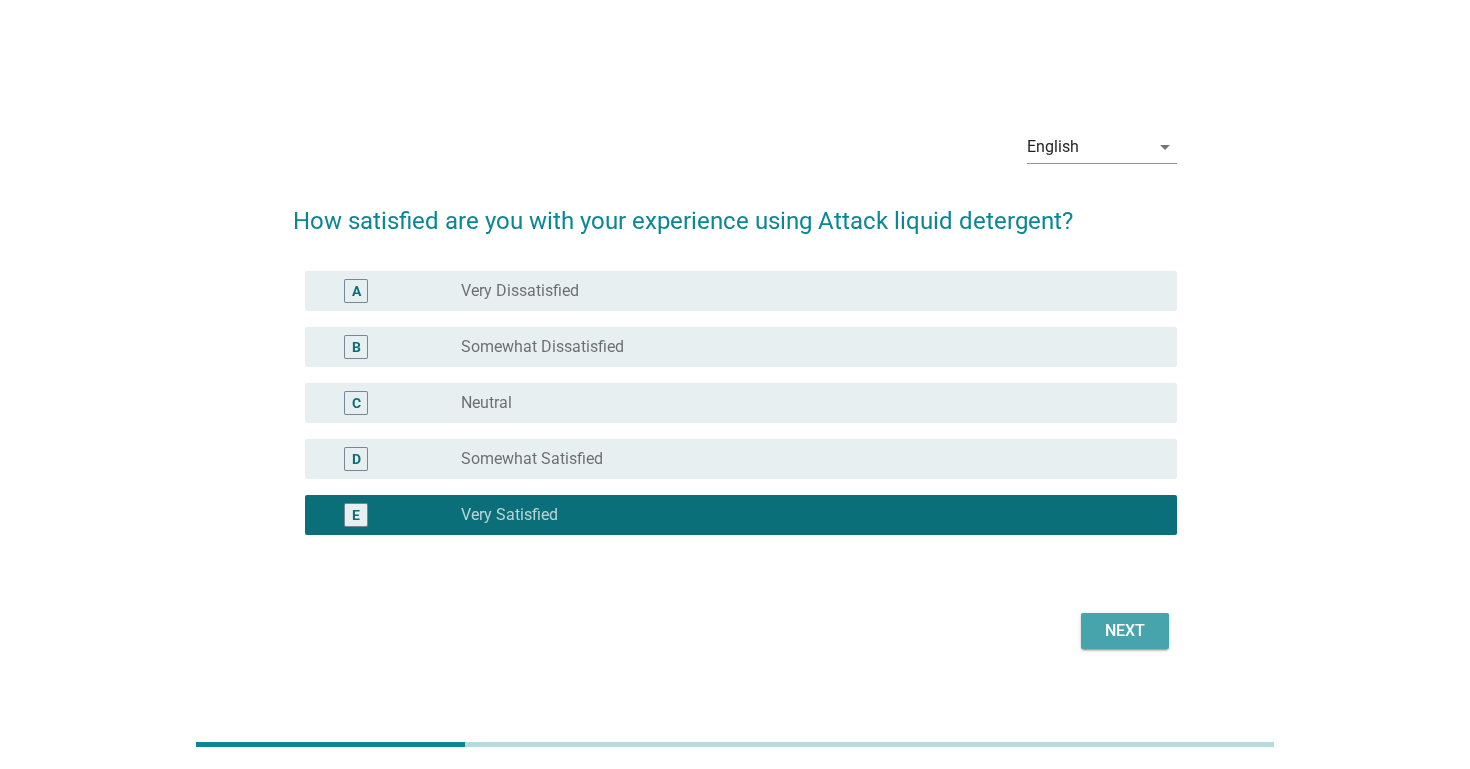 click on "Next" at bounding box center [1125, 631] 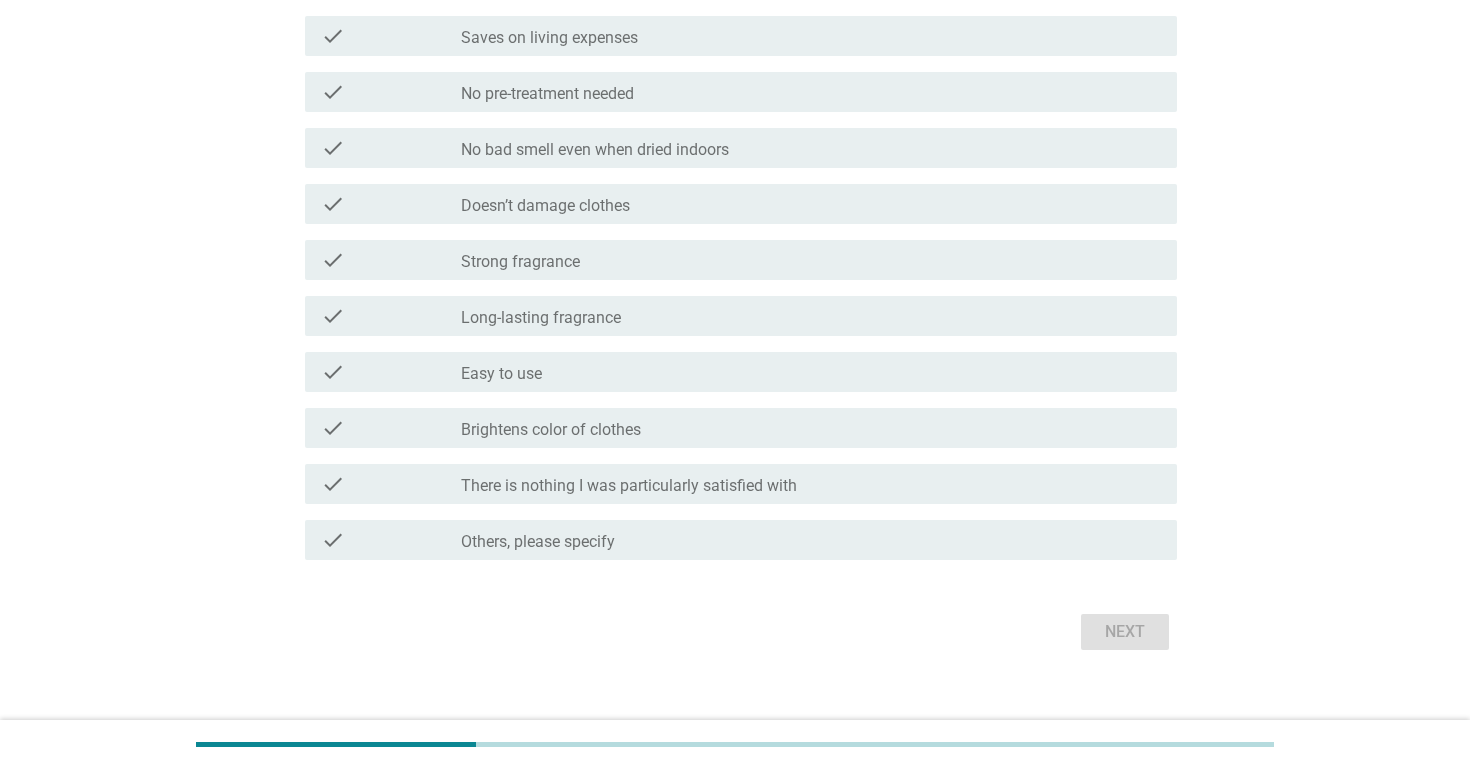 scroll, scrollTop: 897, scrollLeft: 0, axis: vertical 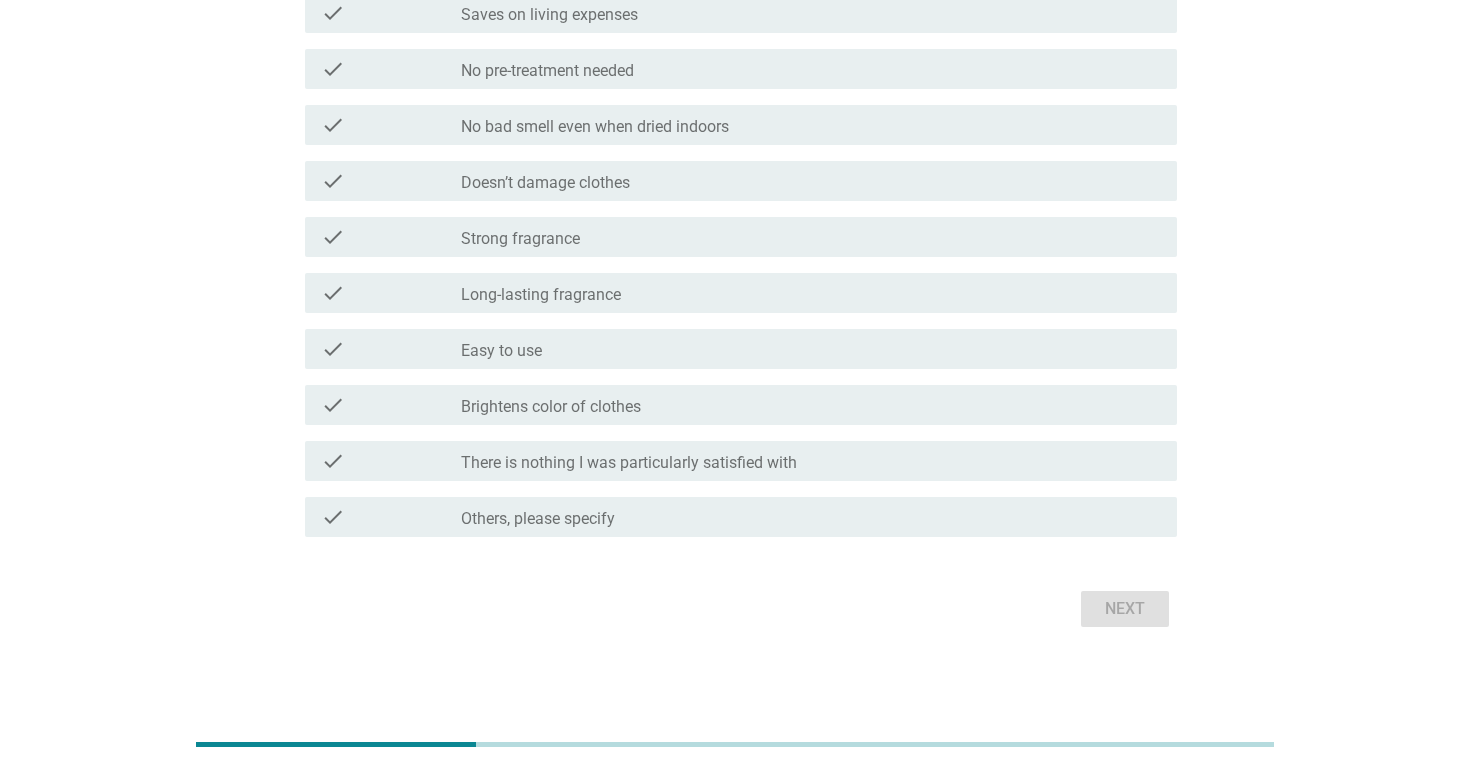click on "check_box_outline_blank Easy to use" at bounding box center (811, 349) 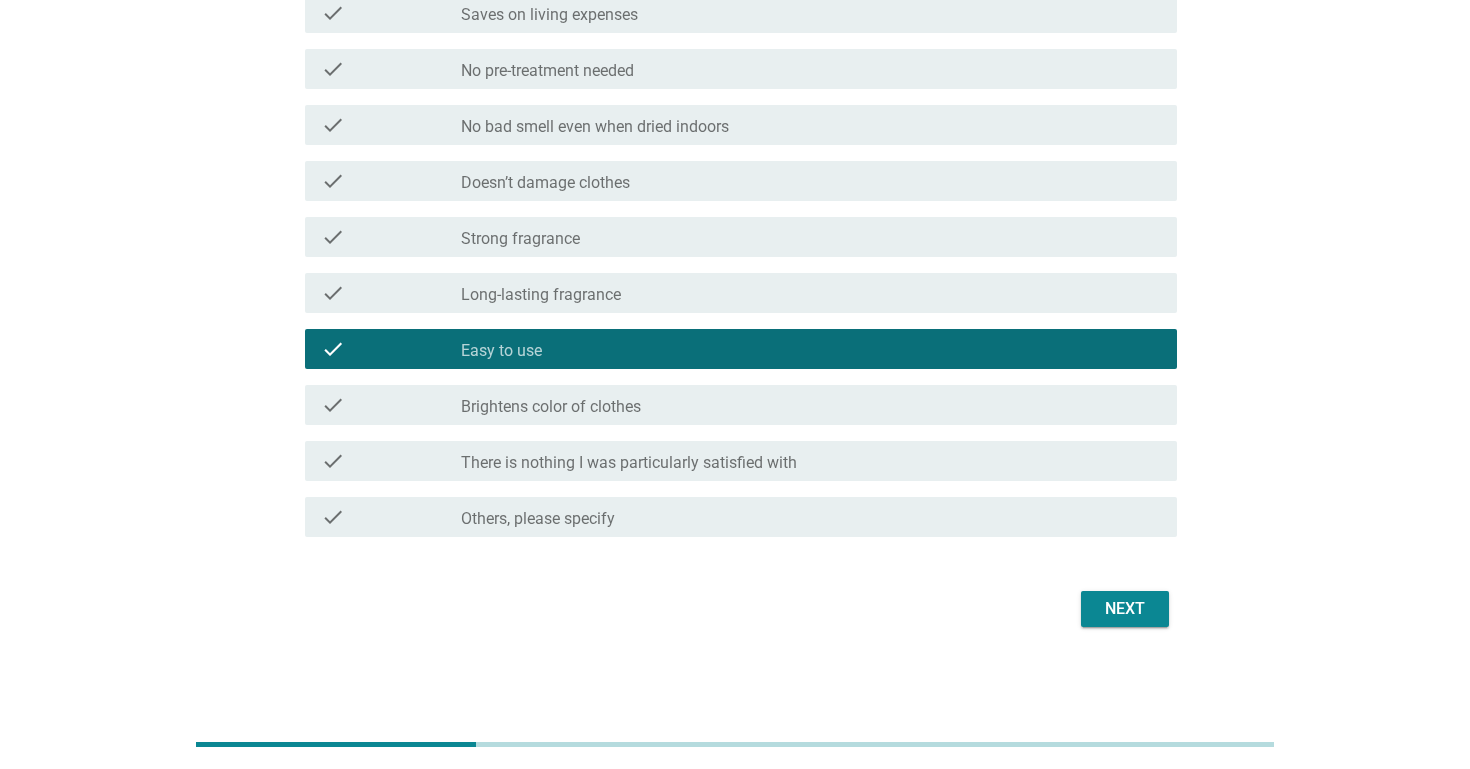 click on "No bad smell even when dried indoors" at bounding box center [595, 127] 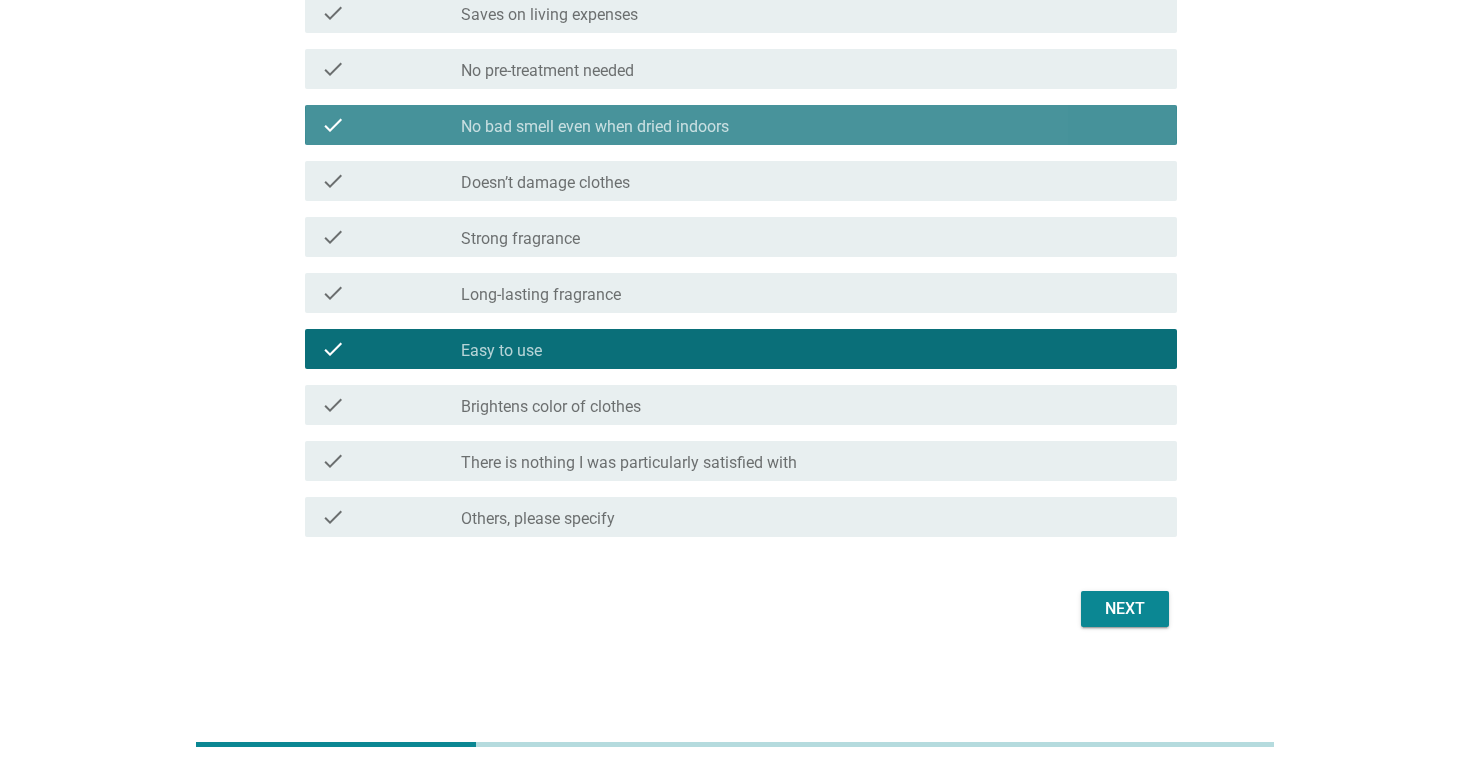 click on "No bad smell even when dried indoors" at bounding box center [595, 127] 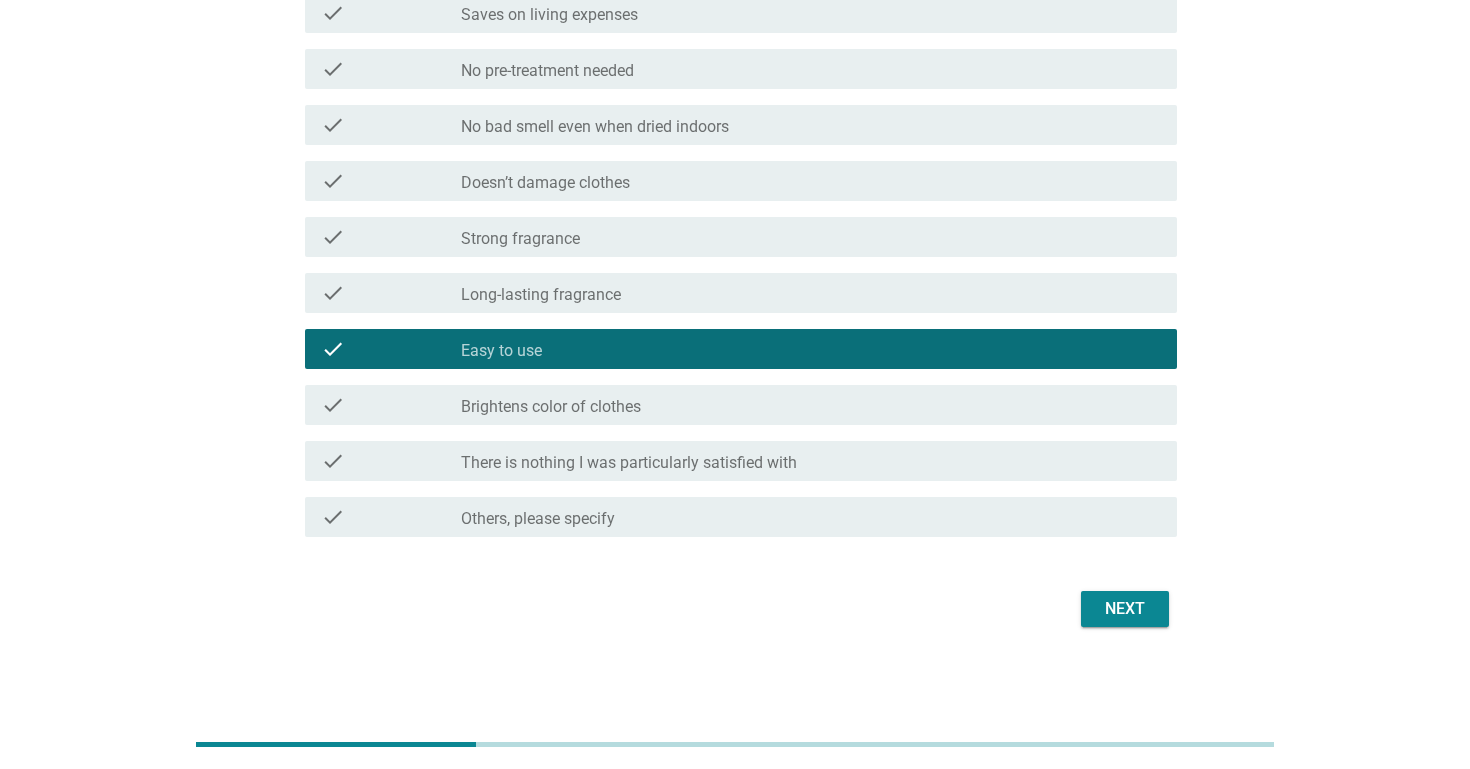click on "check     check_box_outline_blank Saves on living expenses" at bounding box center [741, 13] 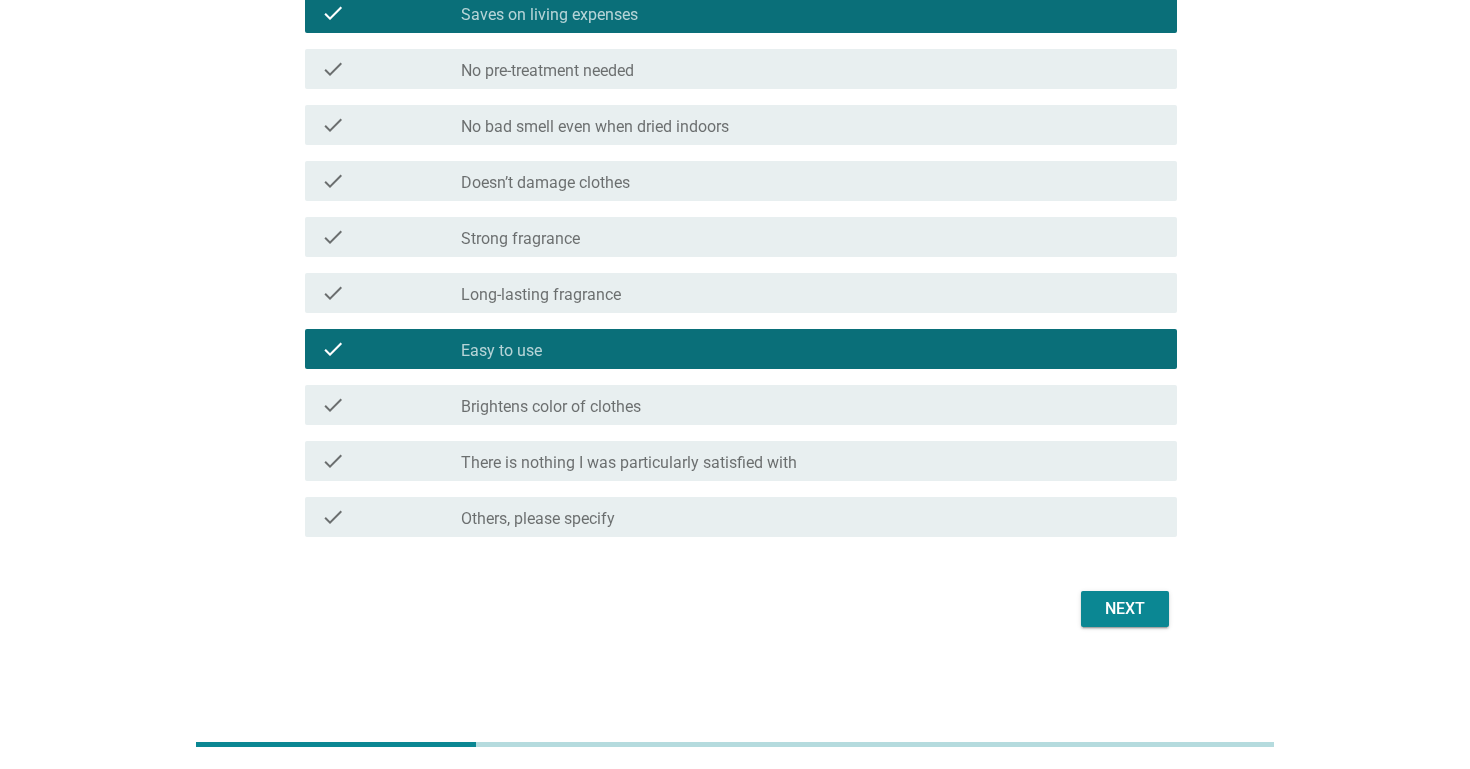 click on "Next" at bounding box center [1125, 609] 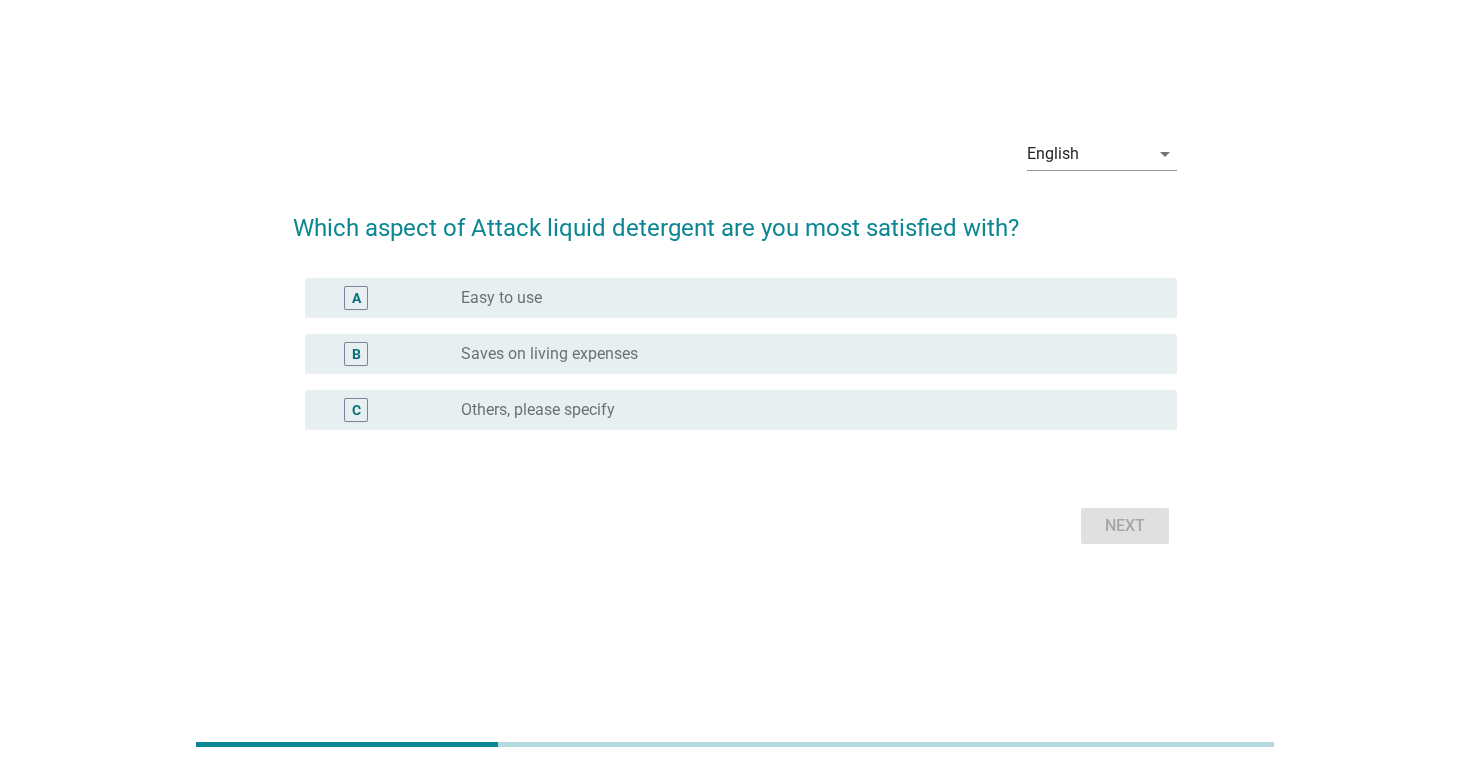 scroll, scrollTop: 0, scrollLeft: 0, axis: both 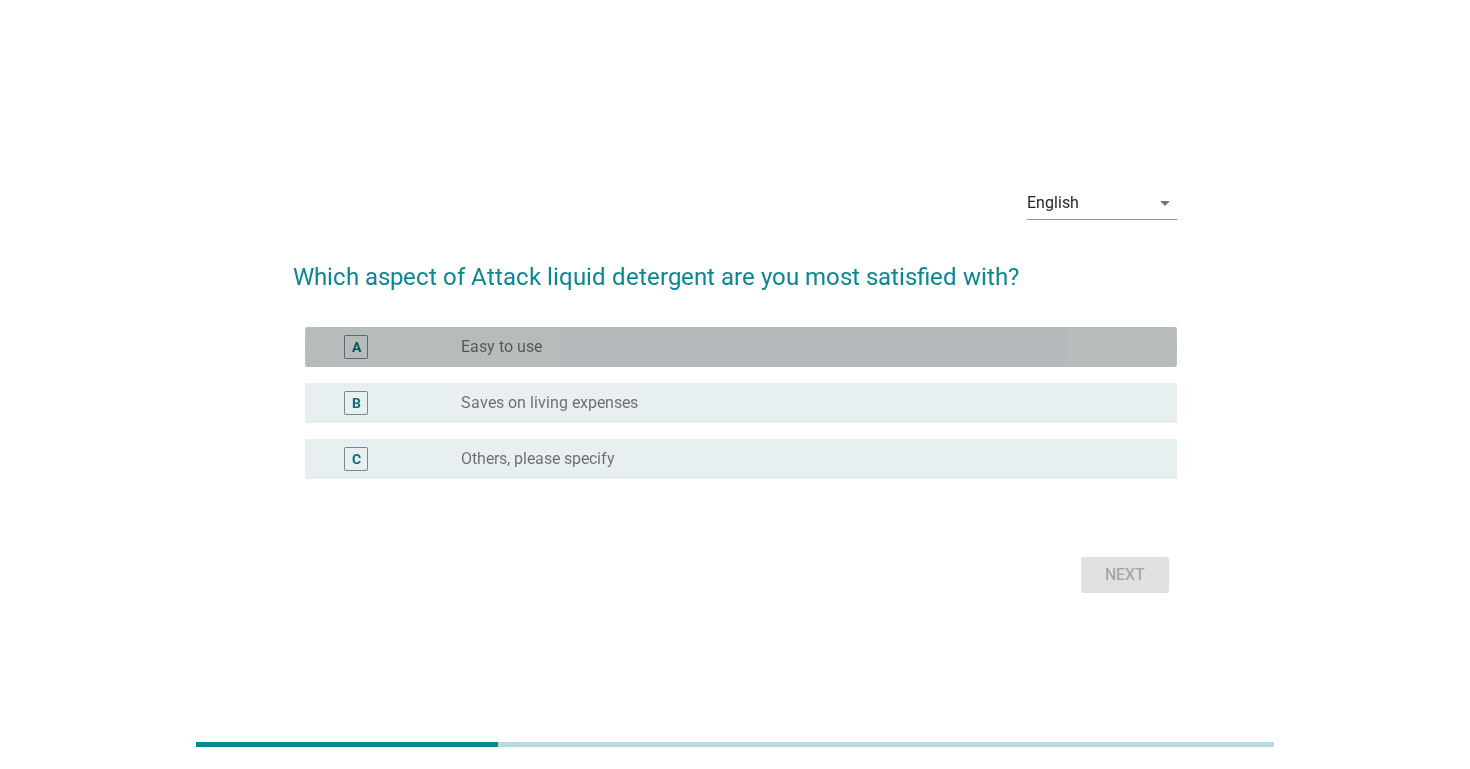 click on "radio_button_unchecked Easy to use" at bounding box center [811, 347] 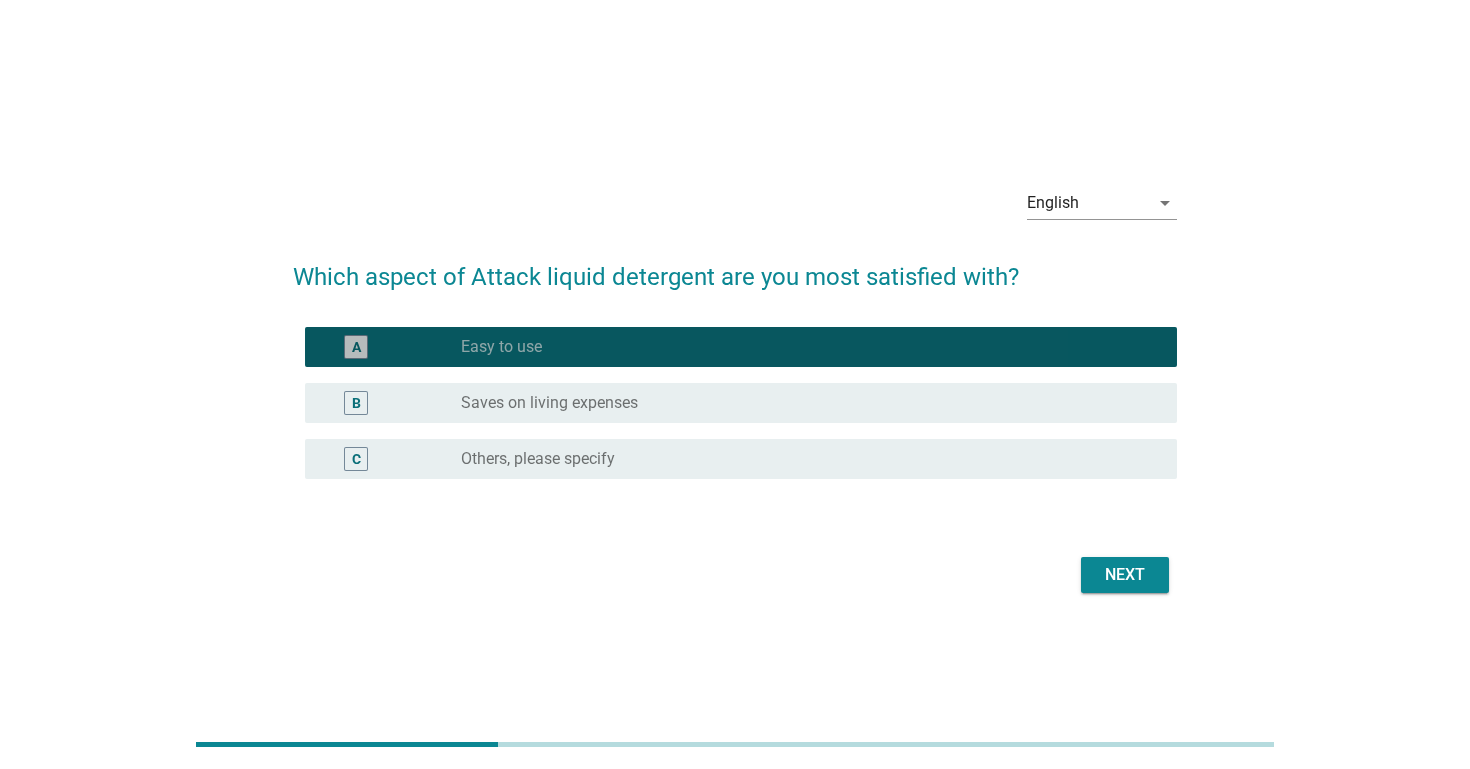 click on "radio_button_checked Easy to use" at bounding box center (811, 347) 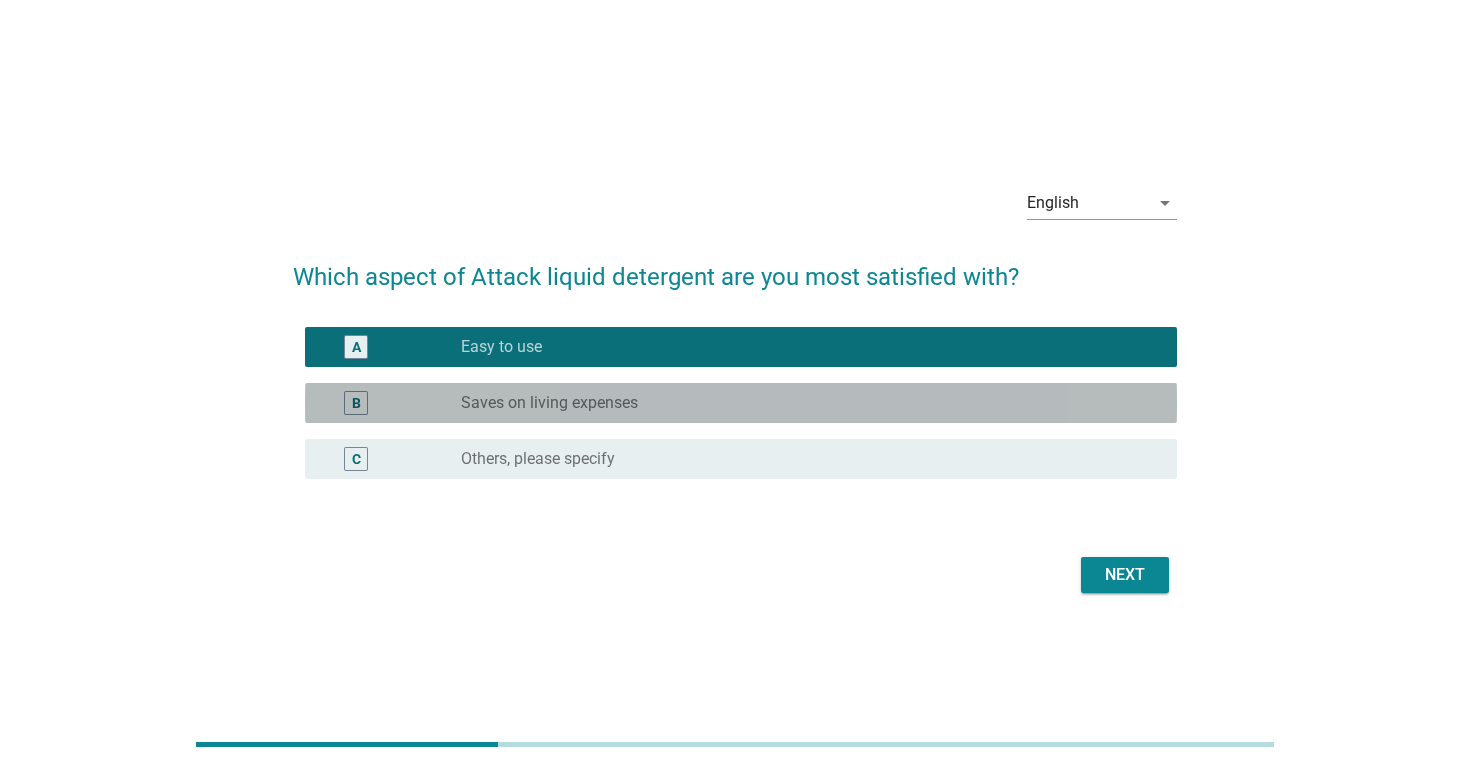 click on "radio_button_unchecked Saves on living expenses" at bounding box center [803, 403] 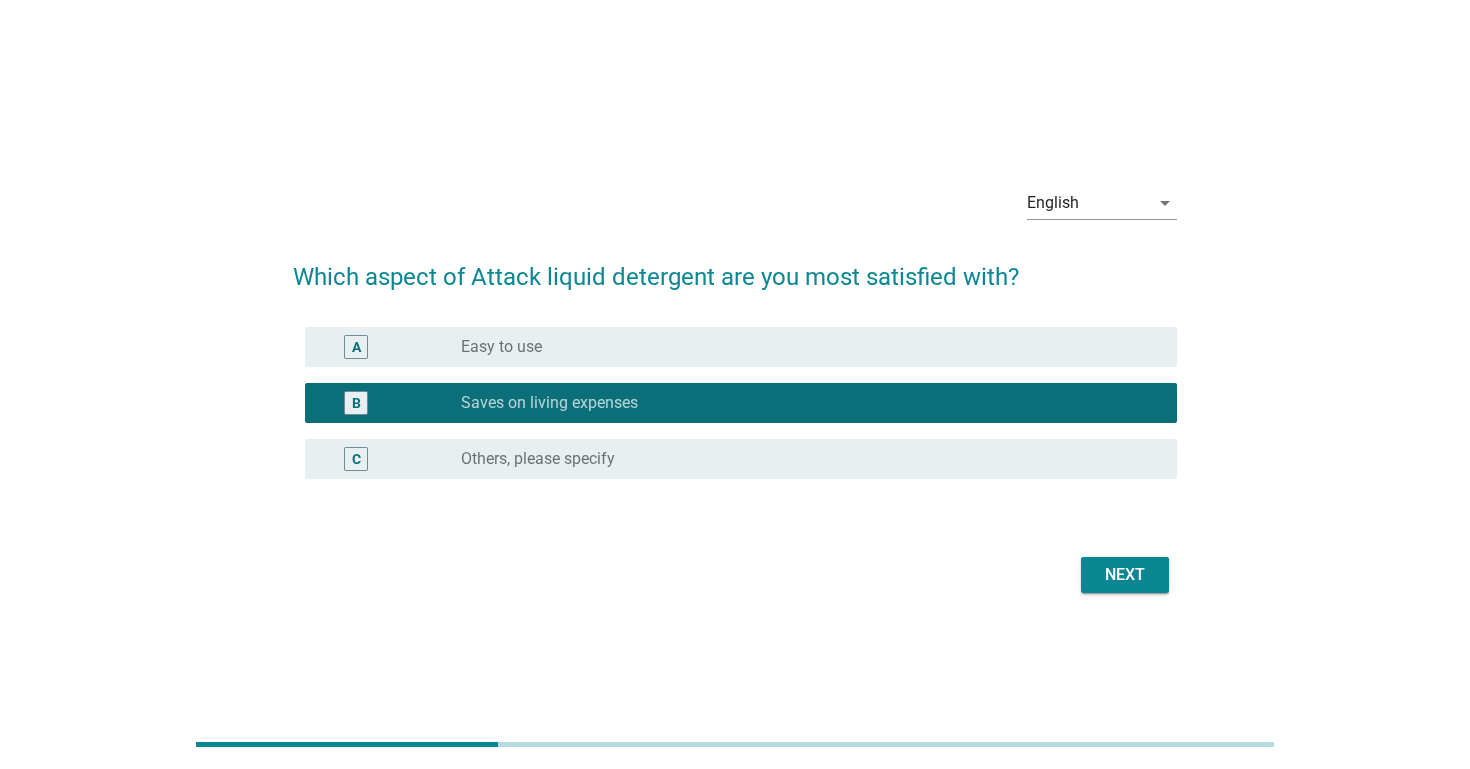 click on "Next" at bounding box center [1125, 575] 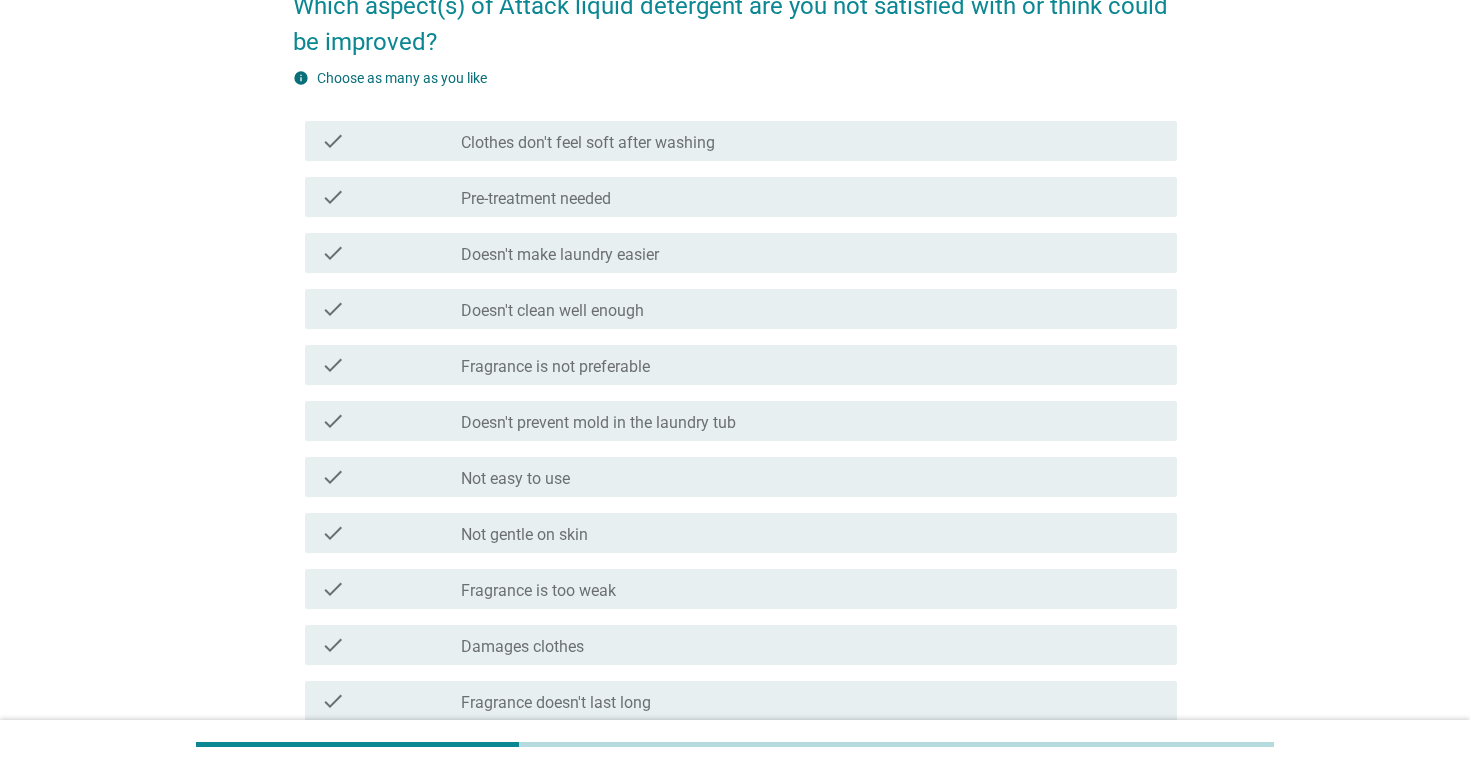 scroll, scrollTop: 201, scrollLeft: 0, axis: vertical 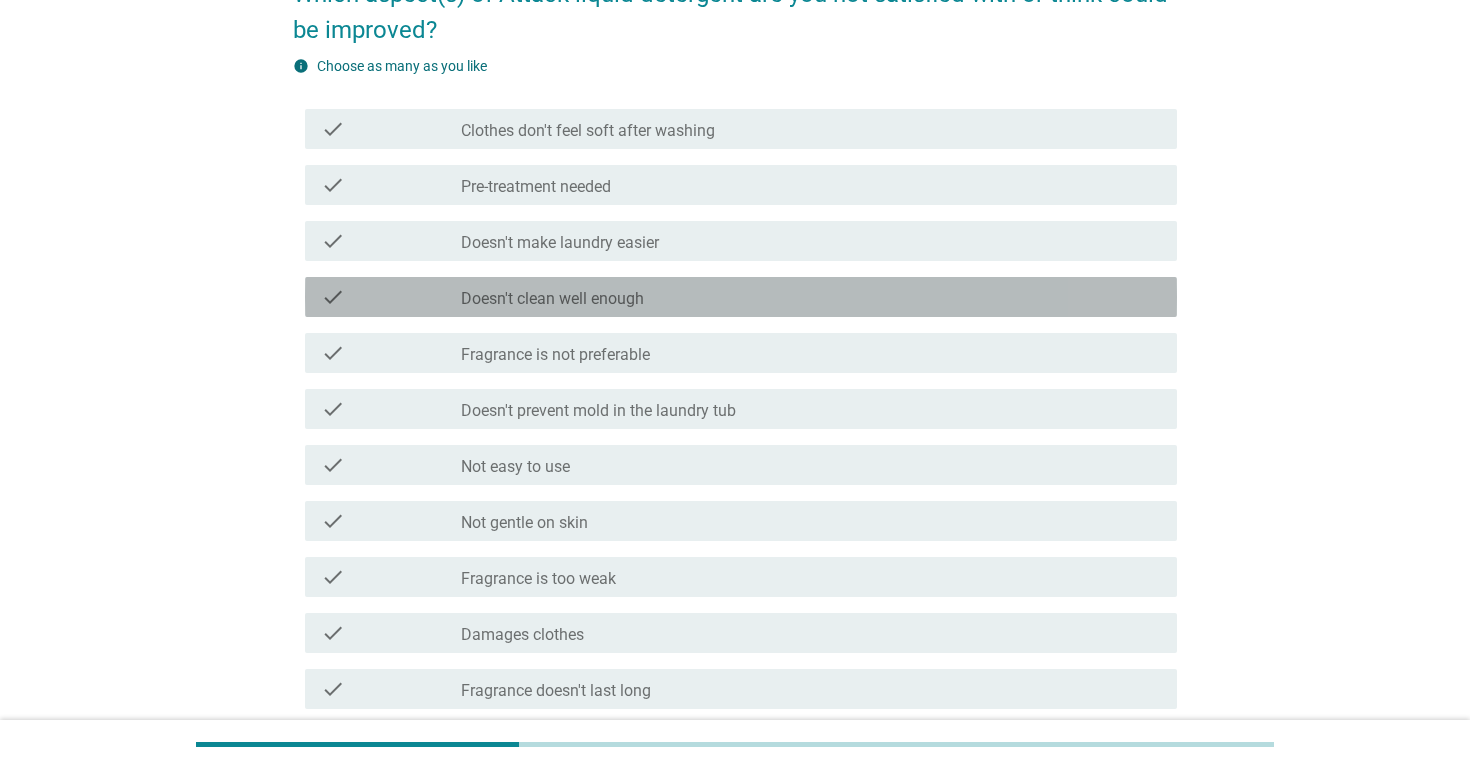 click on "check_box_outline_blank Doesn't clean well enough" at bounding box center (811, 297) 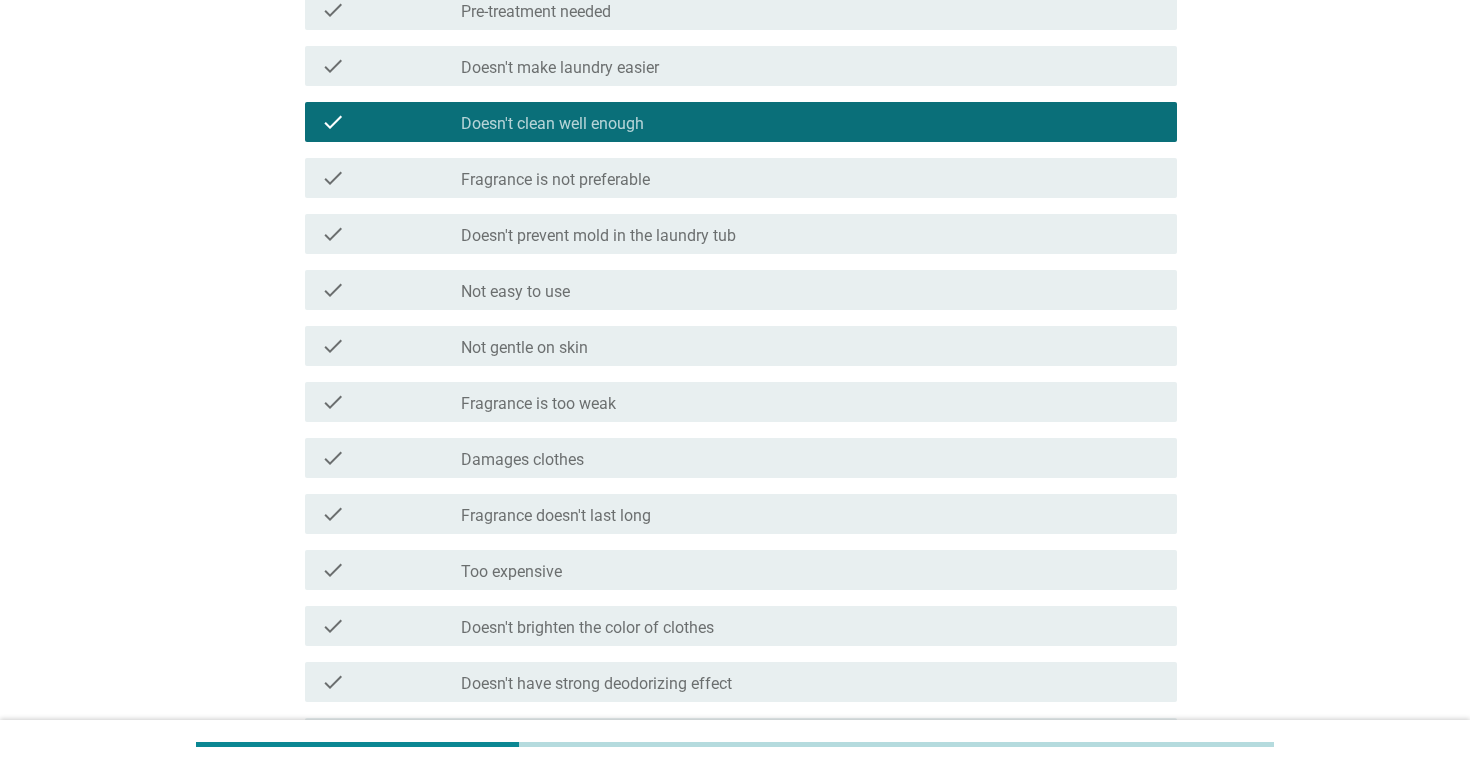 scroll, scrollTop: 458, scrollLeft: 0, axis: vertical 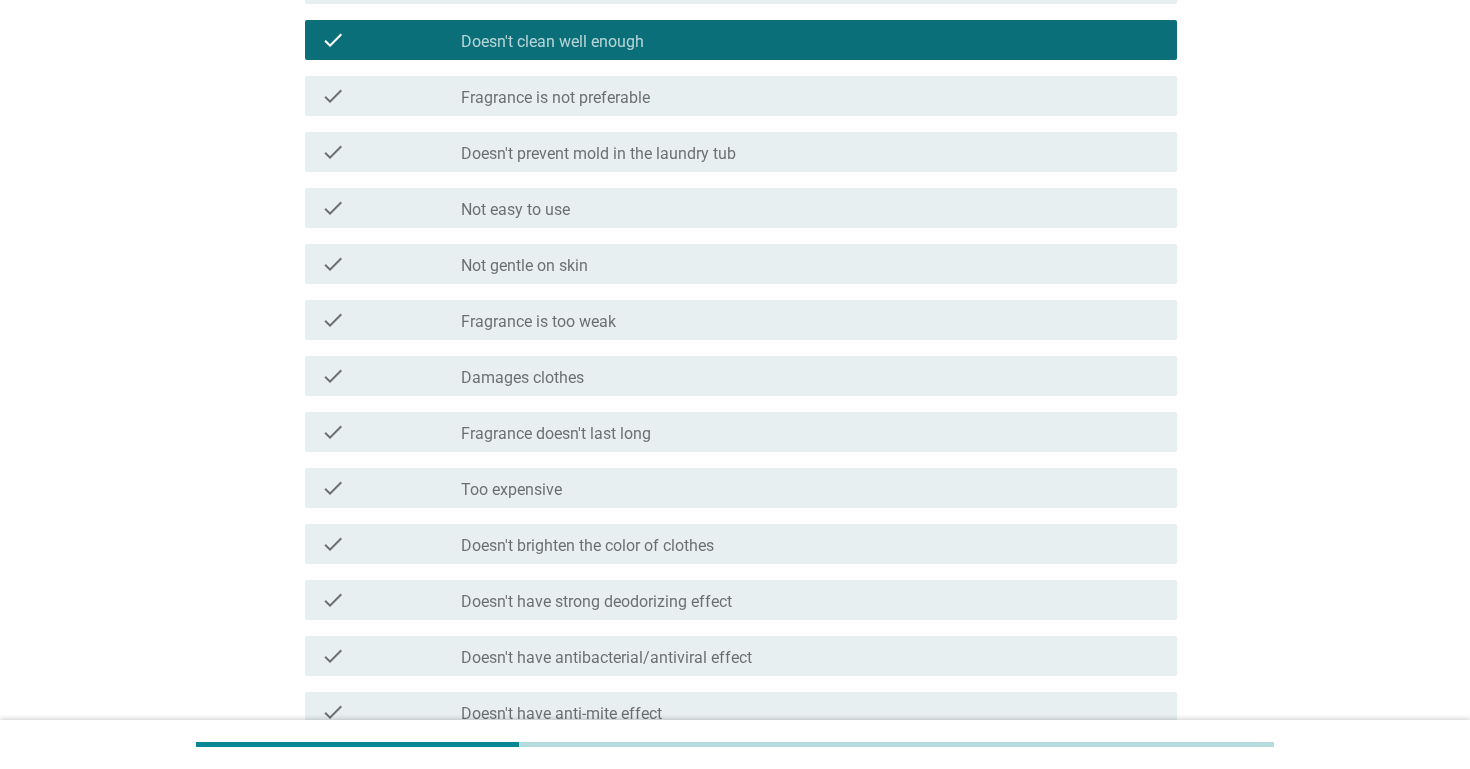 click on "check_box_outline_blank Fragrance is too weak" at bounding box center (811, 320) 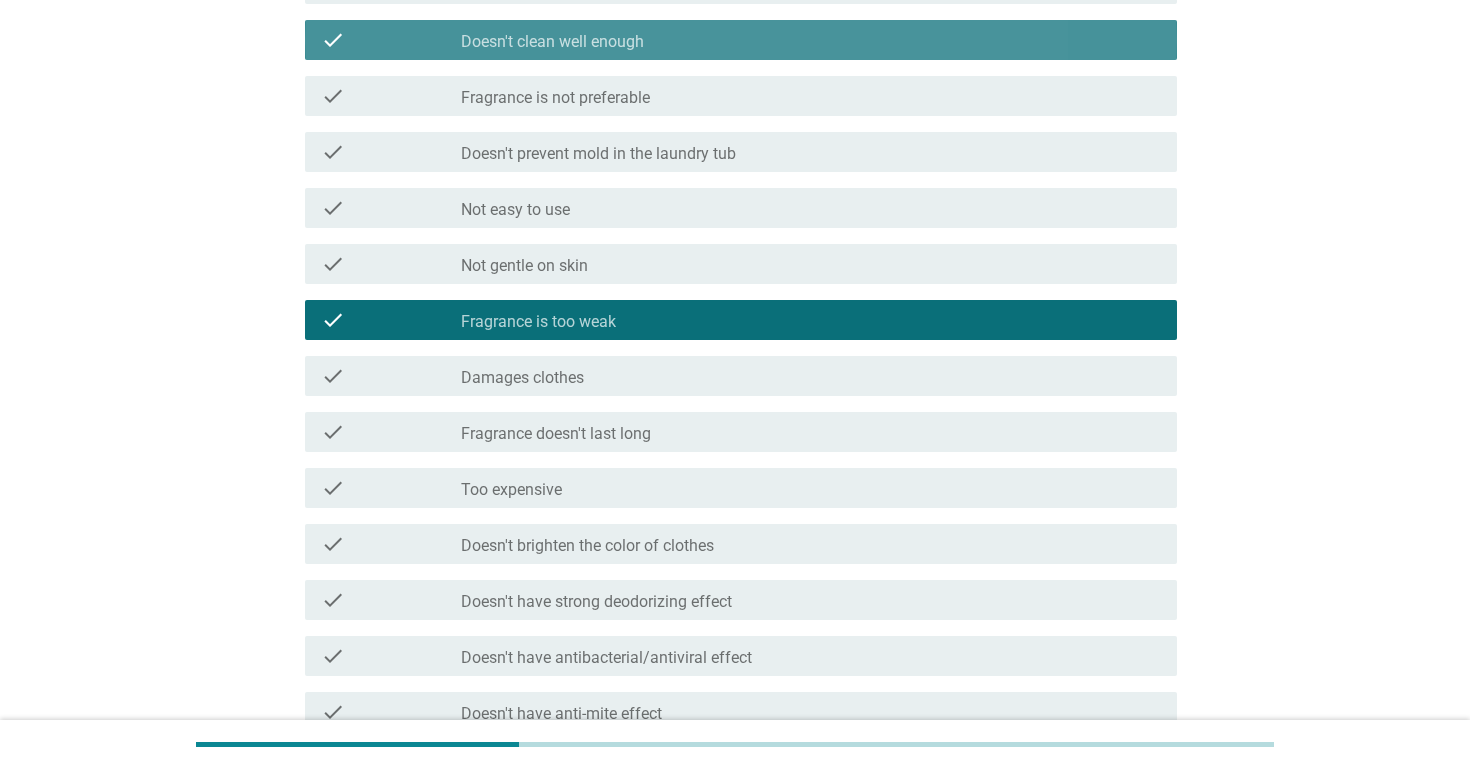 click on "check     check_box_outline_blank Doesn't clean well enough" at bounding box center [741, 40] 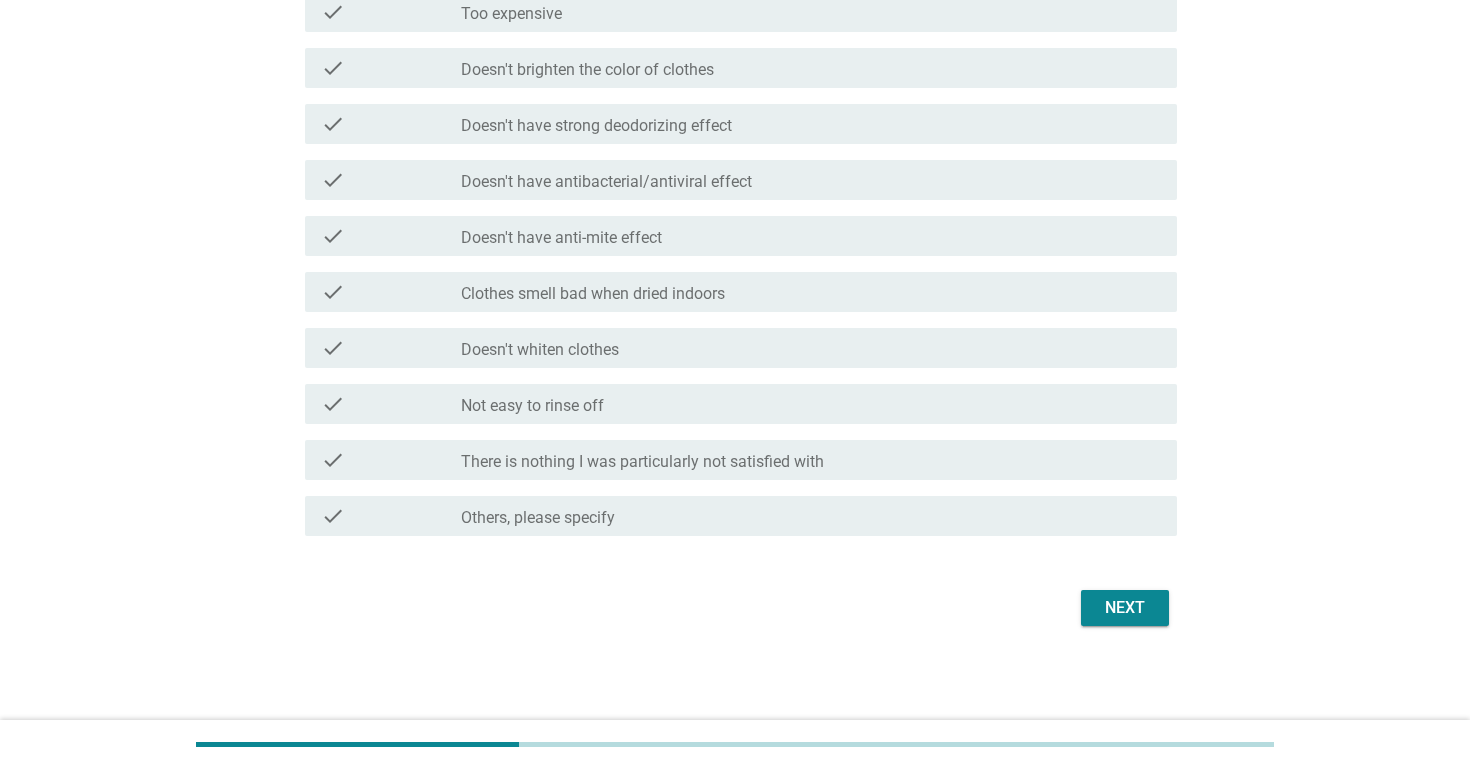scroll, scrollTop: 934, scrollLeft: 0, axis: vertical 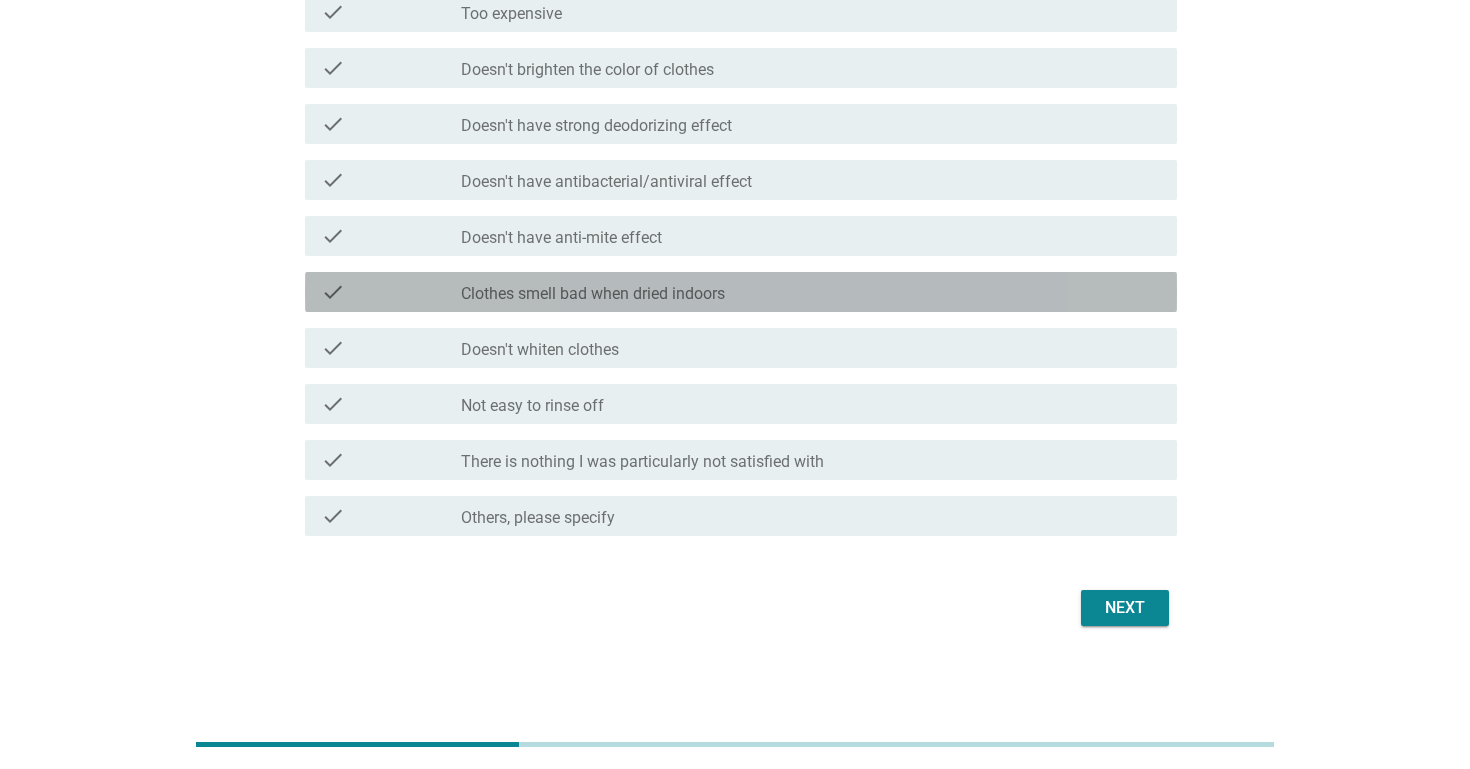 click on "Clothes smell bad when dried indoors" at bounding box center (593, 294) 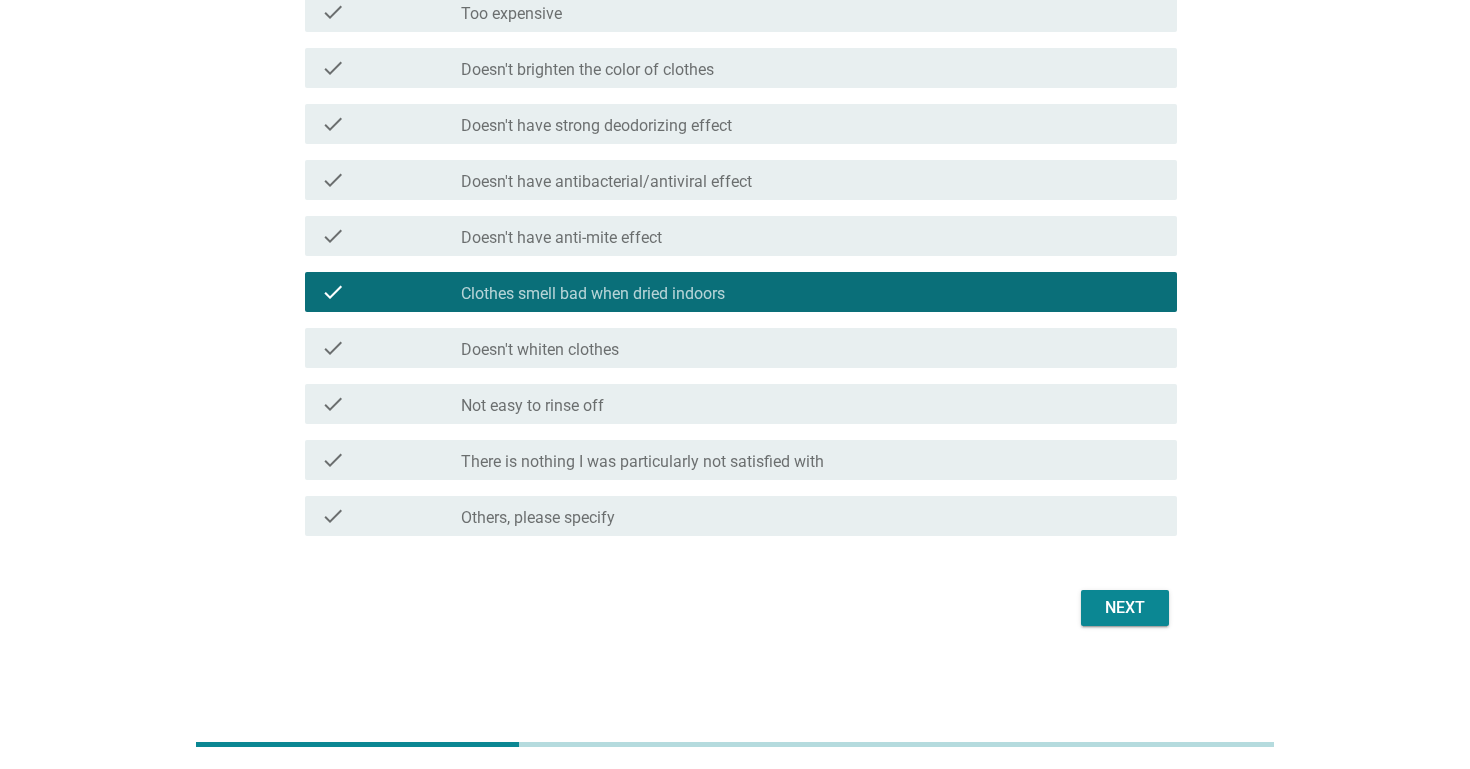 click on "Next" at bounding box center [1125, 608] 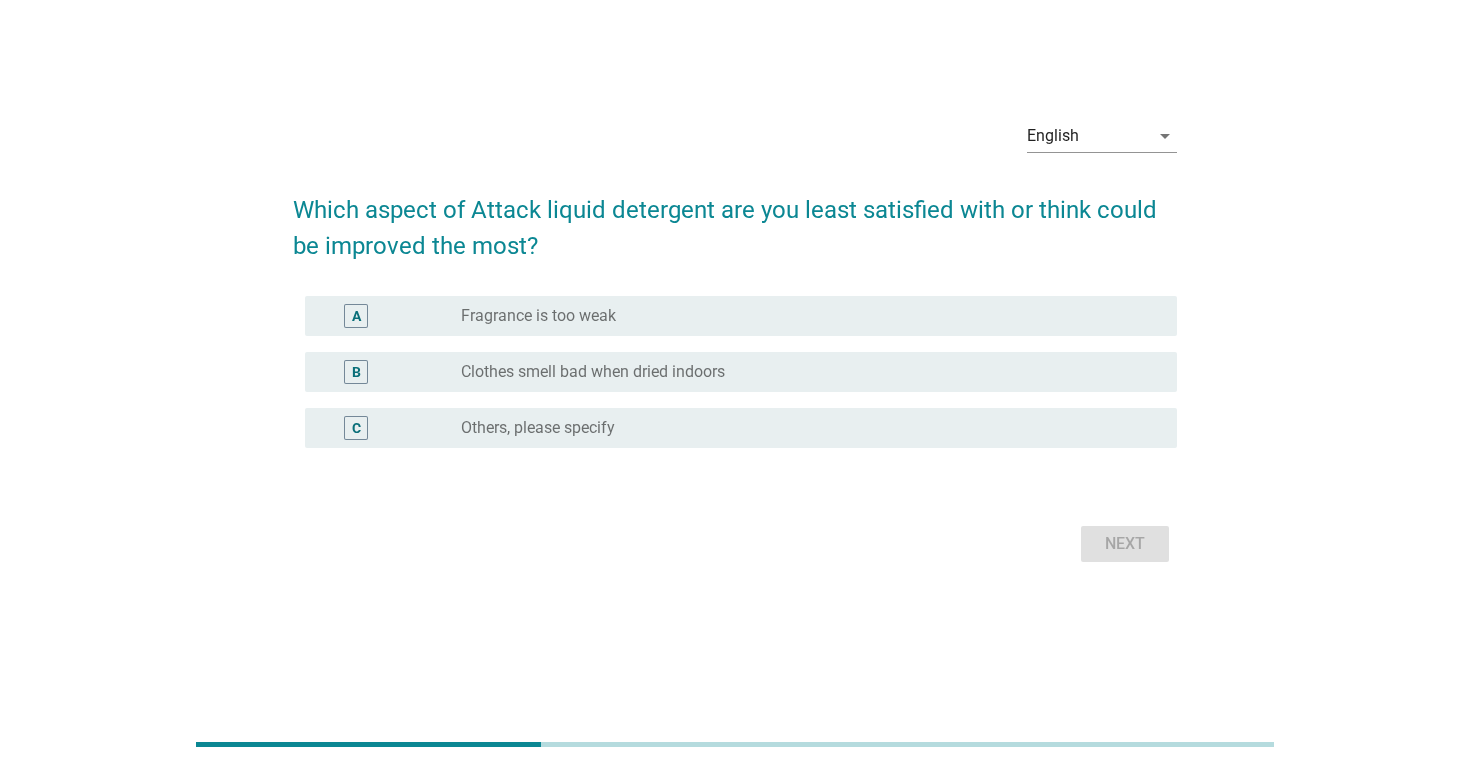 scroll, scrollTop: 0, scrollLeft: 0, axis: both 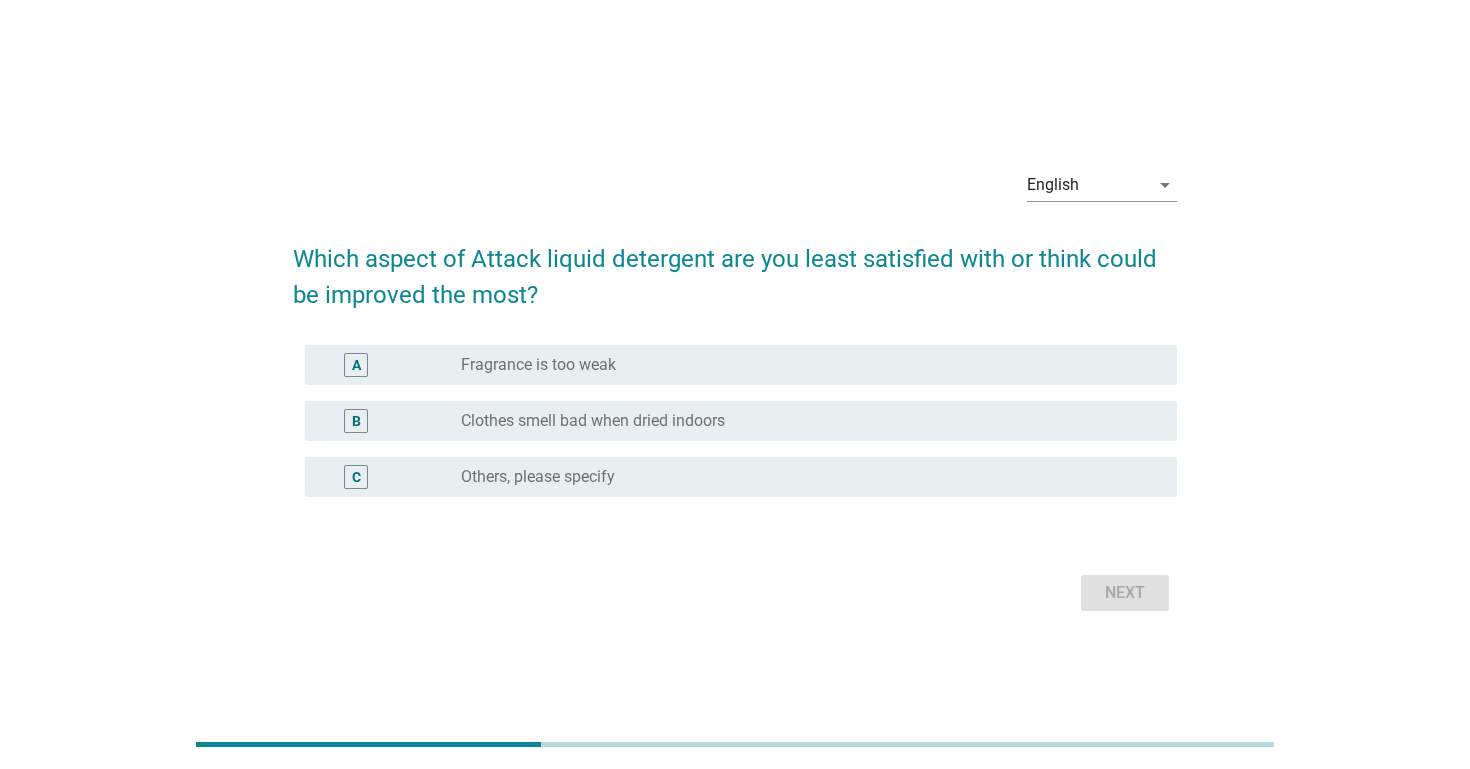 click on "radio_button_unchecked Fragrance is too weak" at bounding box center [803, 365] 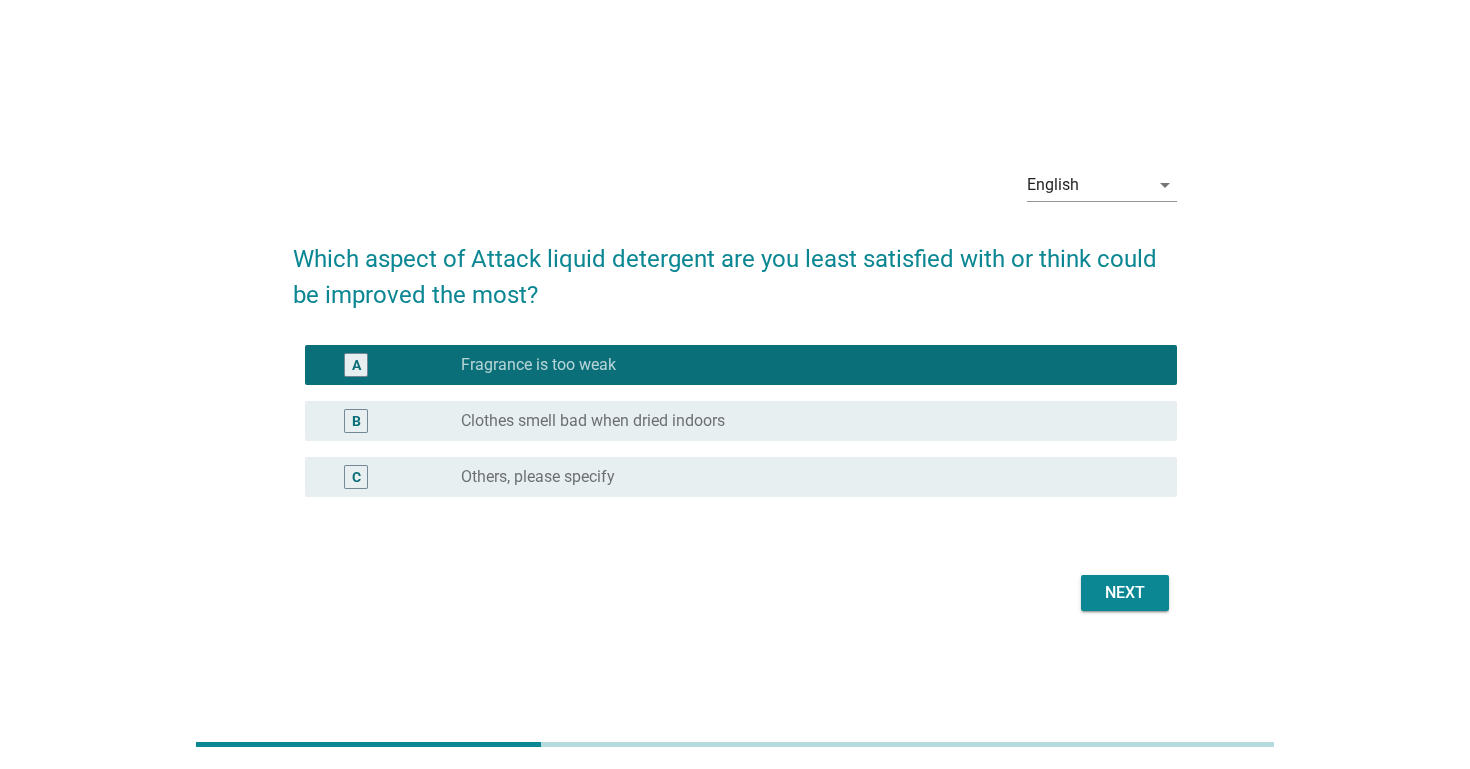 click on "Next" at bounding box center [1125, 593] 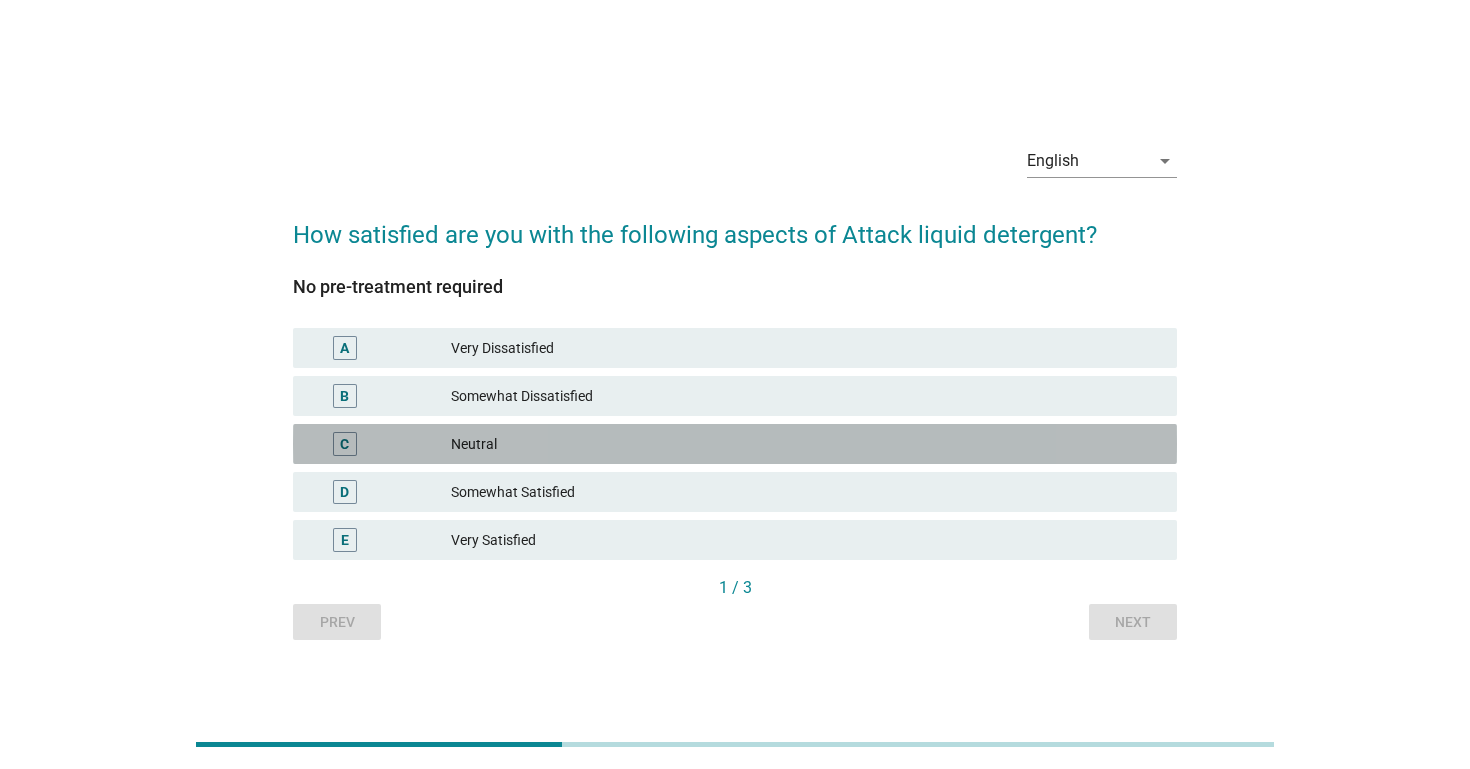click on "C   Neutral" at bounding box center [735, 444] 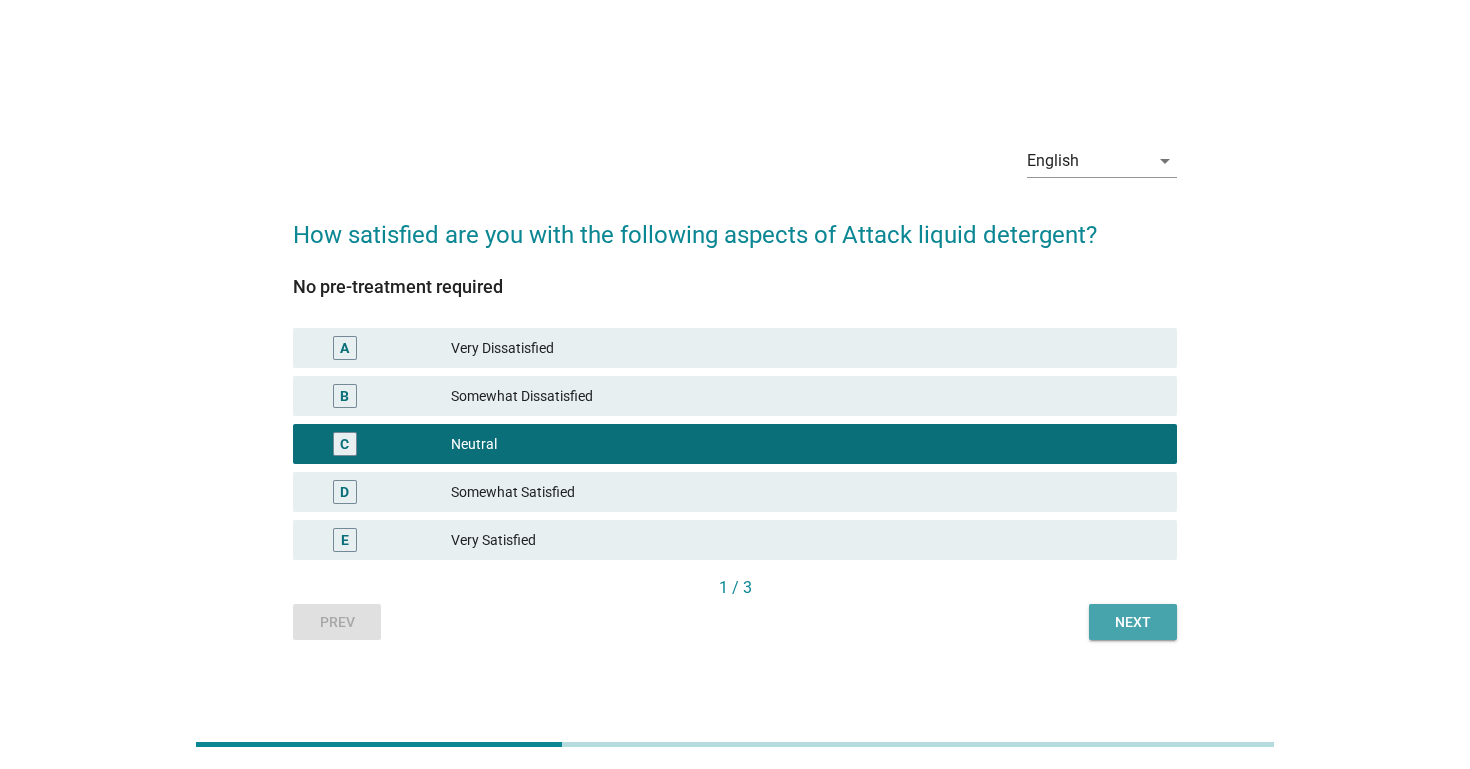 click on "Next" at bounding box center [1133, 622] 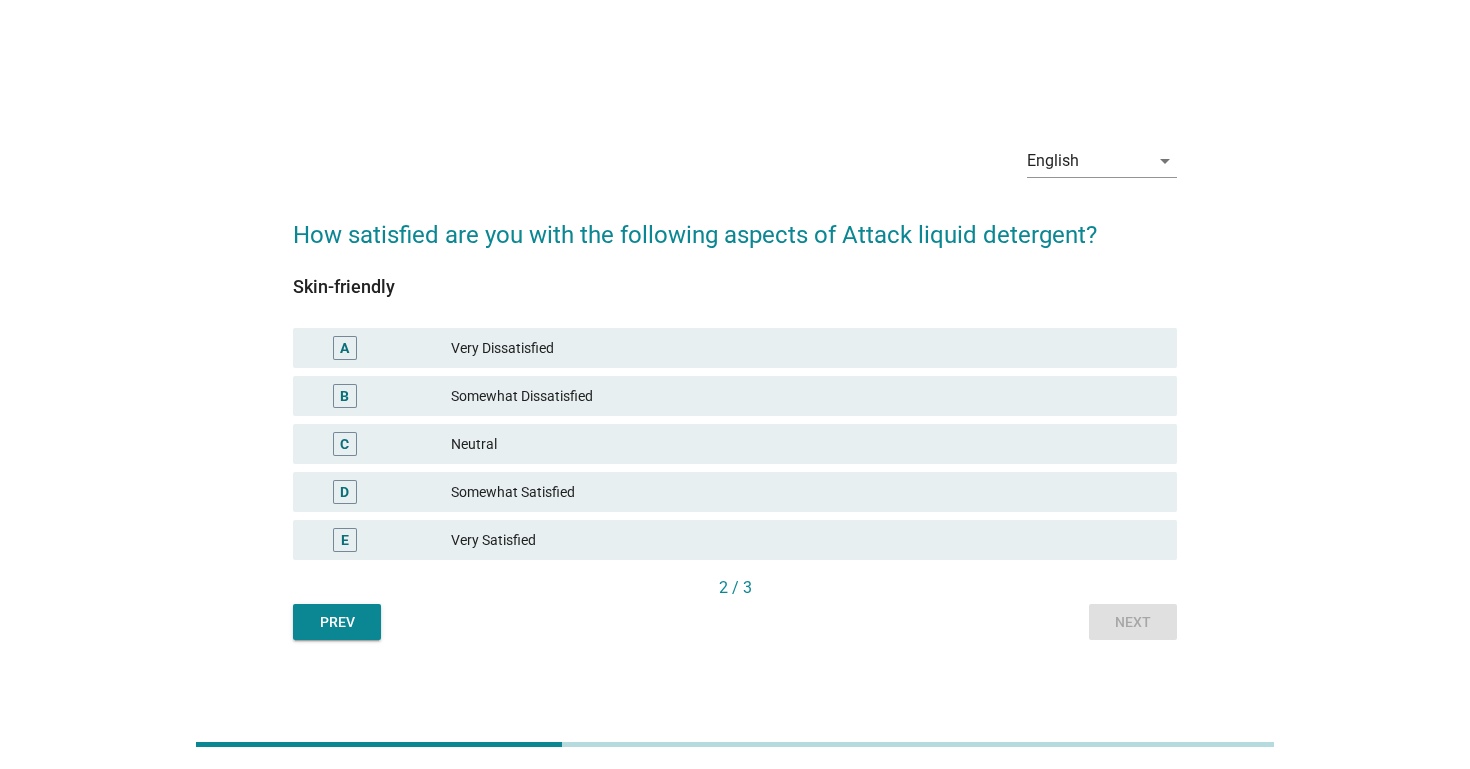 click on "Somewhat Satisfied" at bounding box center [806, 492] 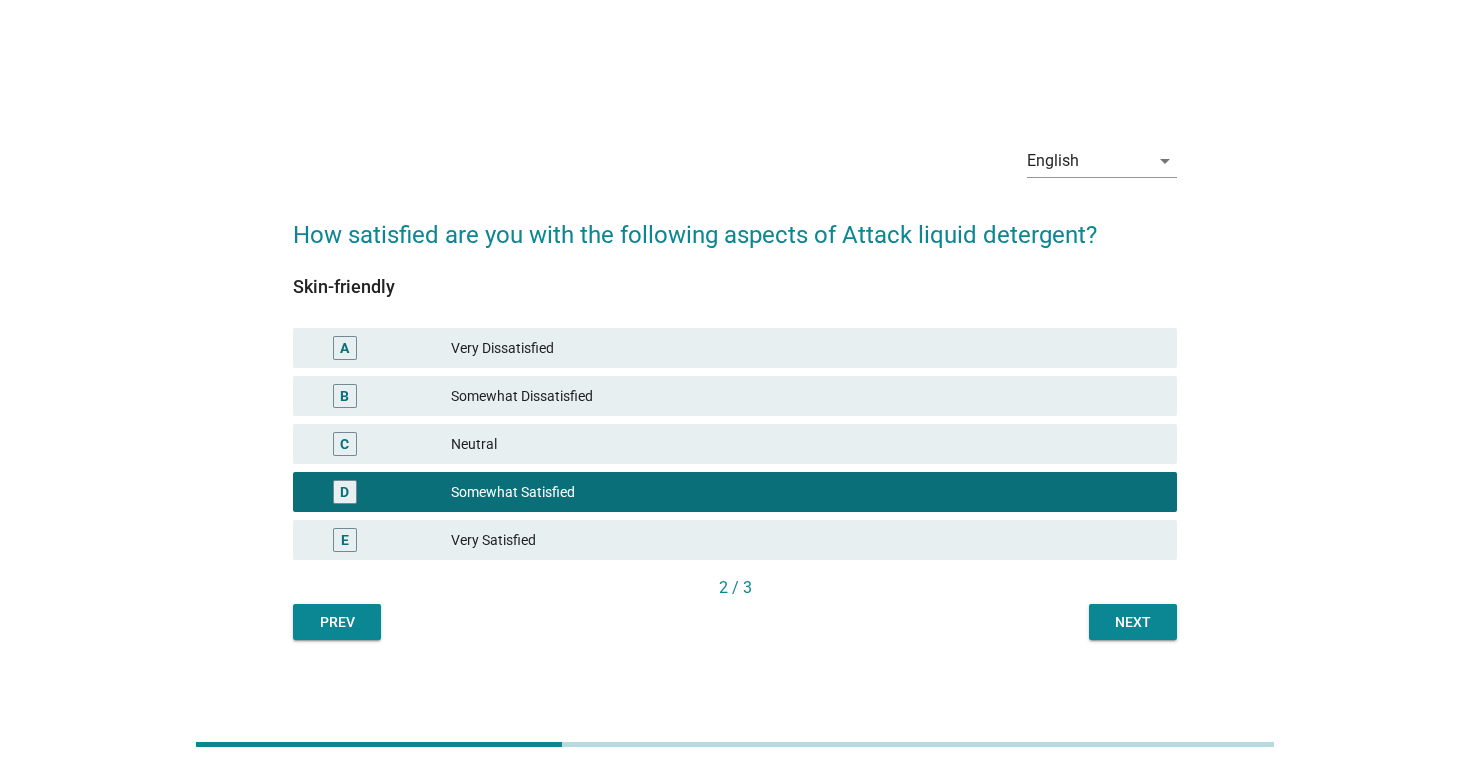 click on "Next" at bounding box center (1133, 622) 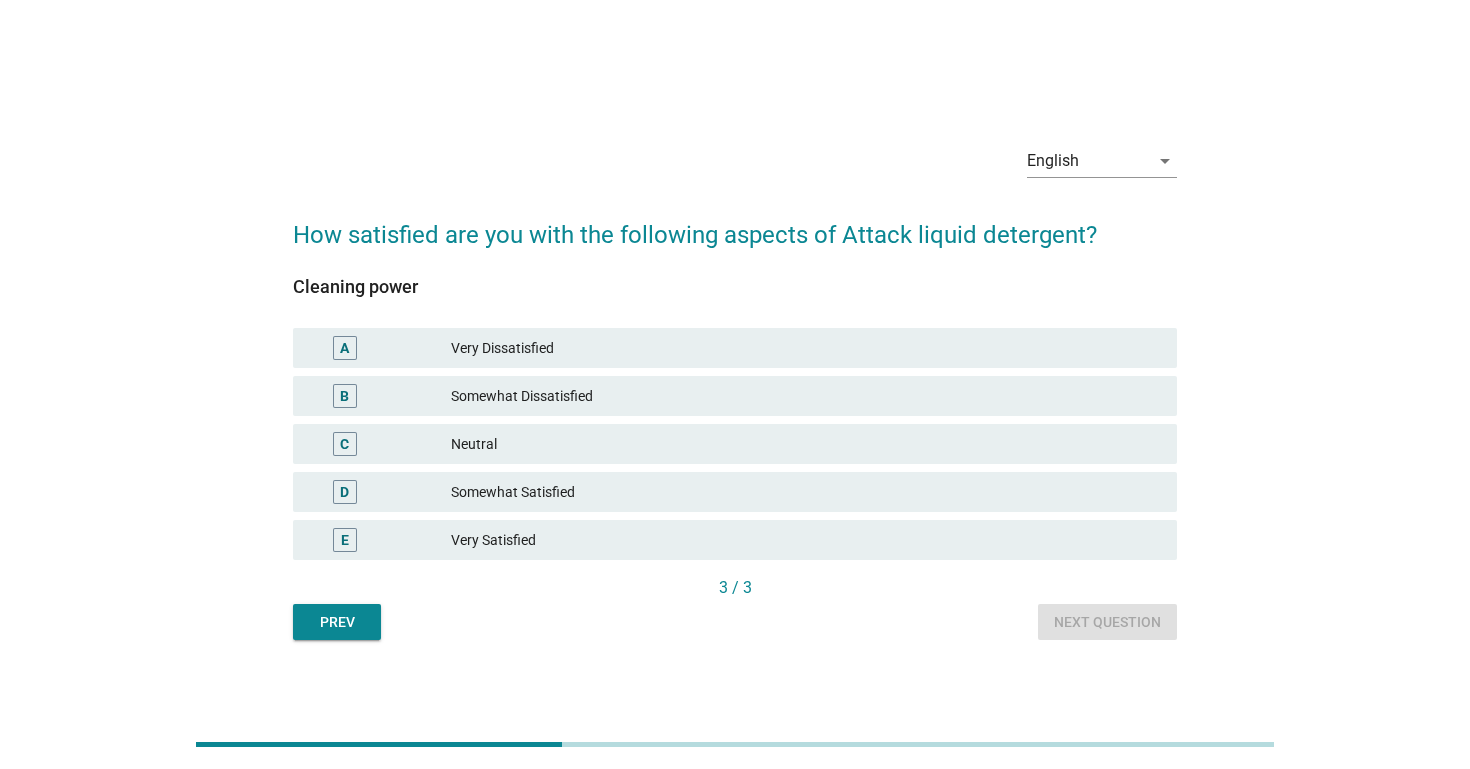 click on "Neutral" at bounding box center [806, 444] 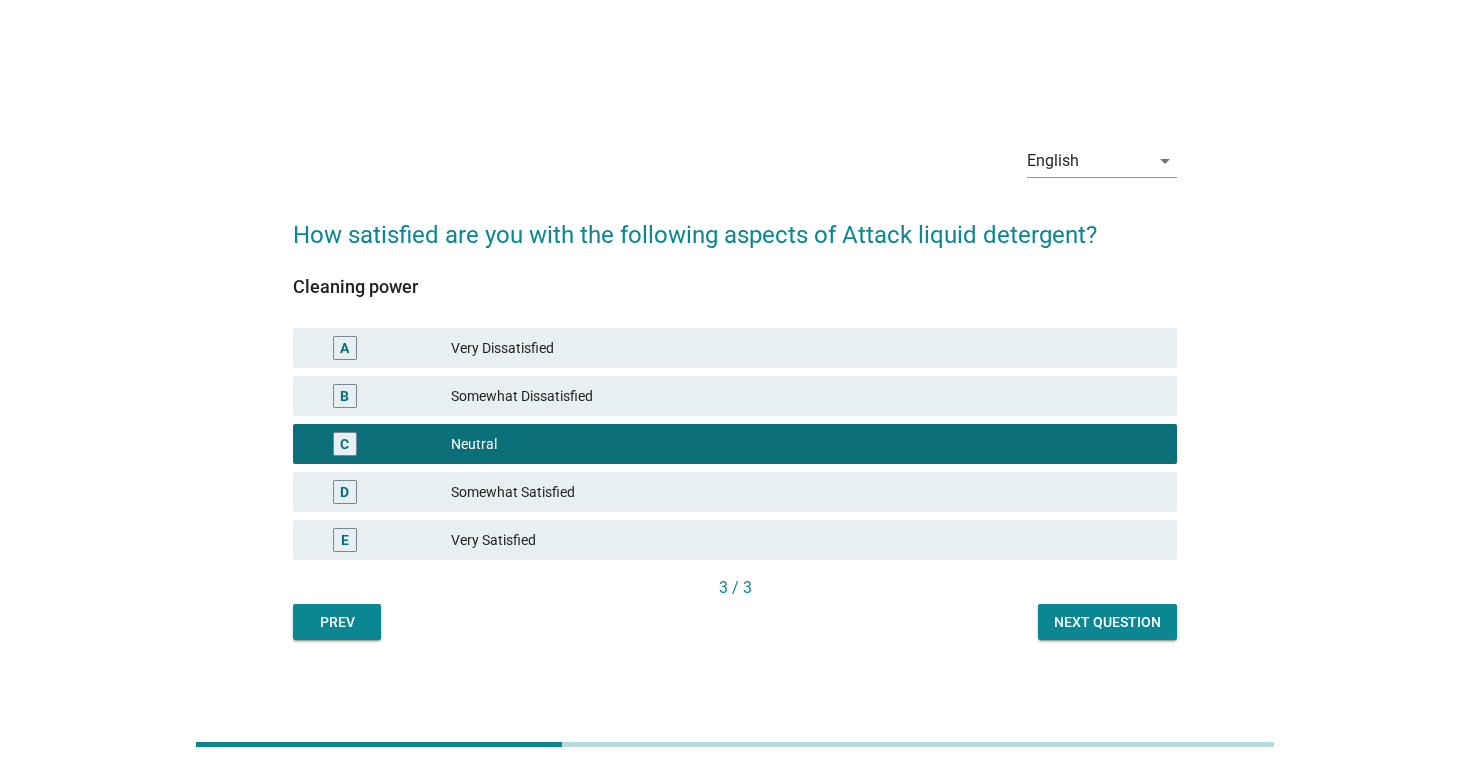 click on "Next question" at bounding box center [1107, 622] 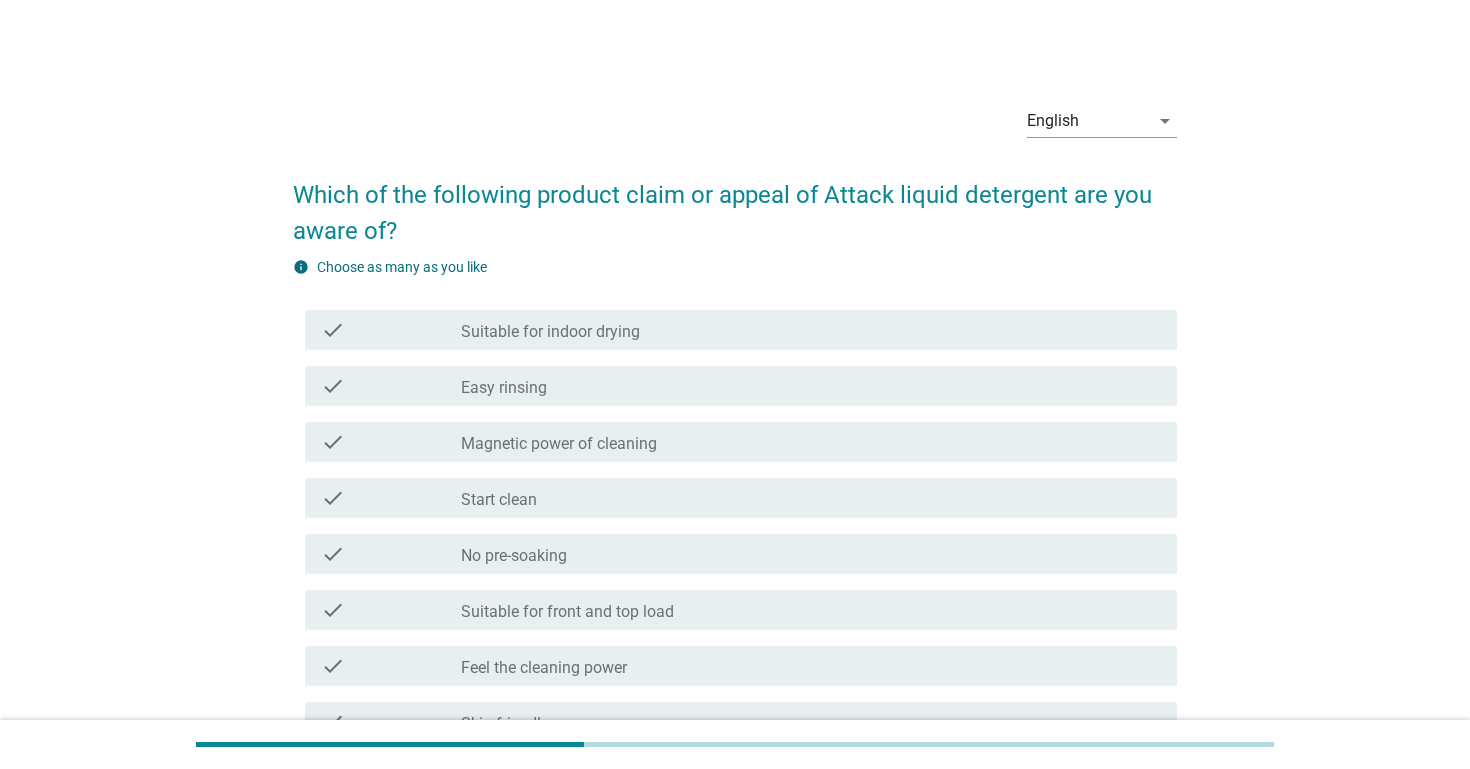 click on "check_box_outline_blank Easy rinsing" at bounding box center [811, 386] 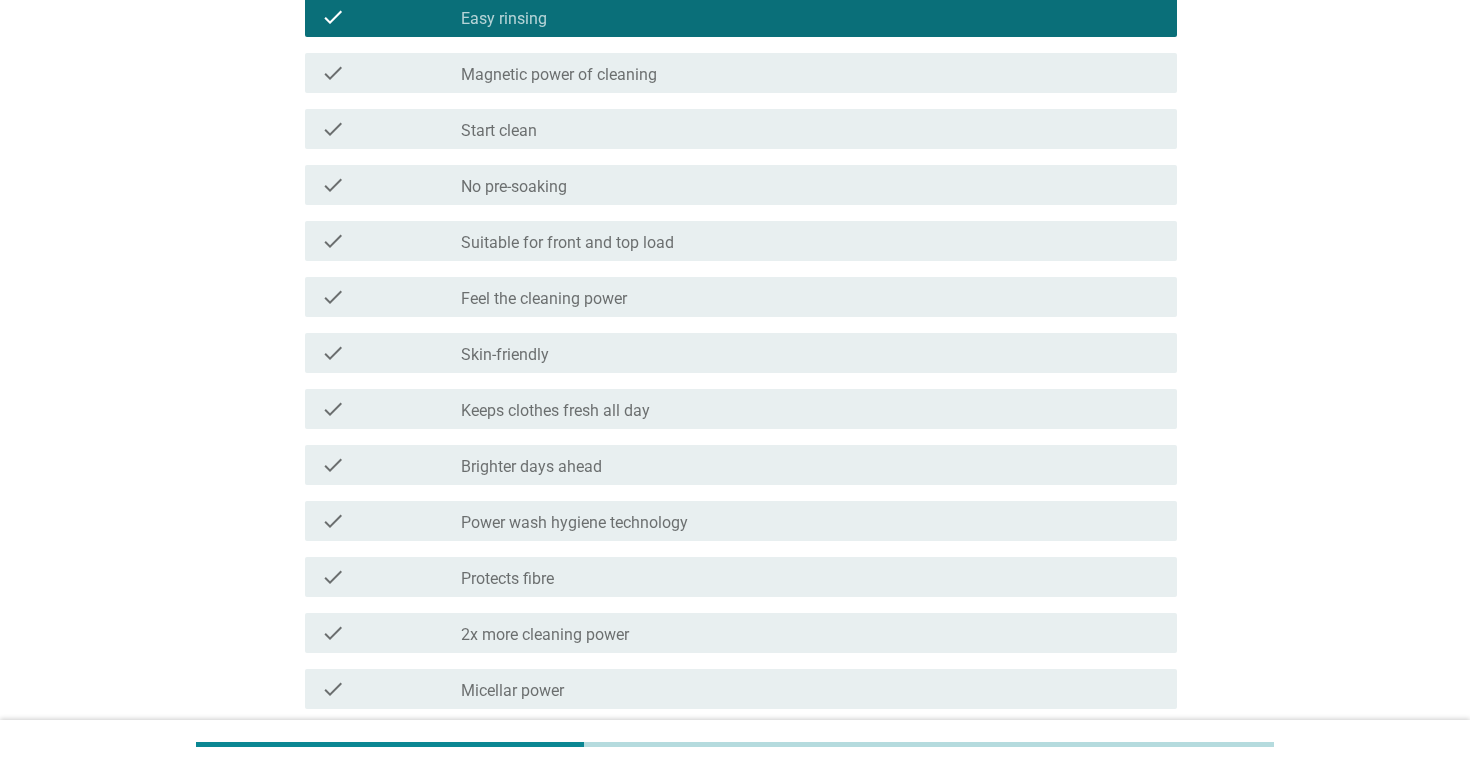 scroll, scrollTop: 382, scrollLeft: 0, axis: vertical 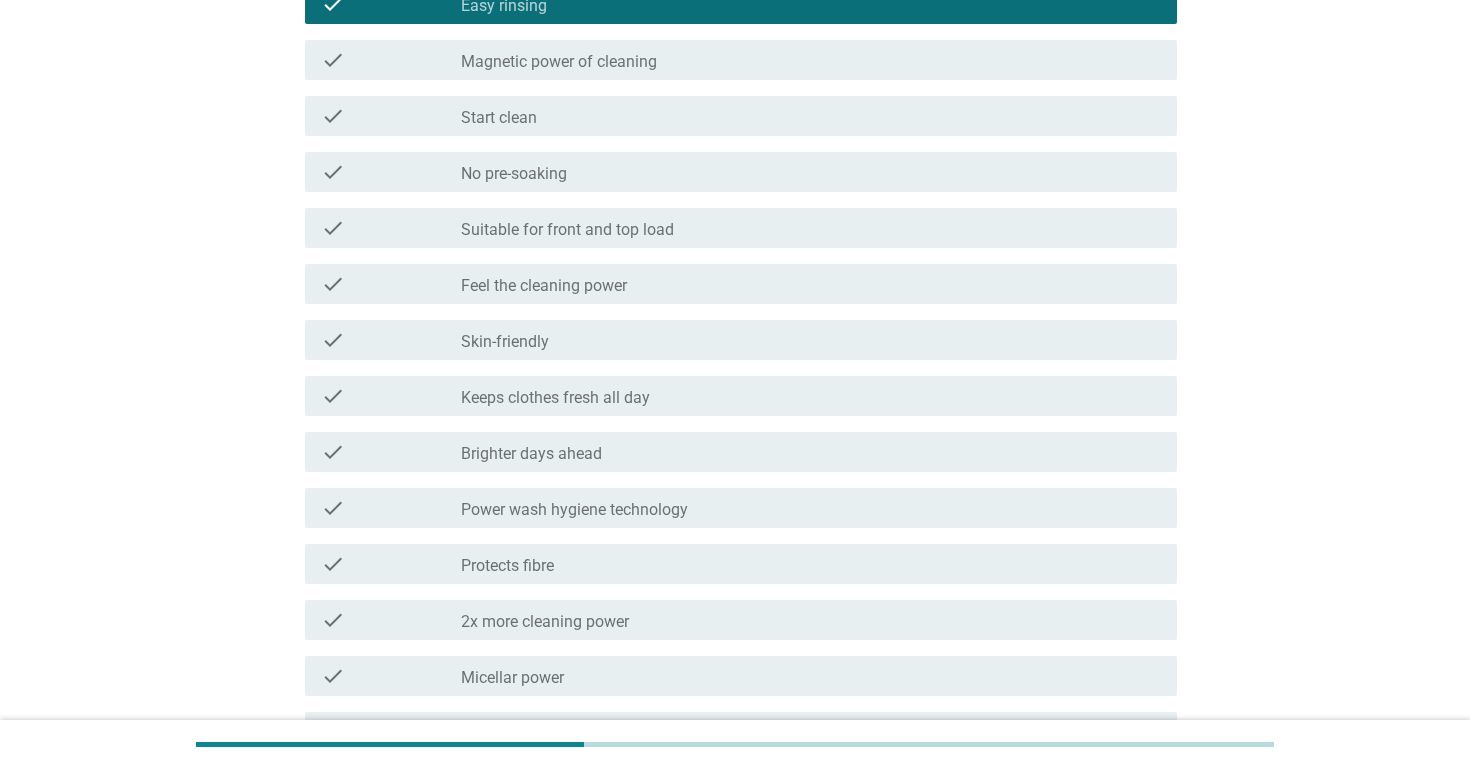 click on "check_box_outline_blank Suitable for front and top load" at bounding box center [811, 228] 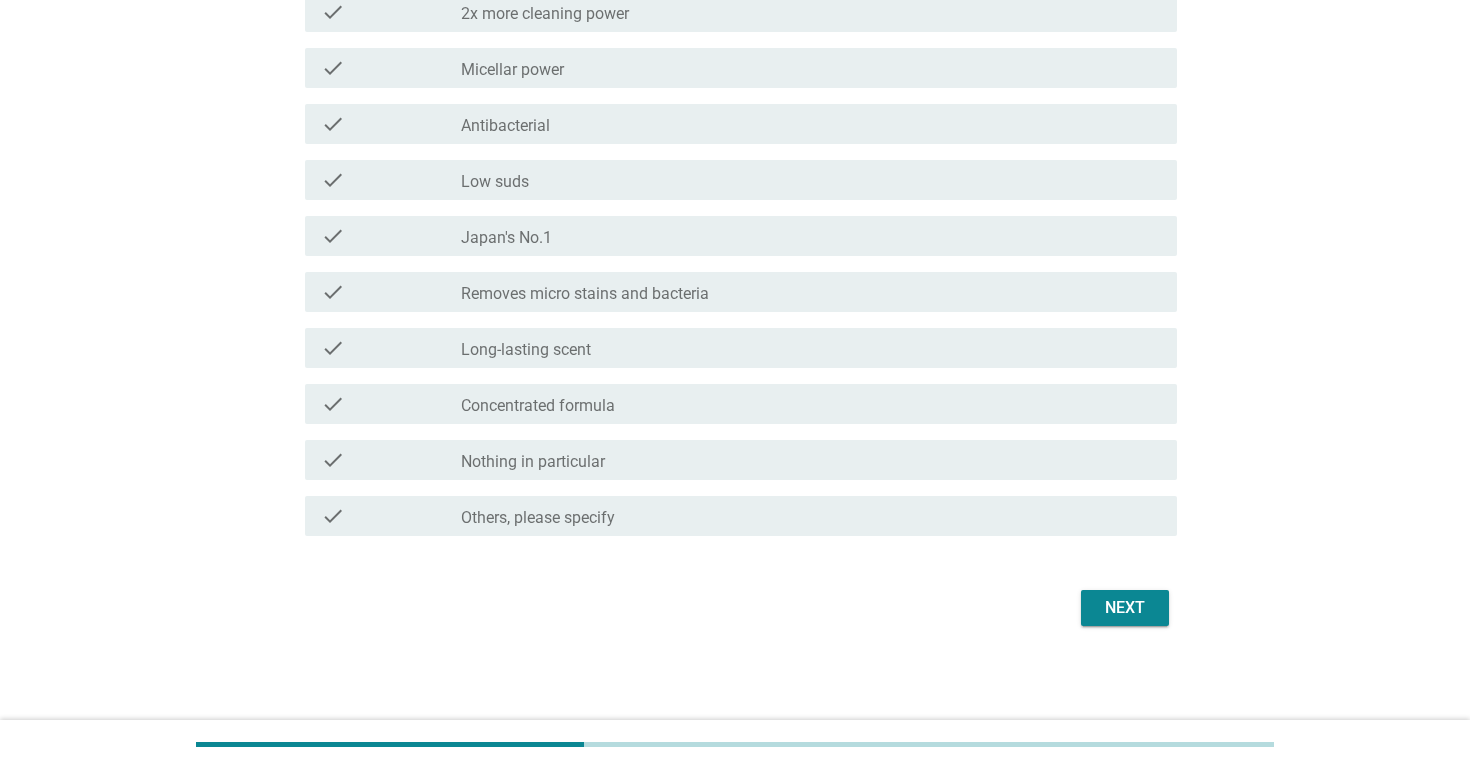 scroll, scrollTop: 990, scrollLeft: 0, axis: vertical 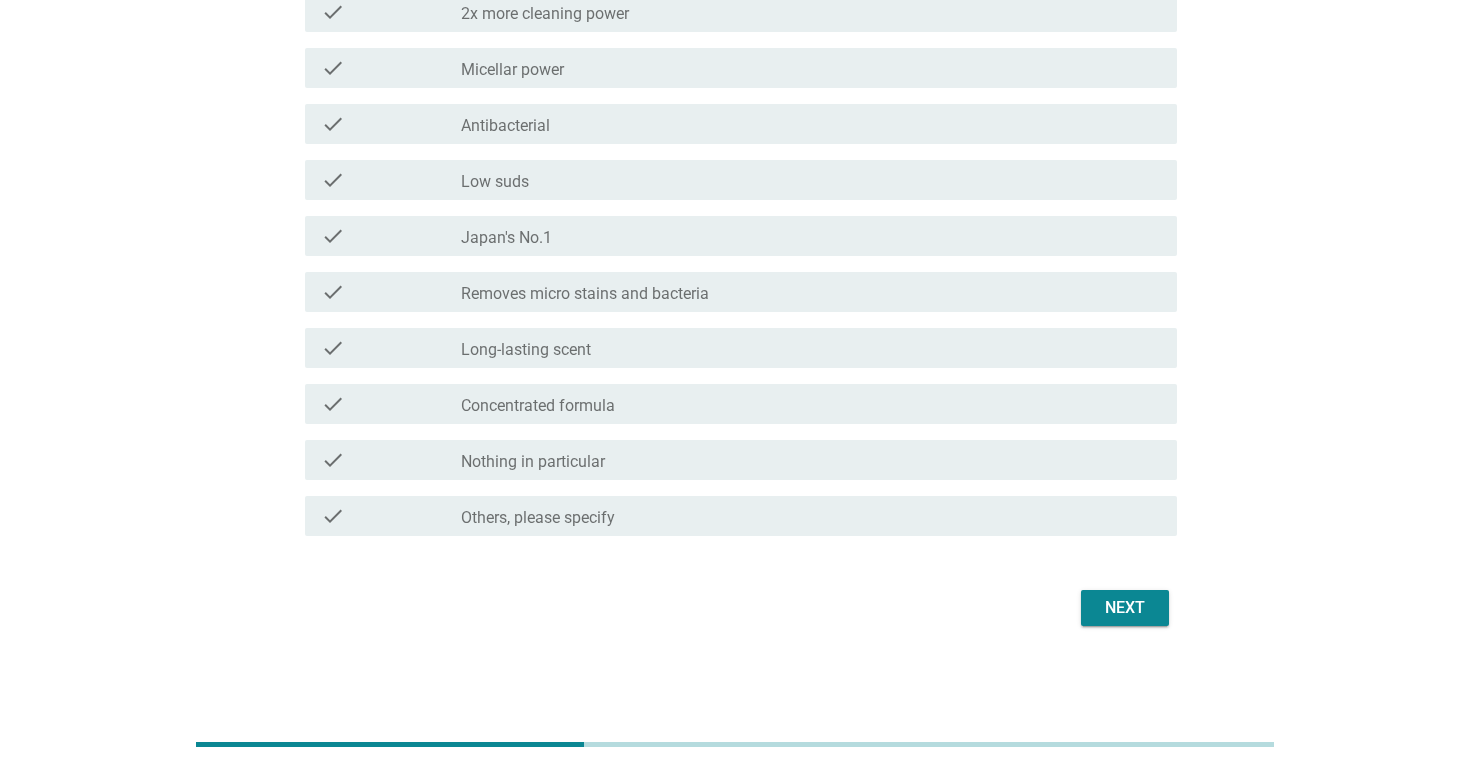 click on "check_box_outline_blank Low suds" at bounding box center [811, 180] 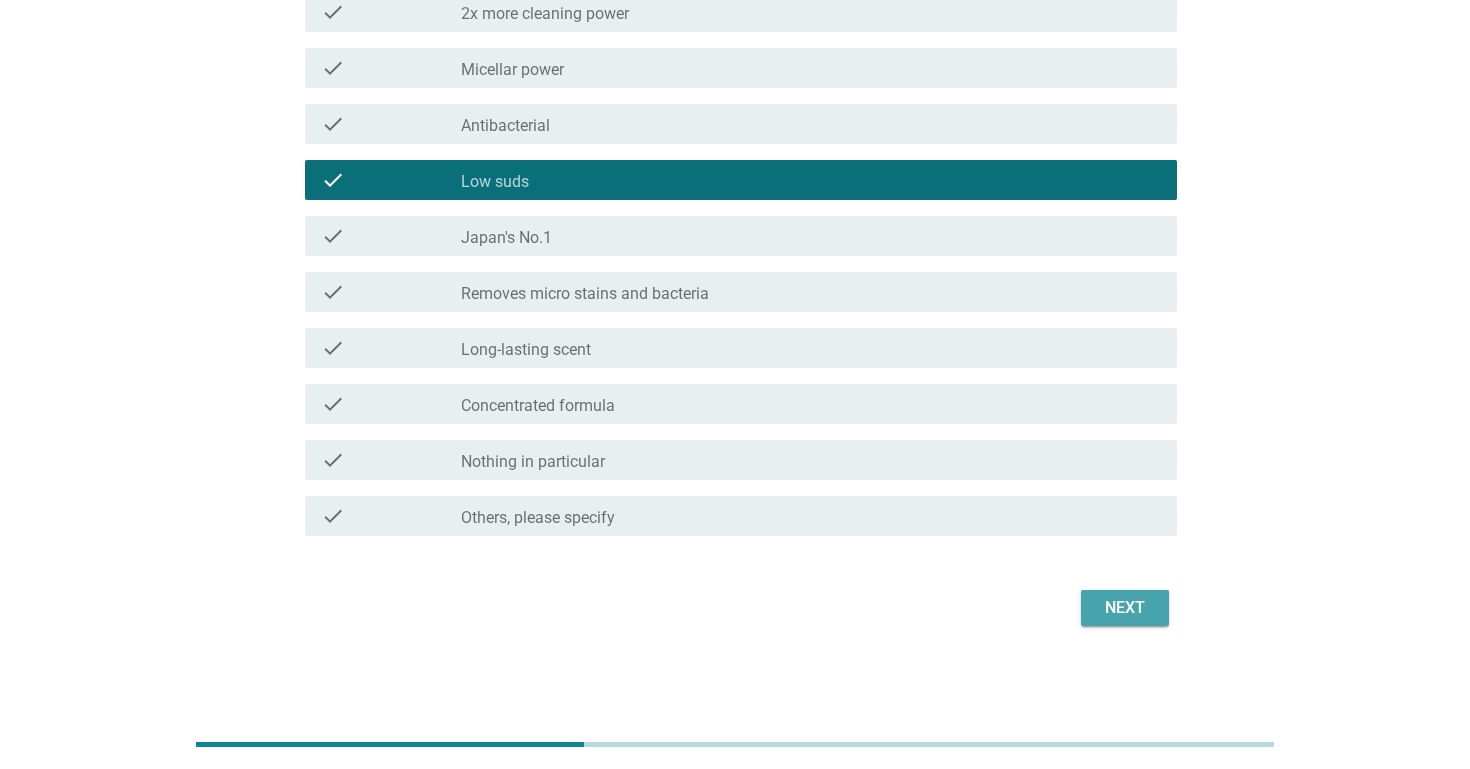 click on "Next" at bounding box center (1125, 608) 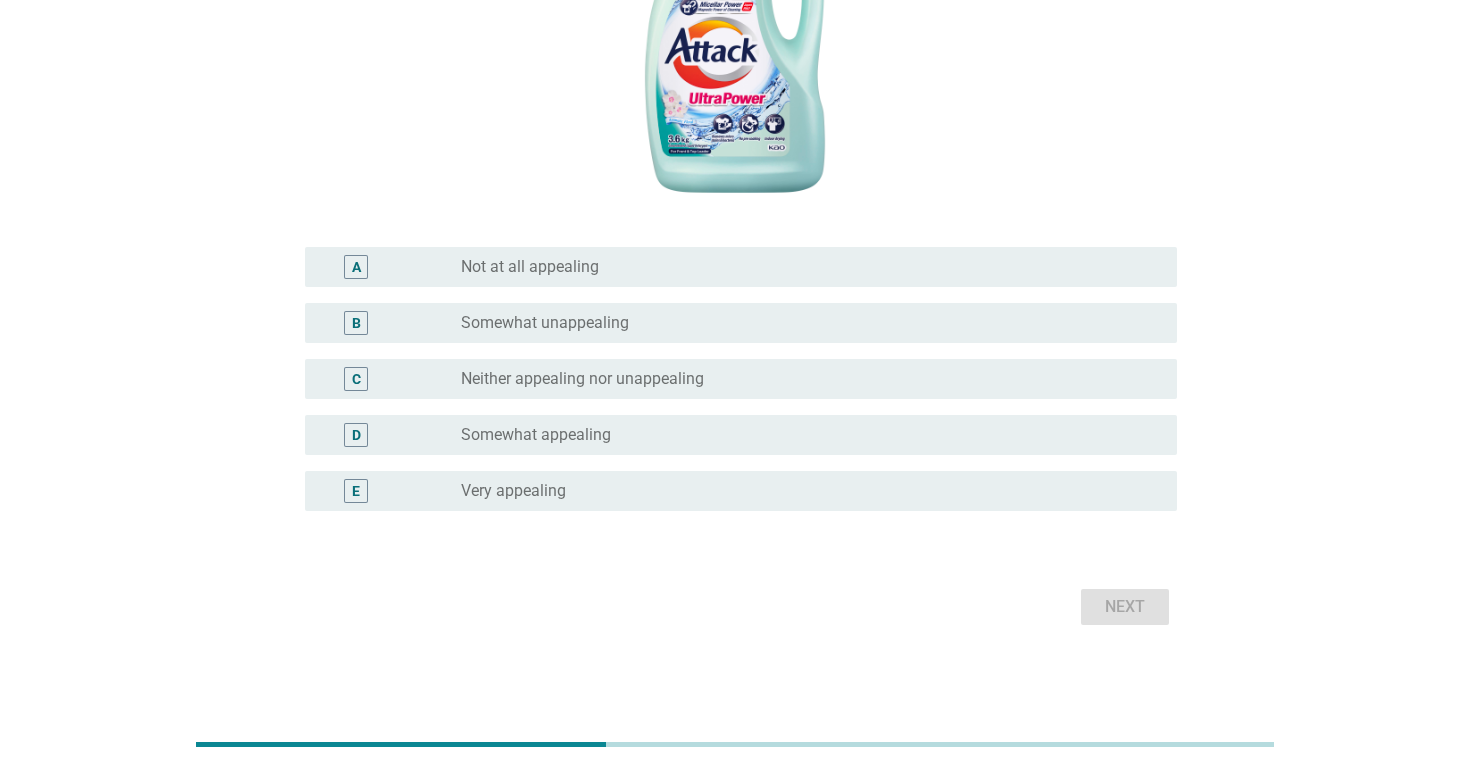 scroll, scrollTop: 470, scrollLeft: 0, axis: vertical 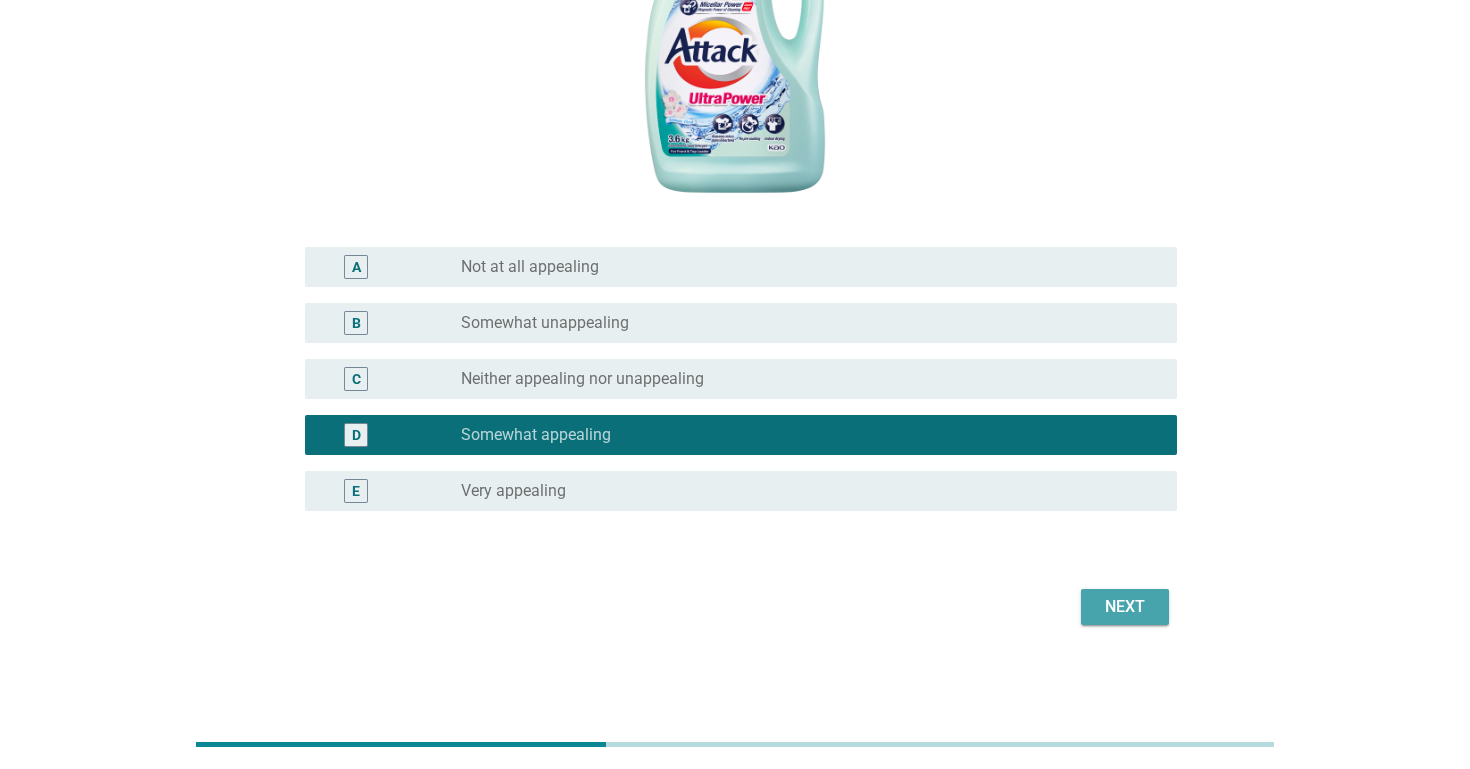 click on "Next" at bounding box center [1125, 607] 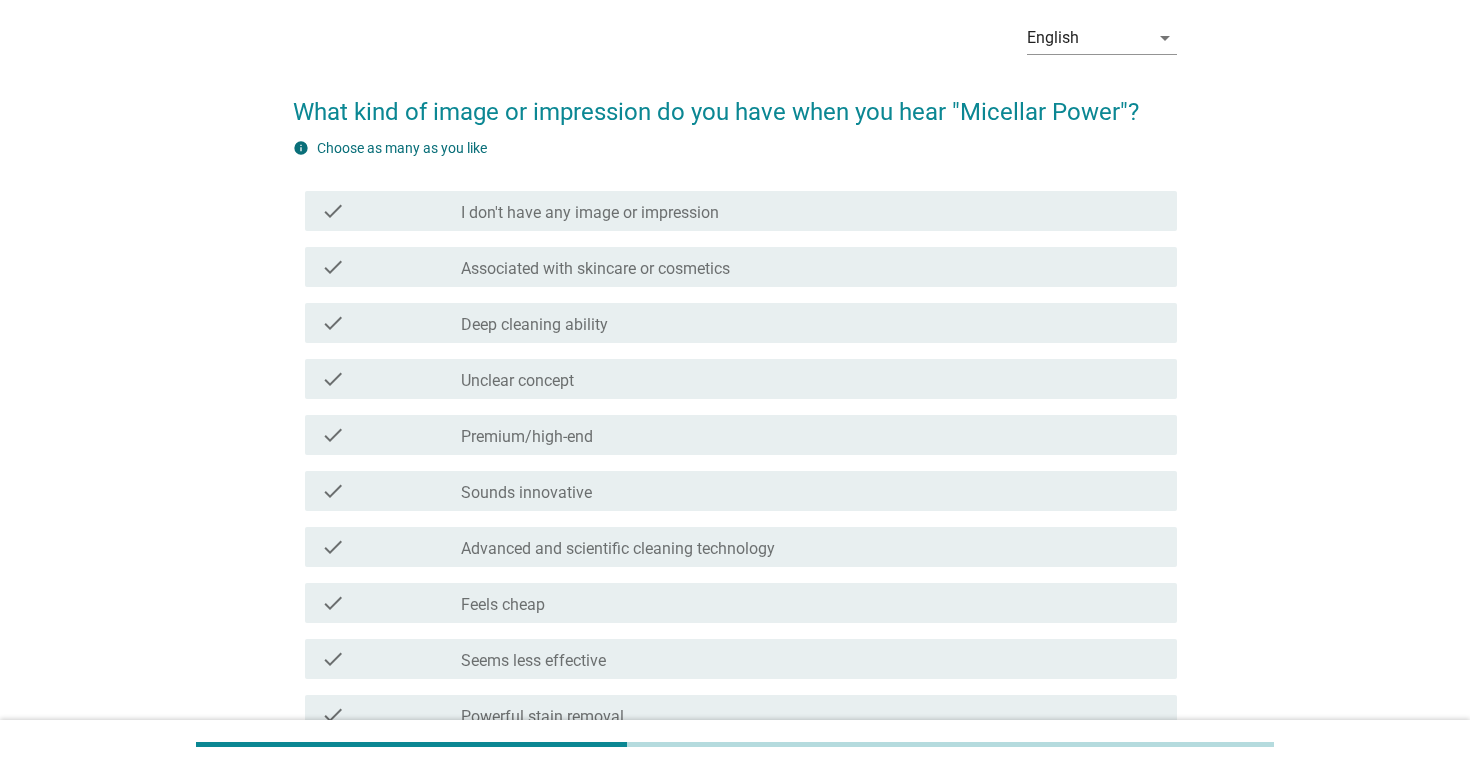 scroll, scrollTop: 88, scrollLeft: 0, axis: vertical 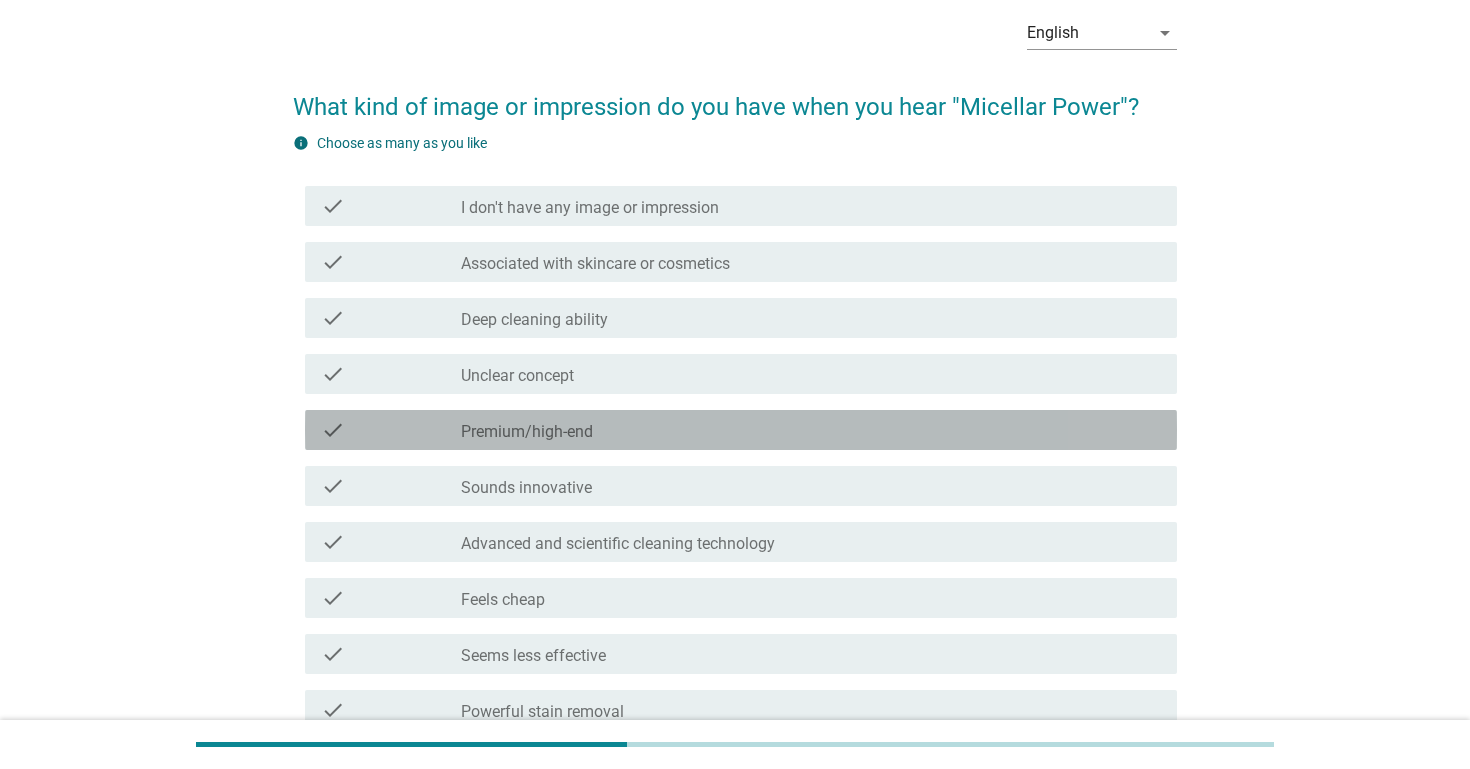 click on "check_box_outline_blank Premium/high-end" at bounding box center (811, 430) 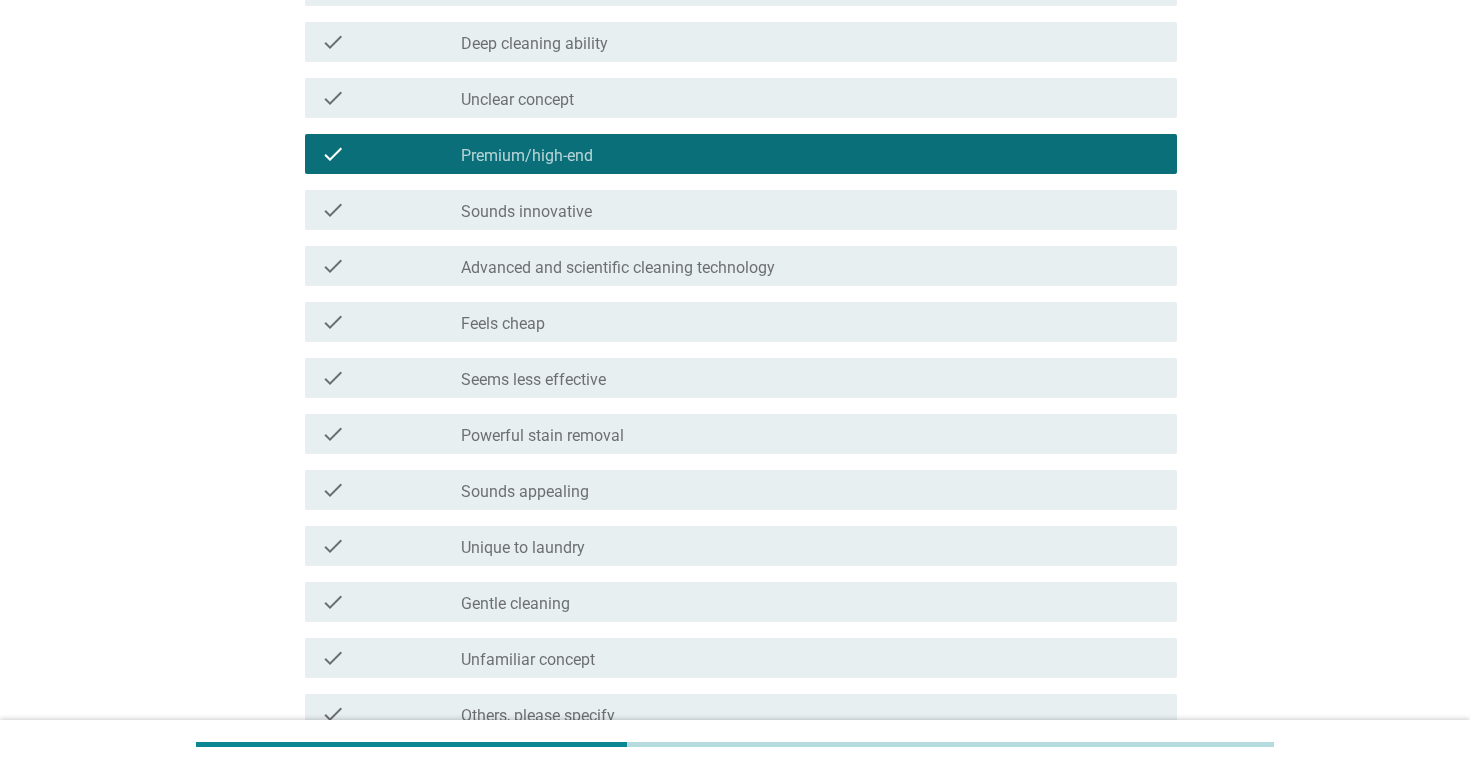 scroll, scrollTop: 393, scrollLeft: 0, axis: vertical 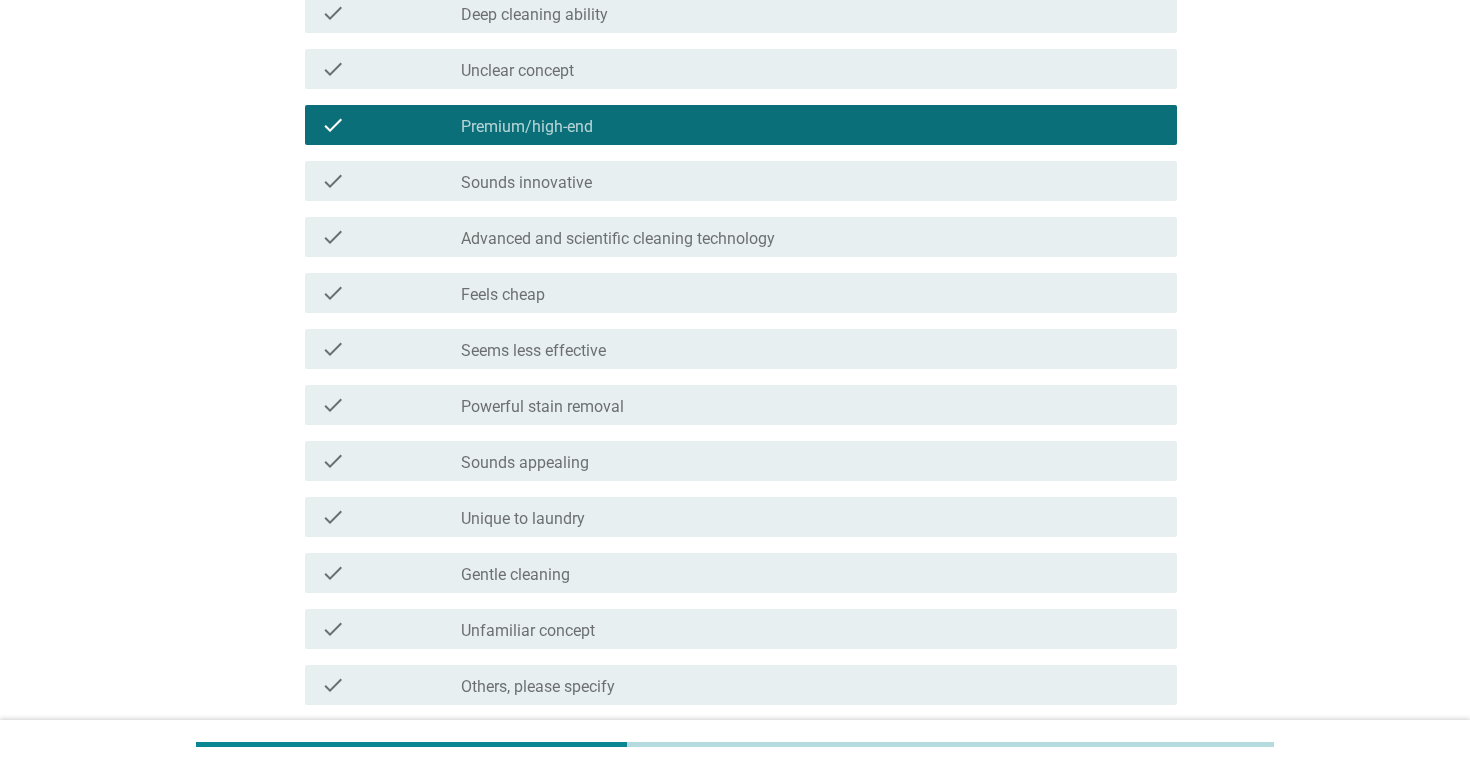 click on "check     check_box_outline_blank Powerful stain removal" at bounding box center (741, 405) 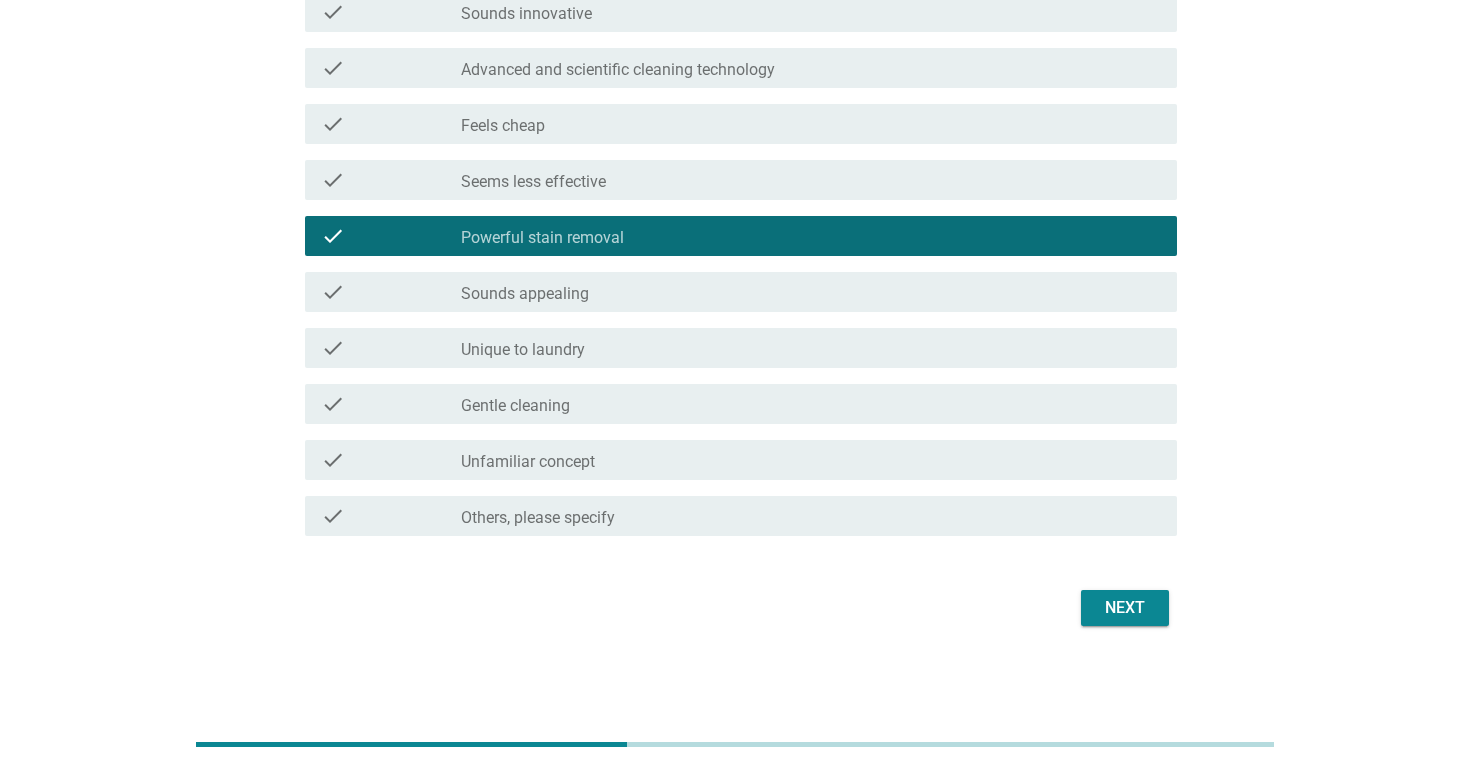 scroll, scrollTop: 562, scrollLeft: 0, axis: vertical 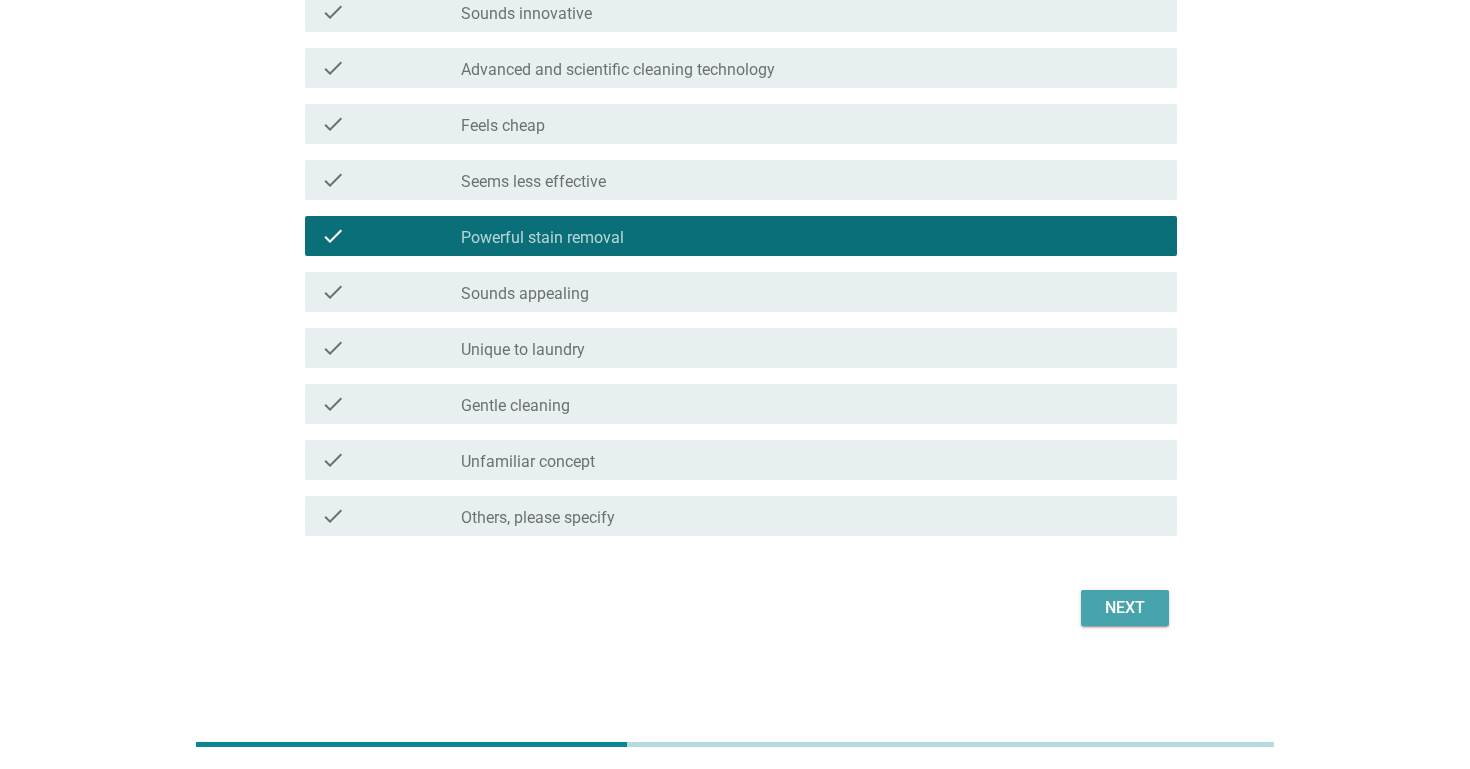 click on "Next" at bounding box center (1125, 608) 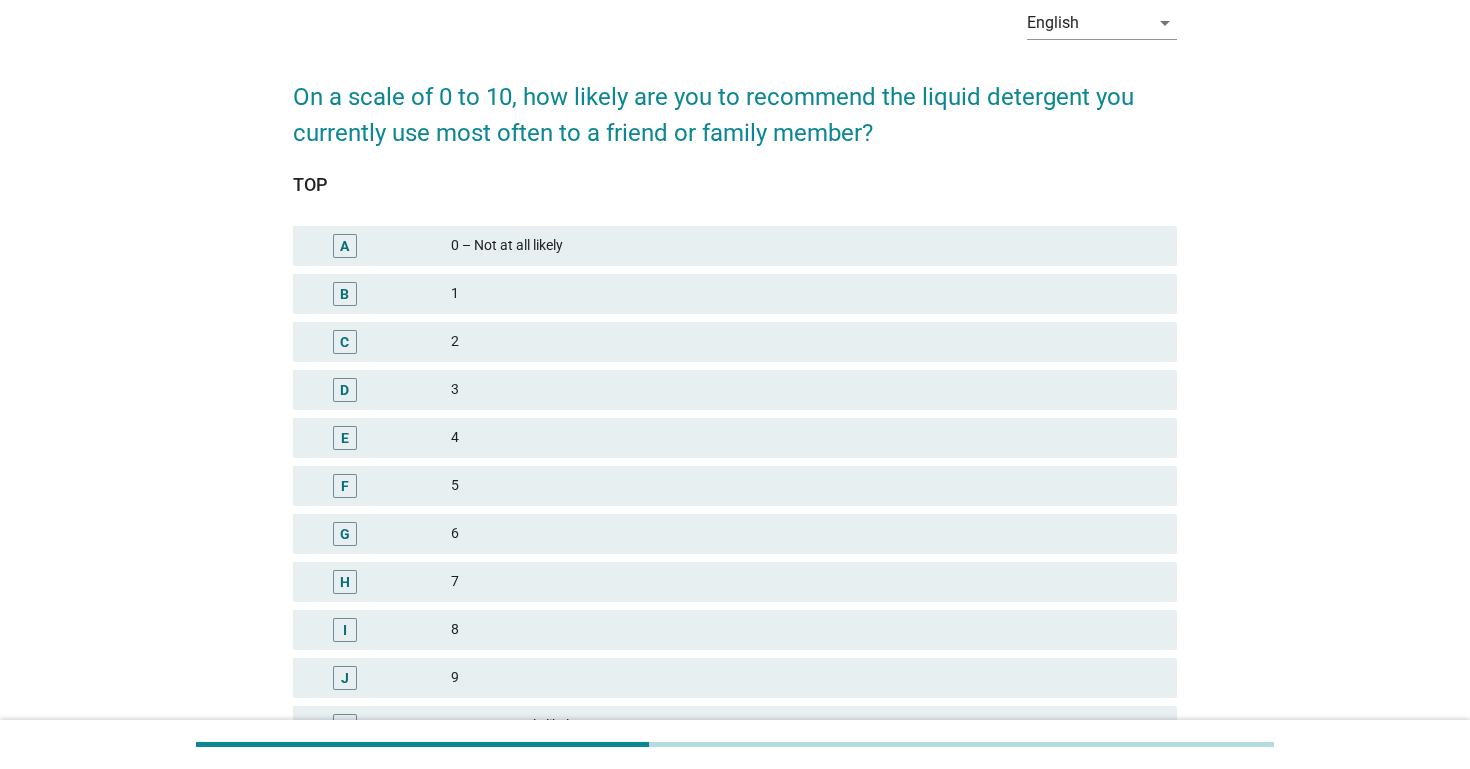 scroll, scrollTop: 110, scrollLeft: 0, axis: vertical 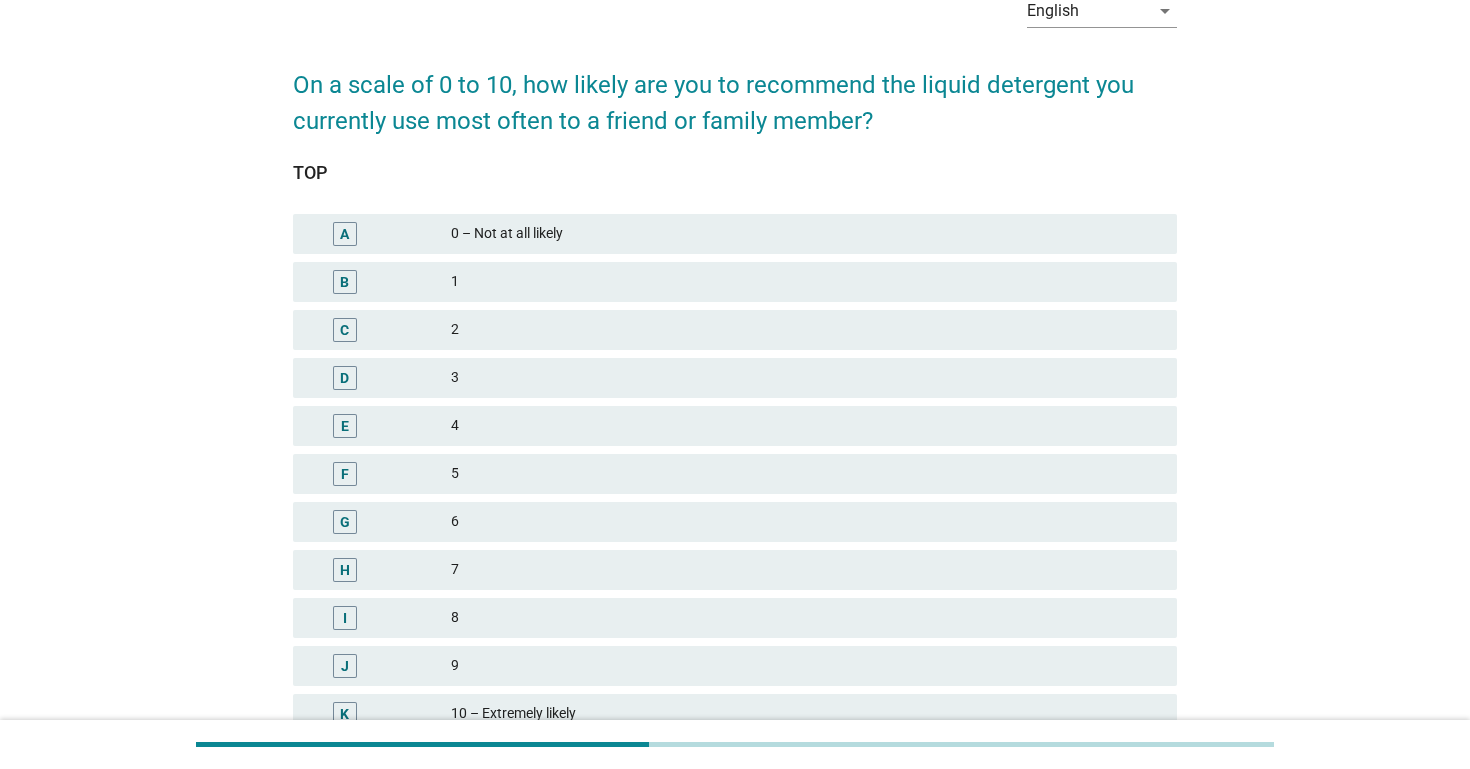 click on "7" at bounding box center (806, 570) 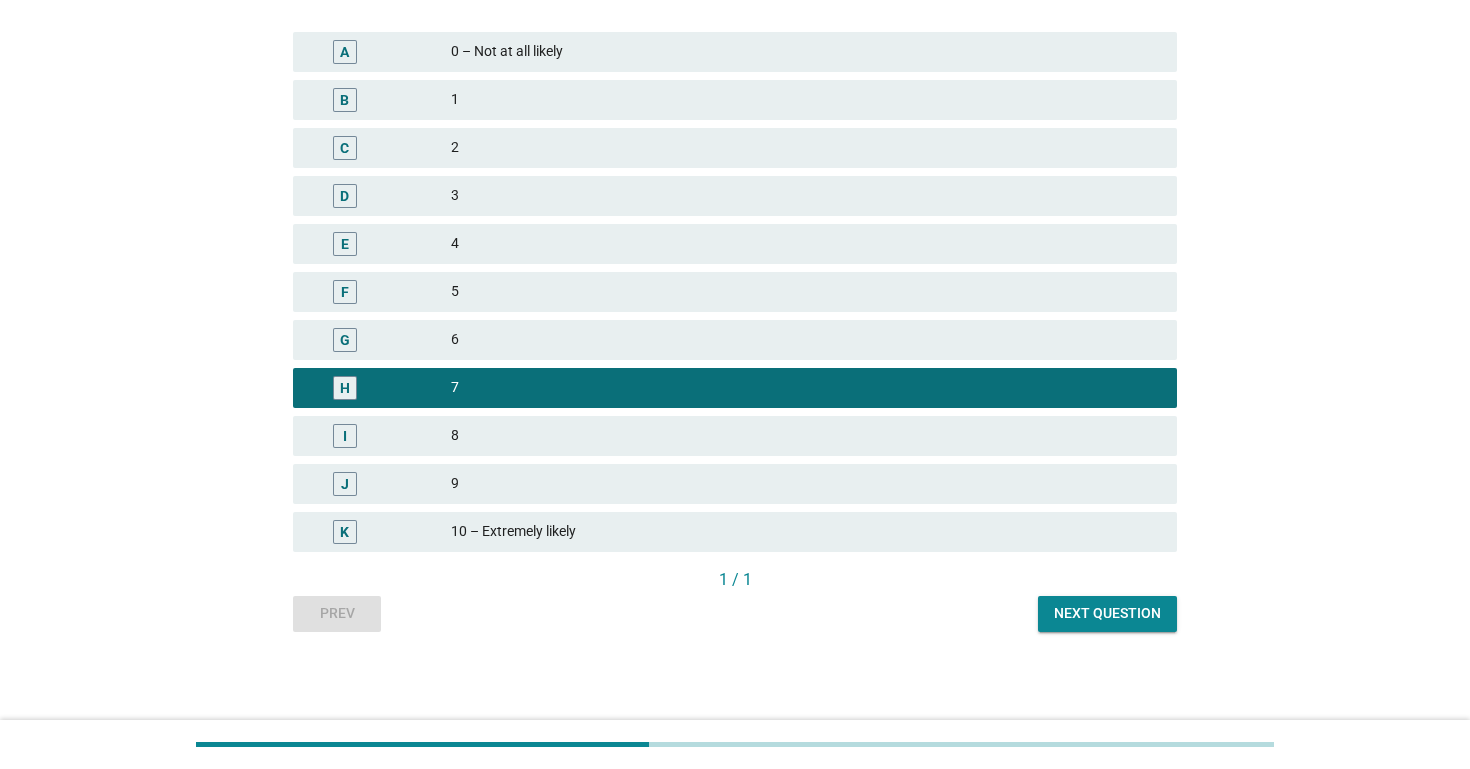 scroll, scrollTop: 292, scrollLeft: 0, axis: vertical 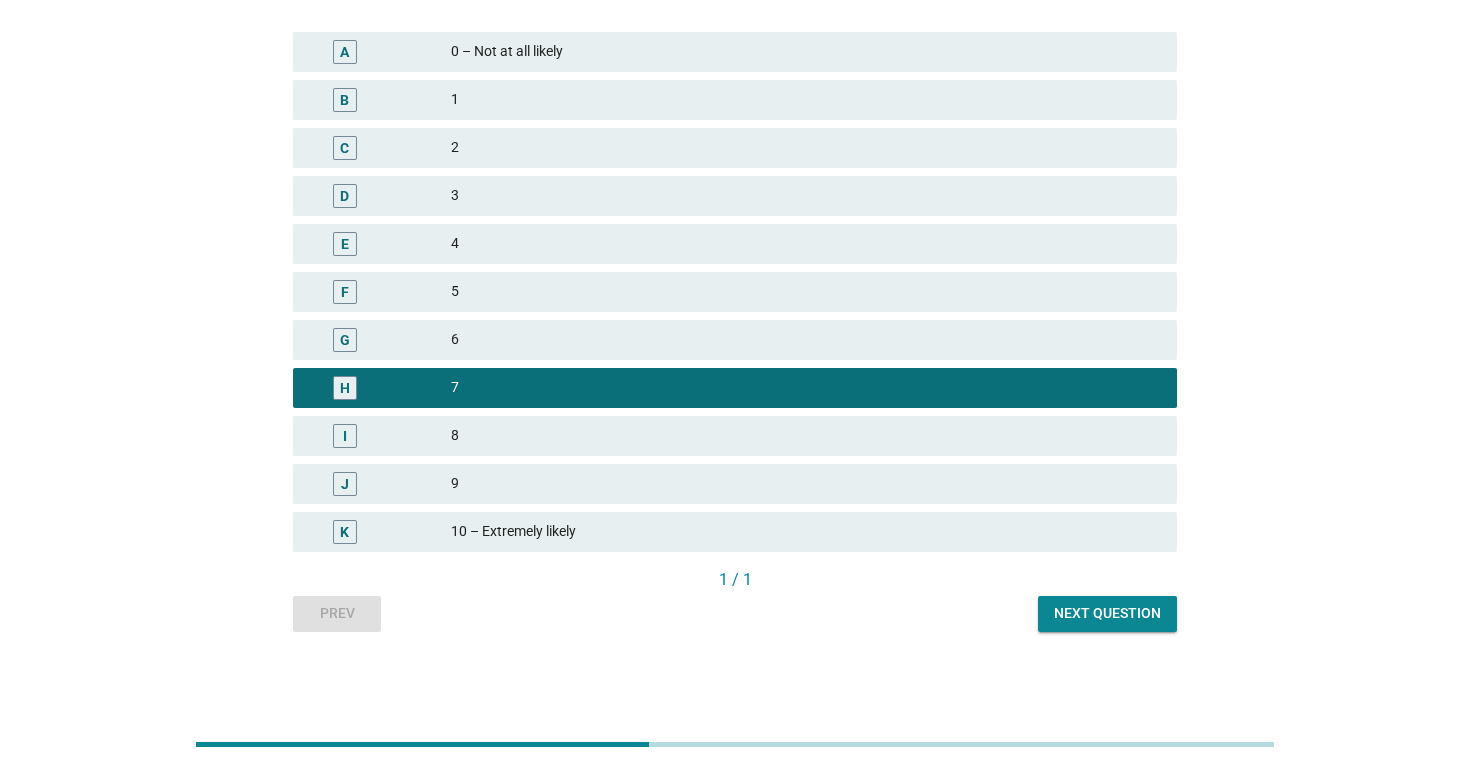 click on "Next question" at bounding box center (1107, 613) 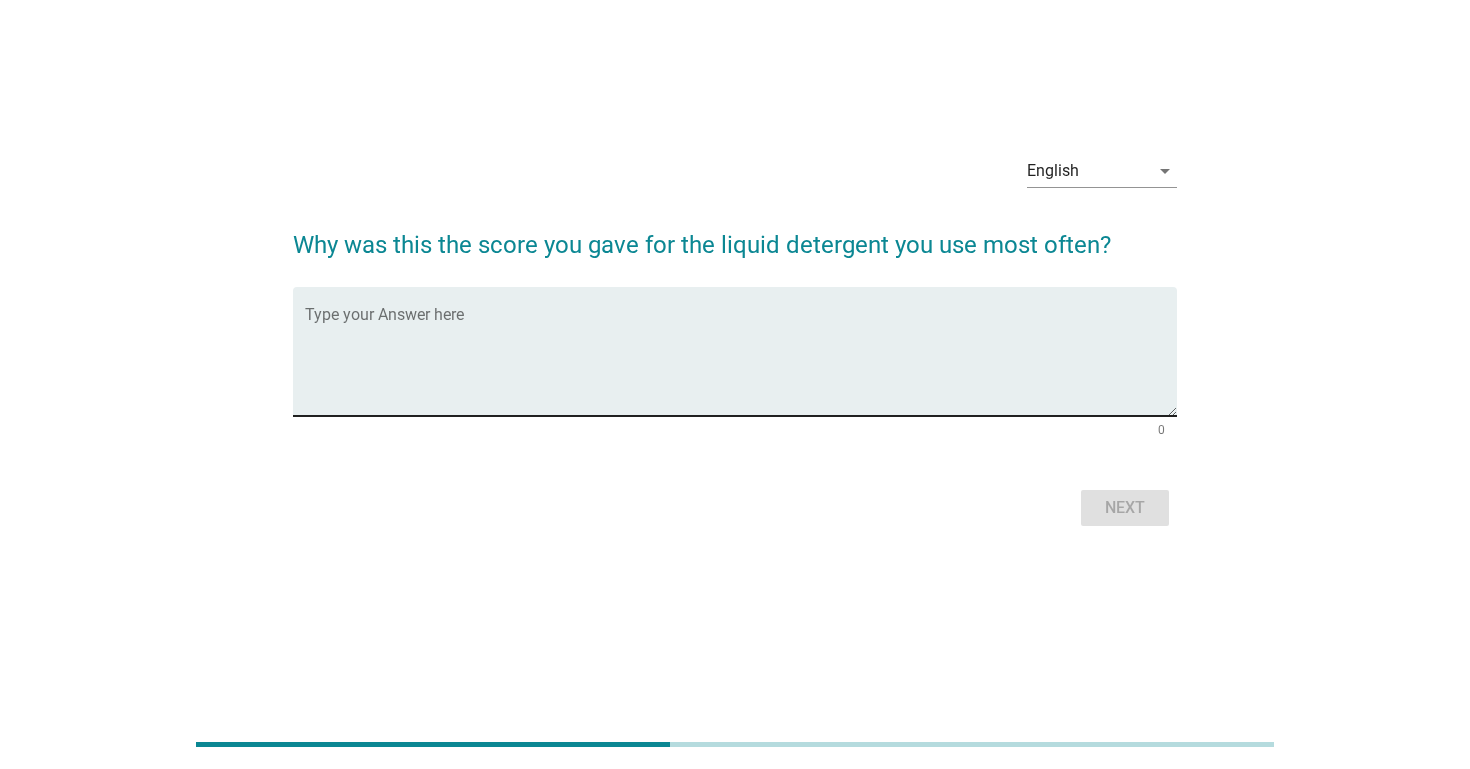 scroll, scrollTop: 0, scrollLeft: 0, axis: both 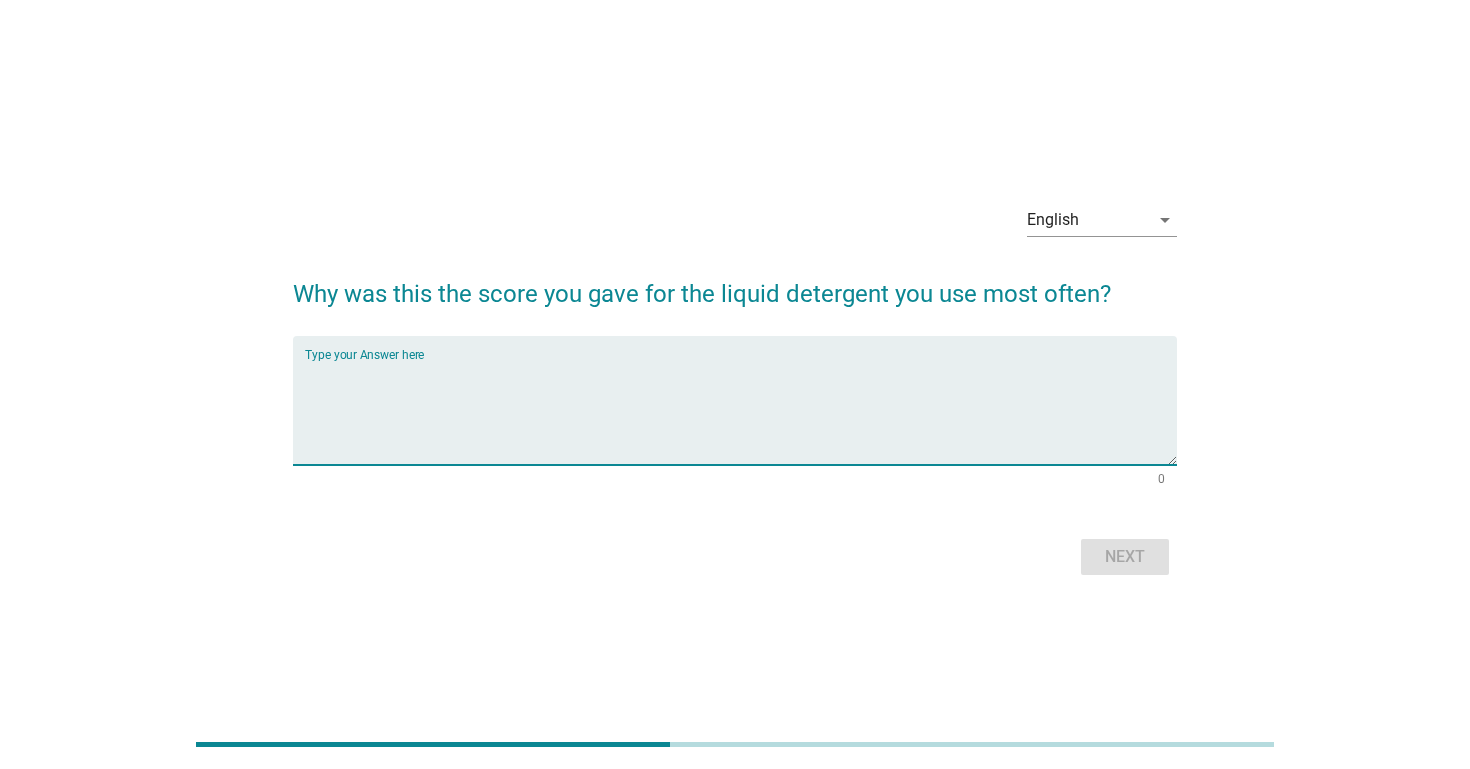click at bounding box center (741, 412) 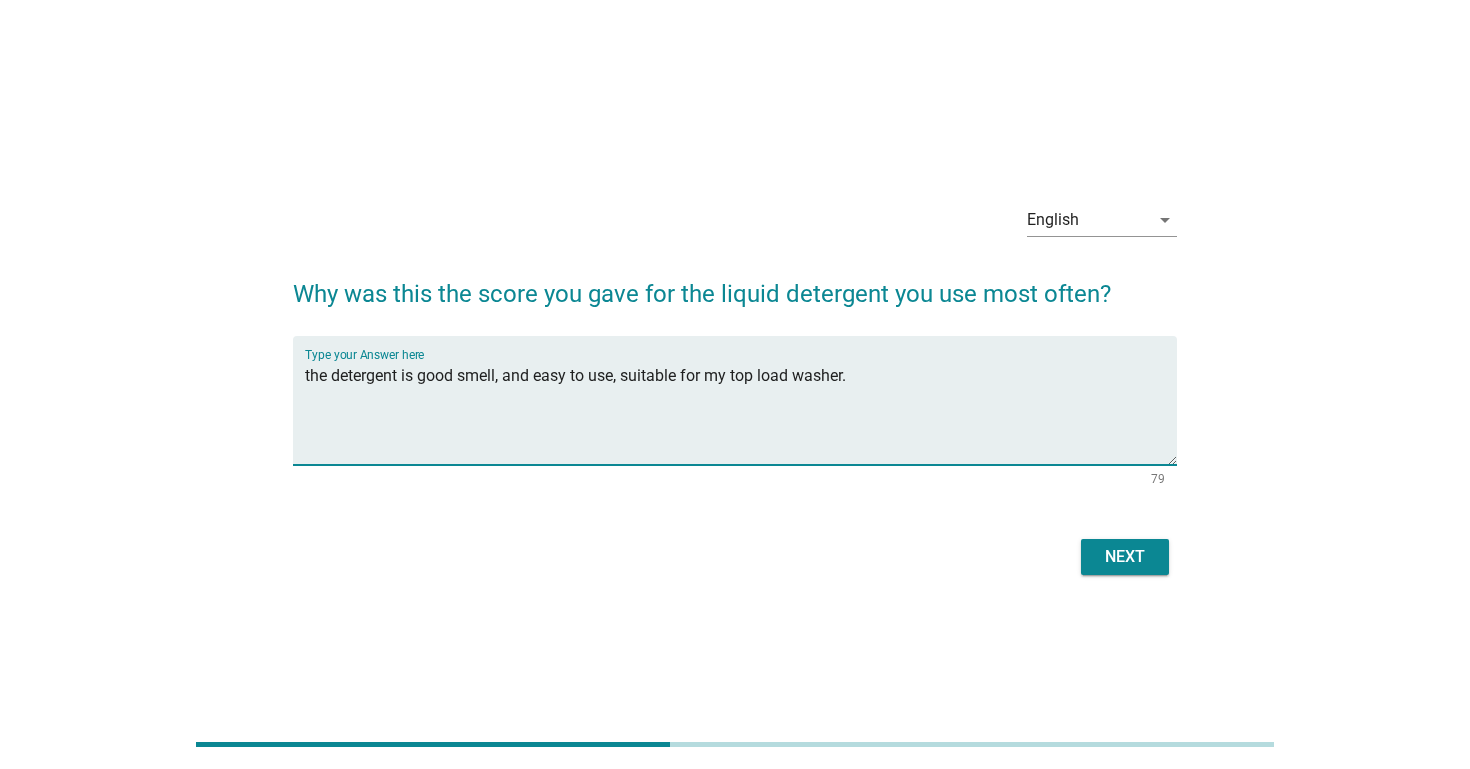 type on "the detergent is good smell, and easy to use, suitable for my top load washer." 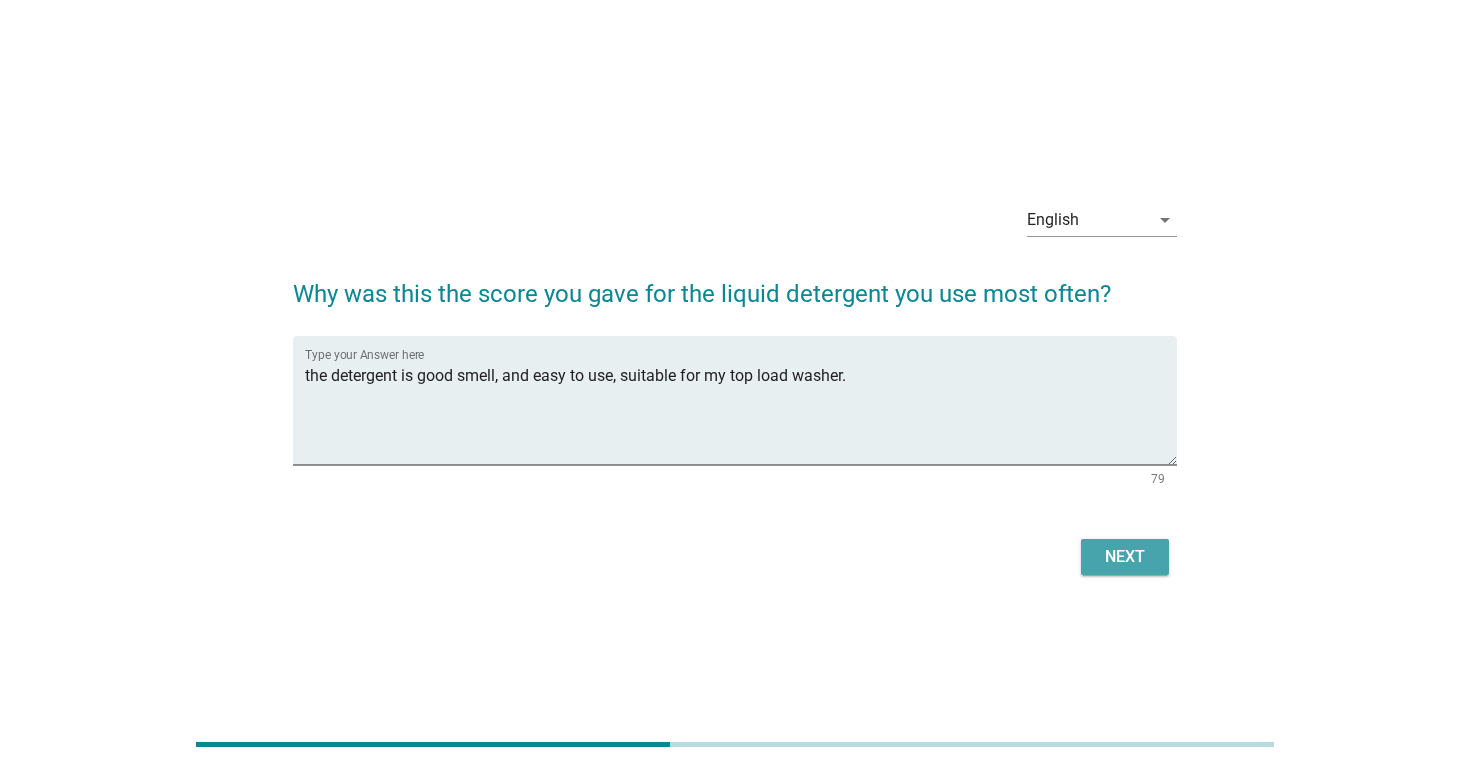 click on "Next" at bounding box center [1125, 557] 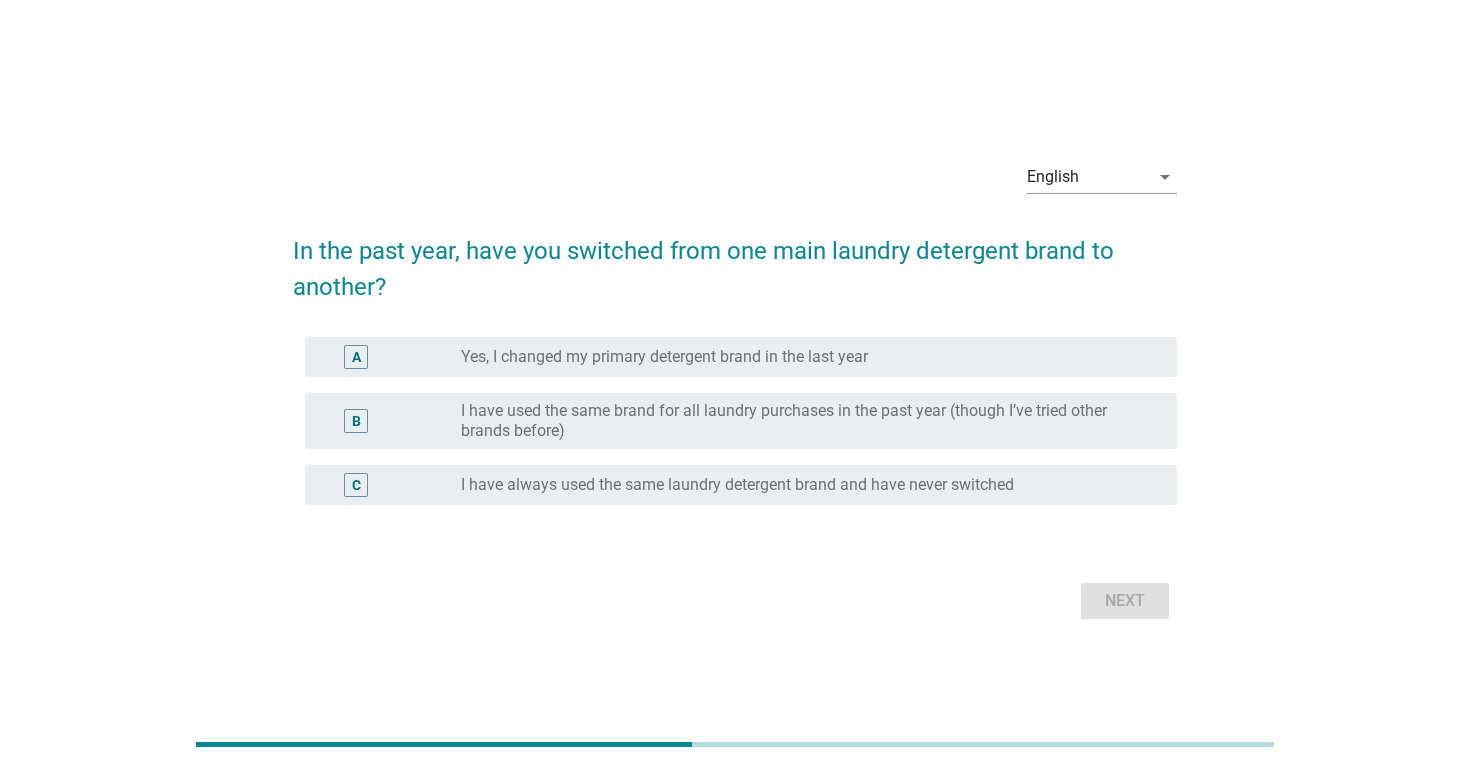 click on "B     radio_button_unchecked I have used the same brand for all laundry purchases in the past year (though I’ve tried other brands before)" at bounding box center [735, 421] 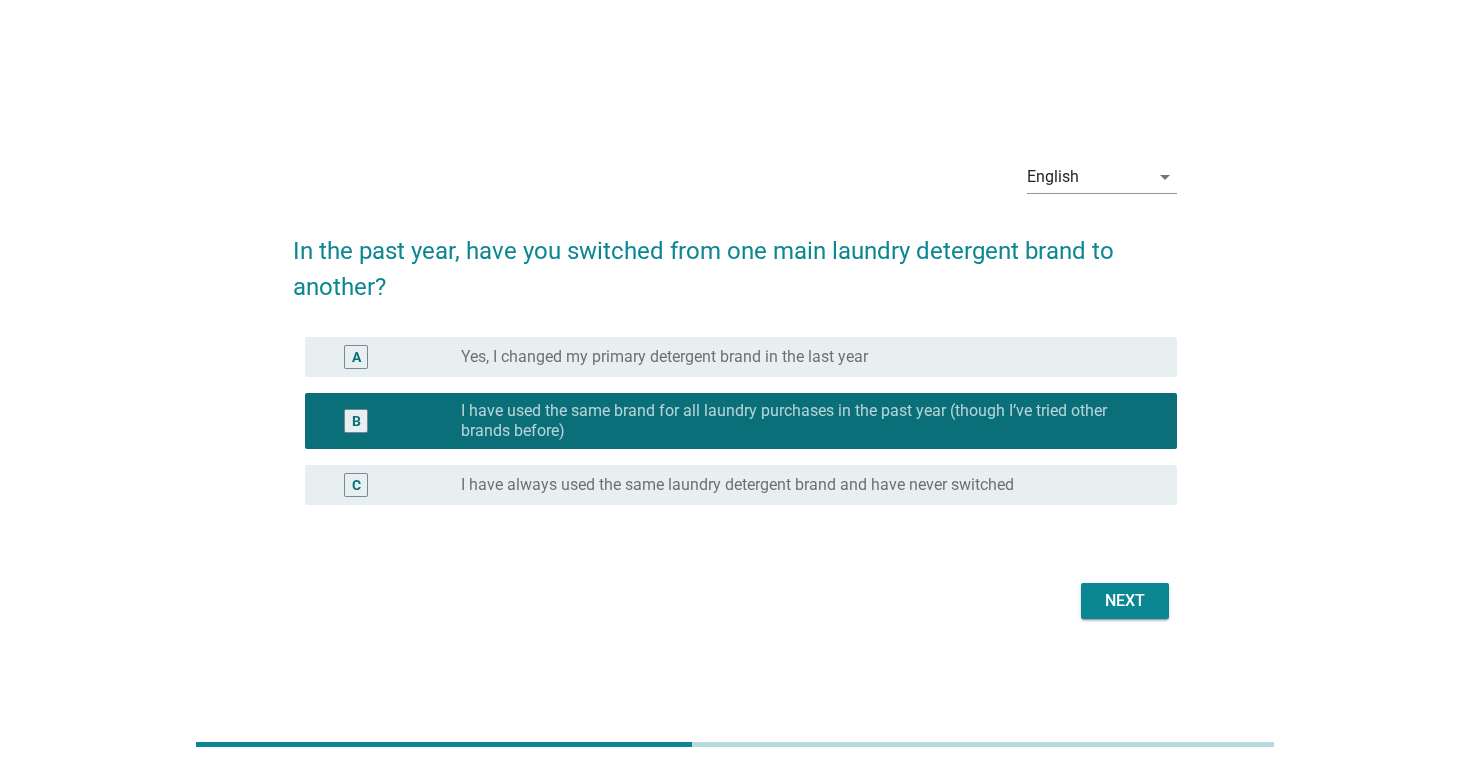 click on "Next" at bounding box center [1125, 601] 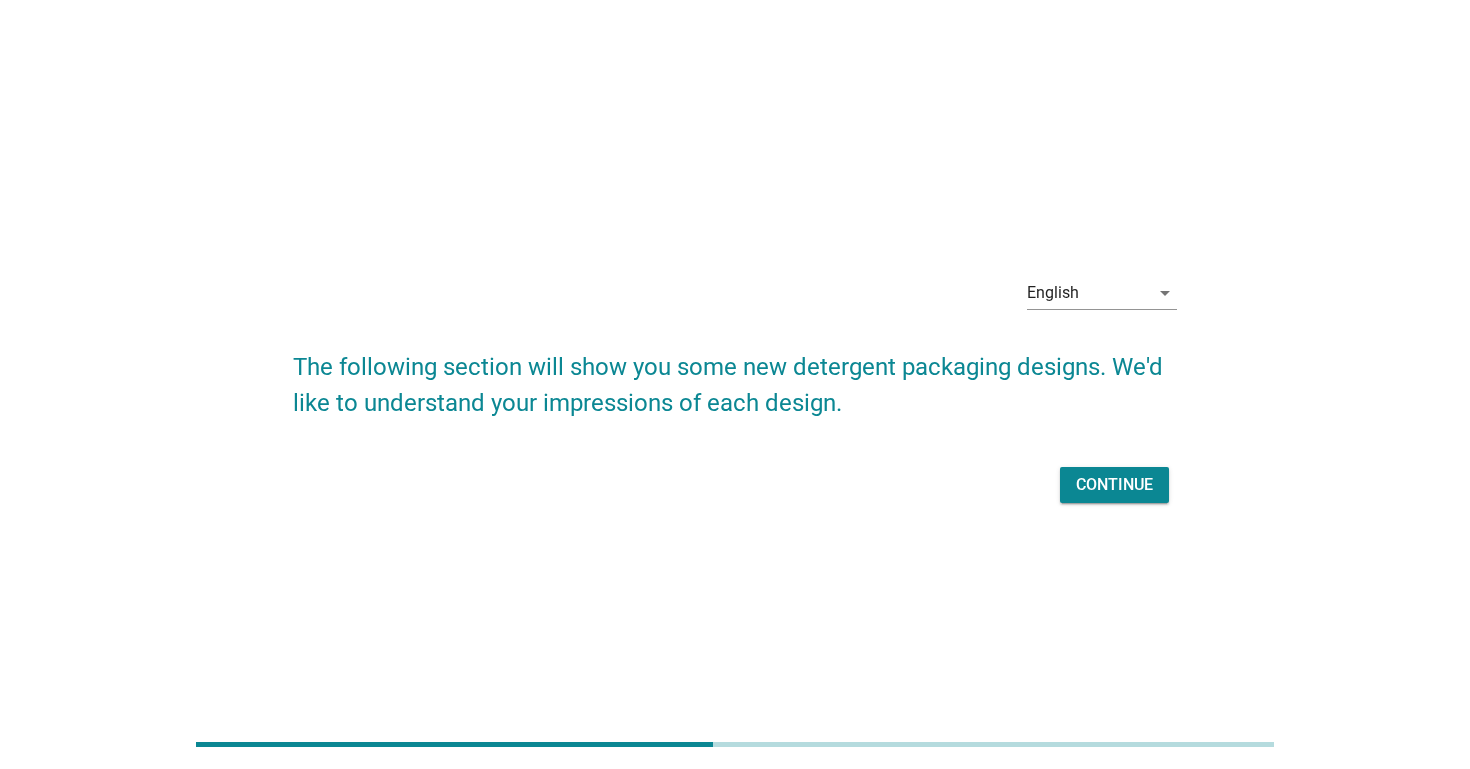 click on "Continue" at bounding box center [1114, 485] 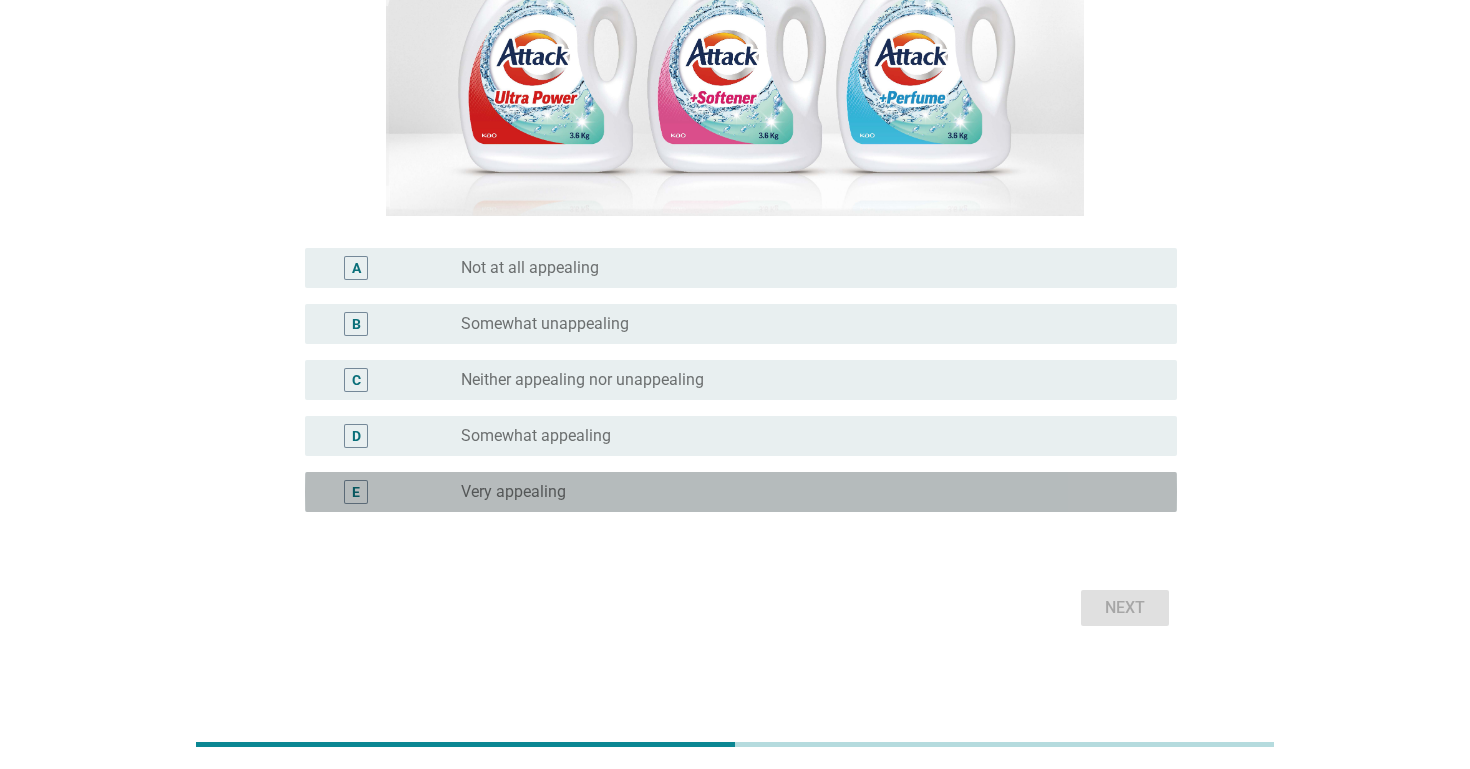 scroll, scrollTop: 397, scrollLeft: 0, axis: vertical 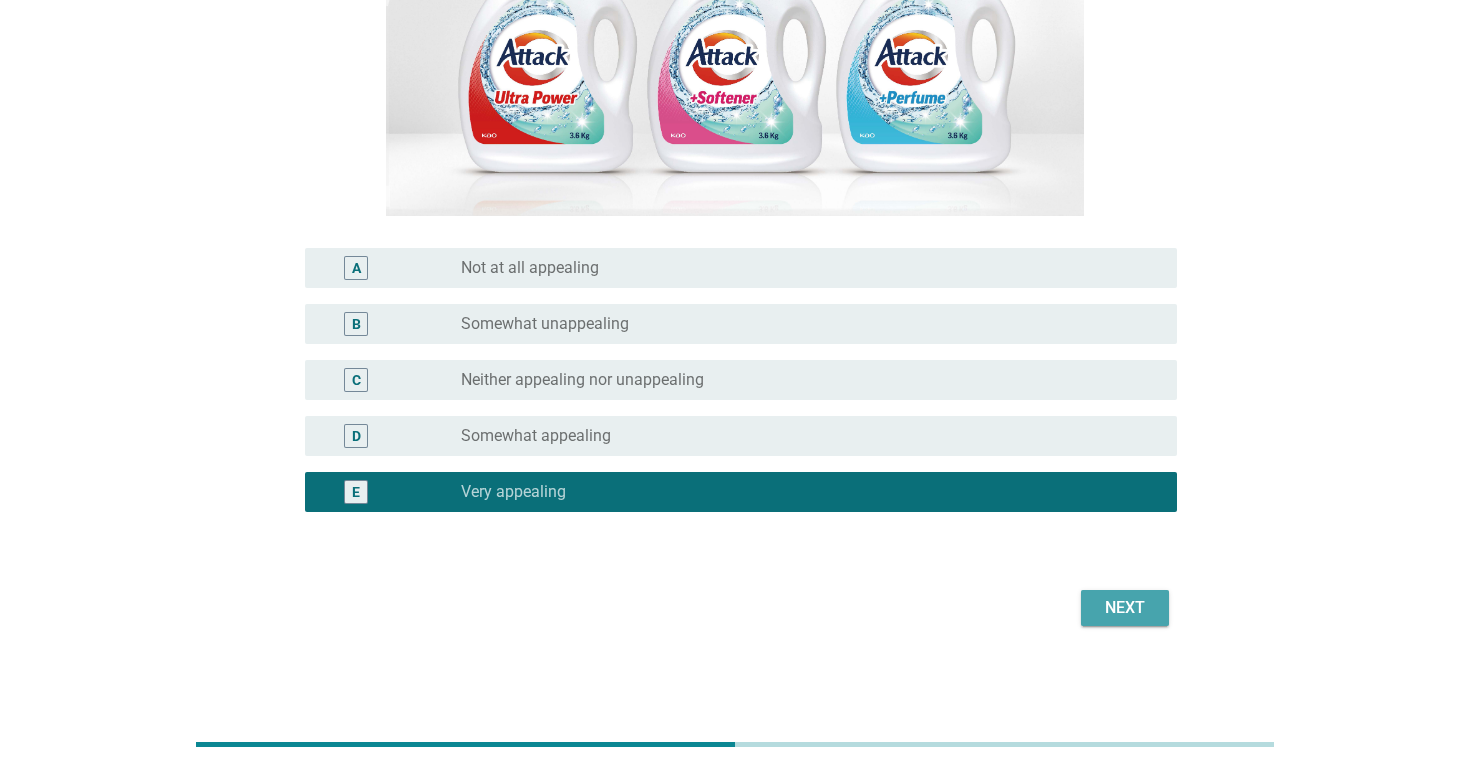click on "Next" at bounding box center [1125, 608] 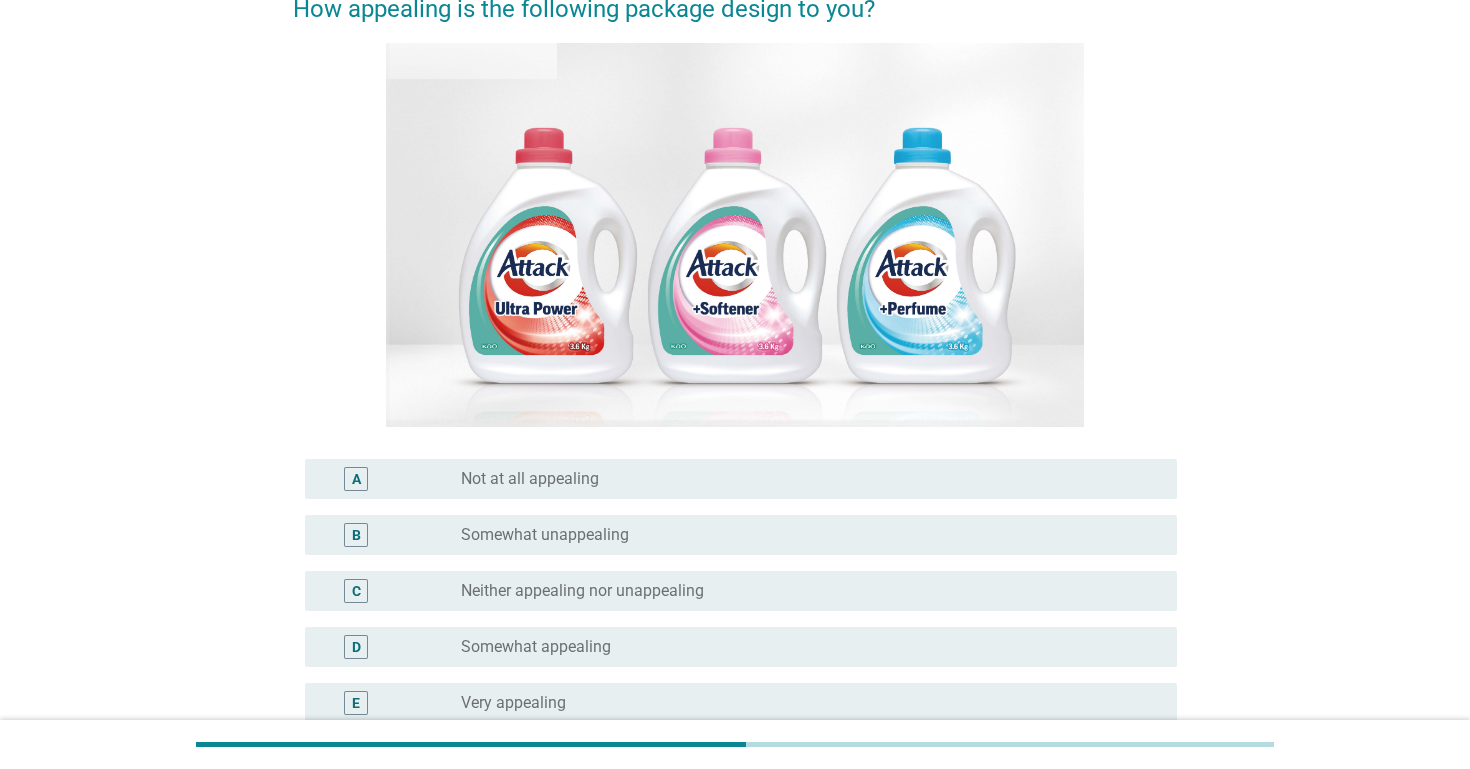 scroll, scrollTop: 282, scrollLeft: 0, axis: vertical 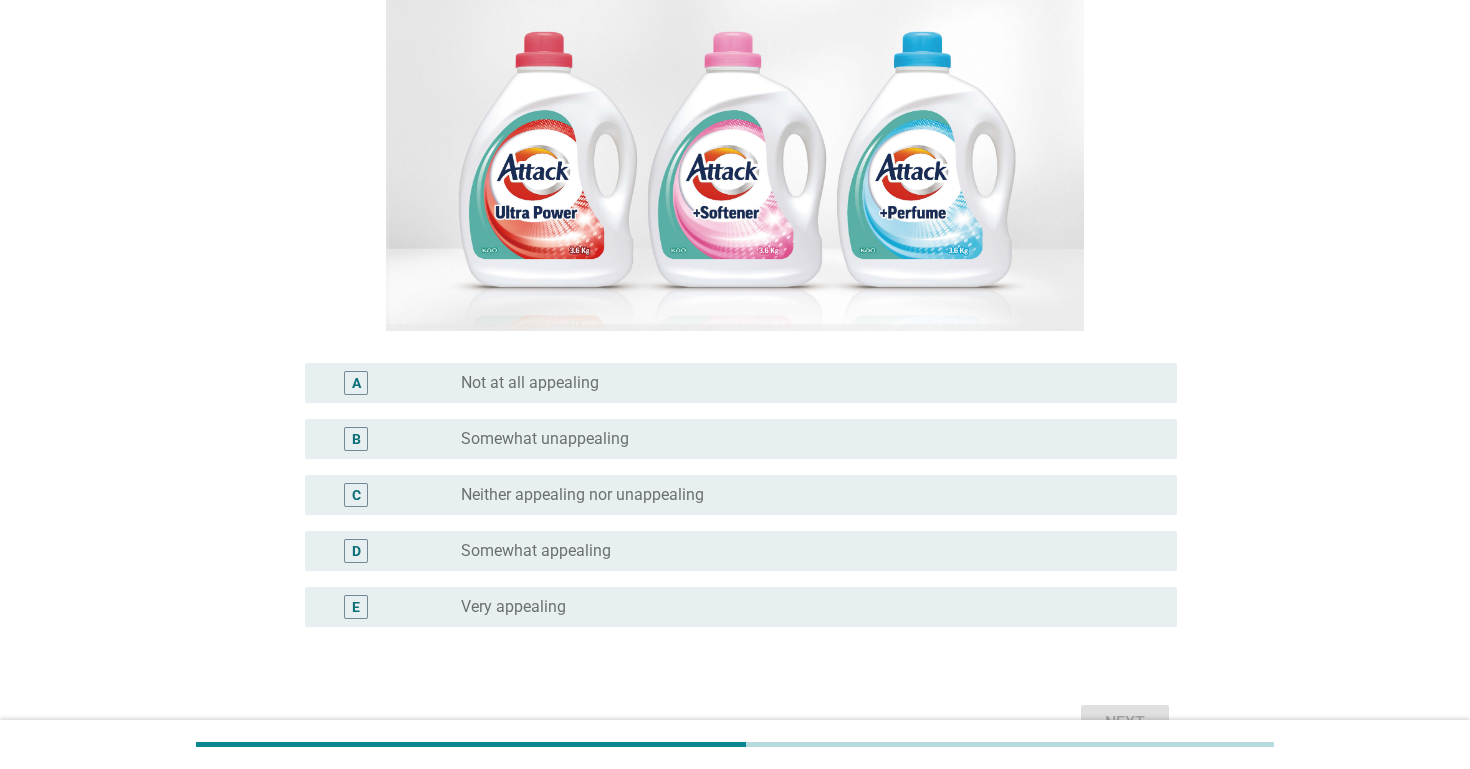 click on "radio_button_unchecked Neither appealing nor unappealing" at bounding box center [811, 495] 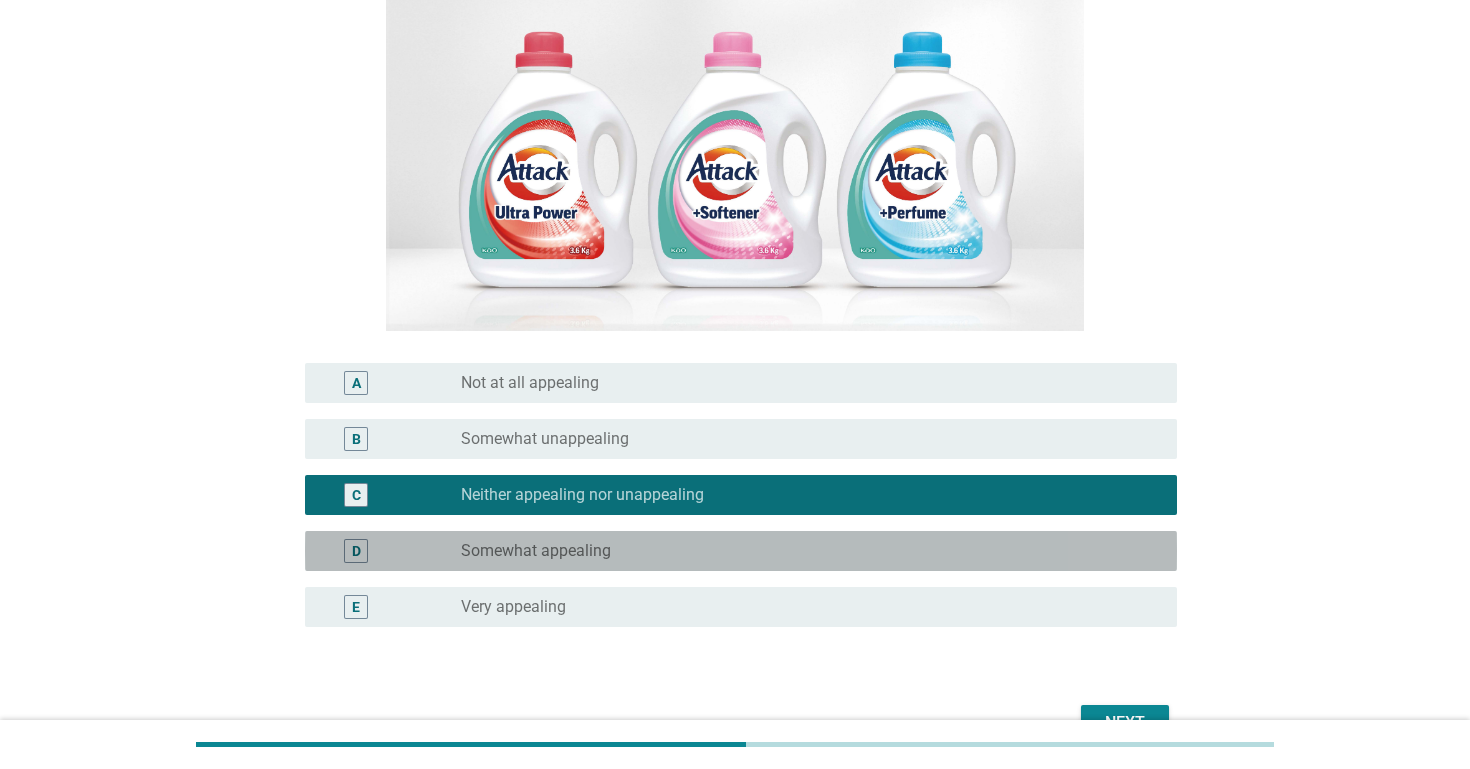 click on "radio_button_unchecked Somewhat appealing" at bounding box center [811, 551] 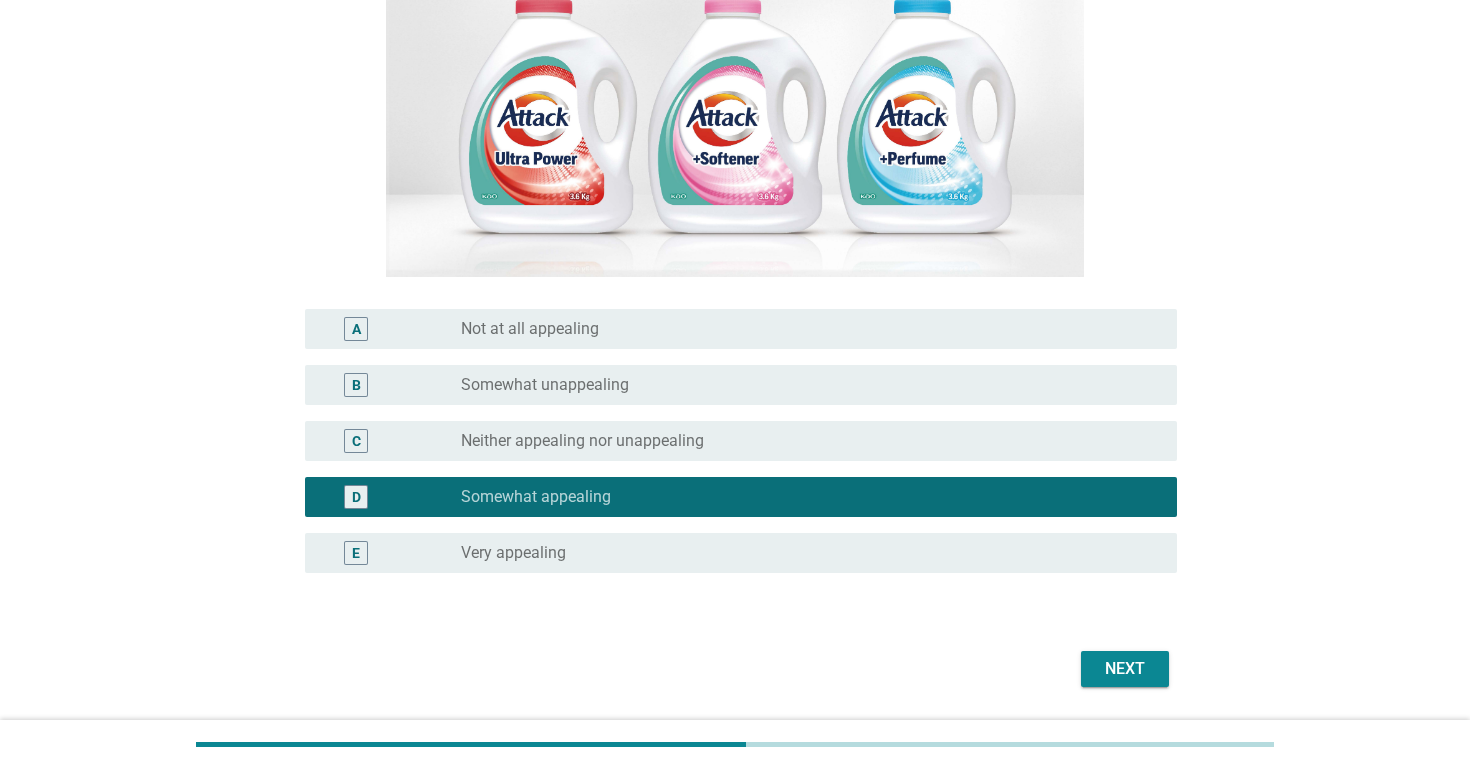 scroll, scrollTop: 372, scrollLeft: 0, axis: vertical 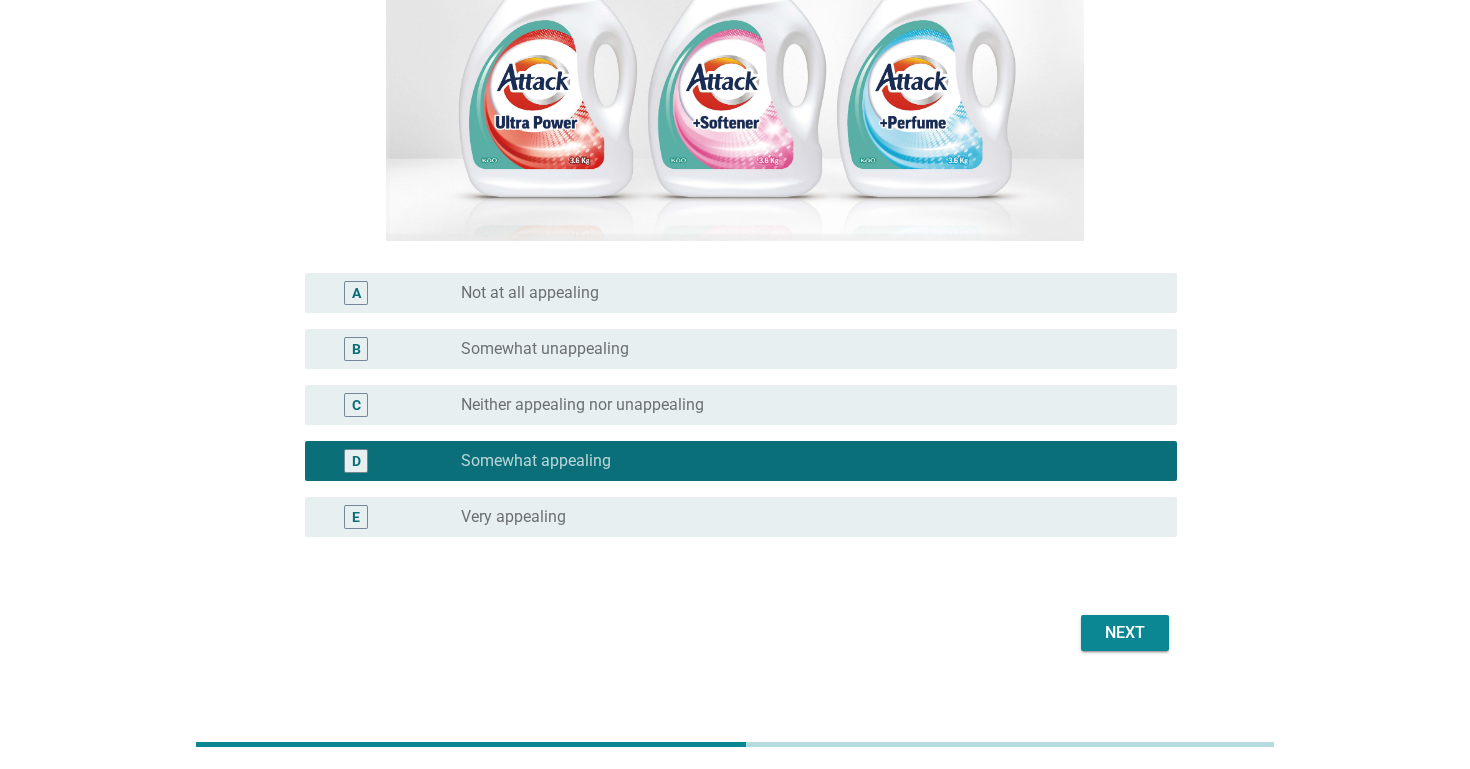 click on "Next" at bounding box center (1125, 633) 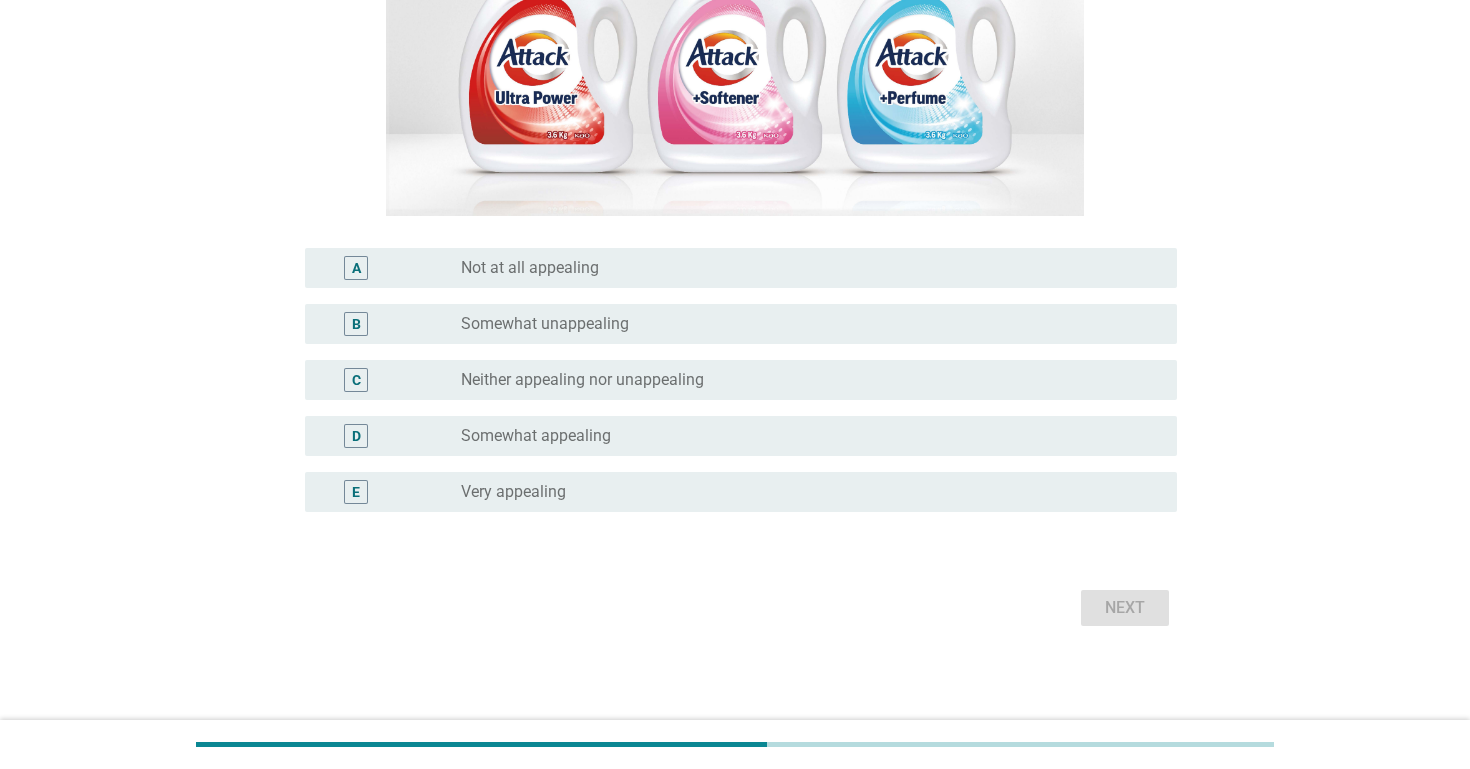 scroll, scrollTop: 397, scrollLeft: 0, axis: vertical 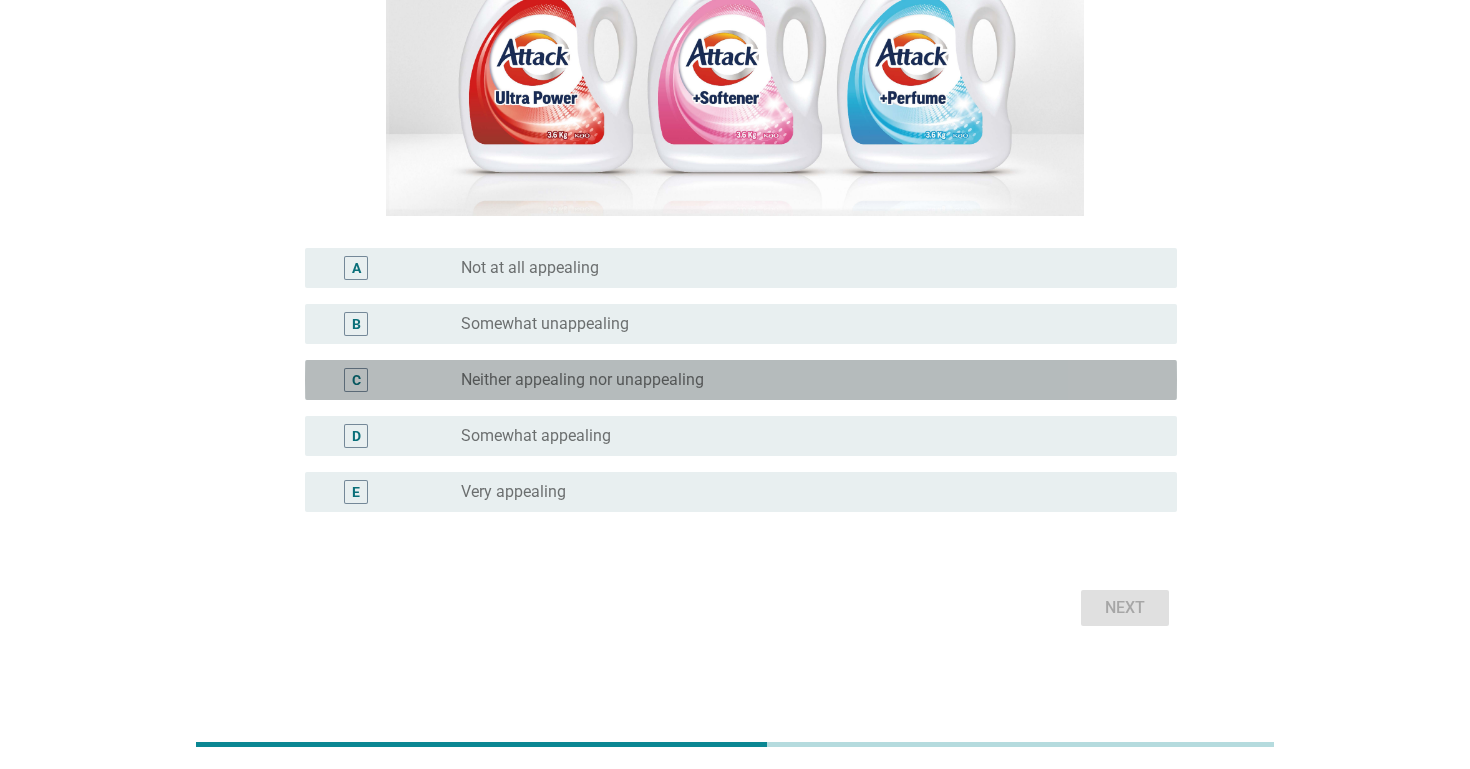 click on "radio_button_unchecked Neither appealing nor unappealing" at bounding box center [803, 380] 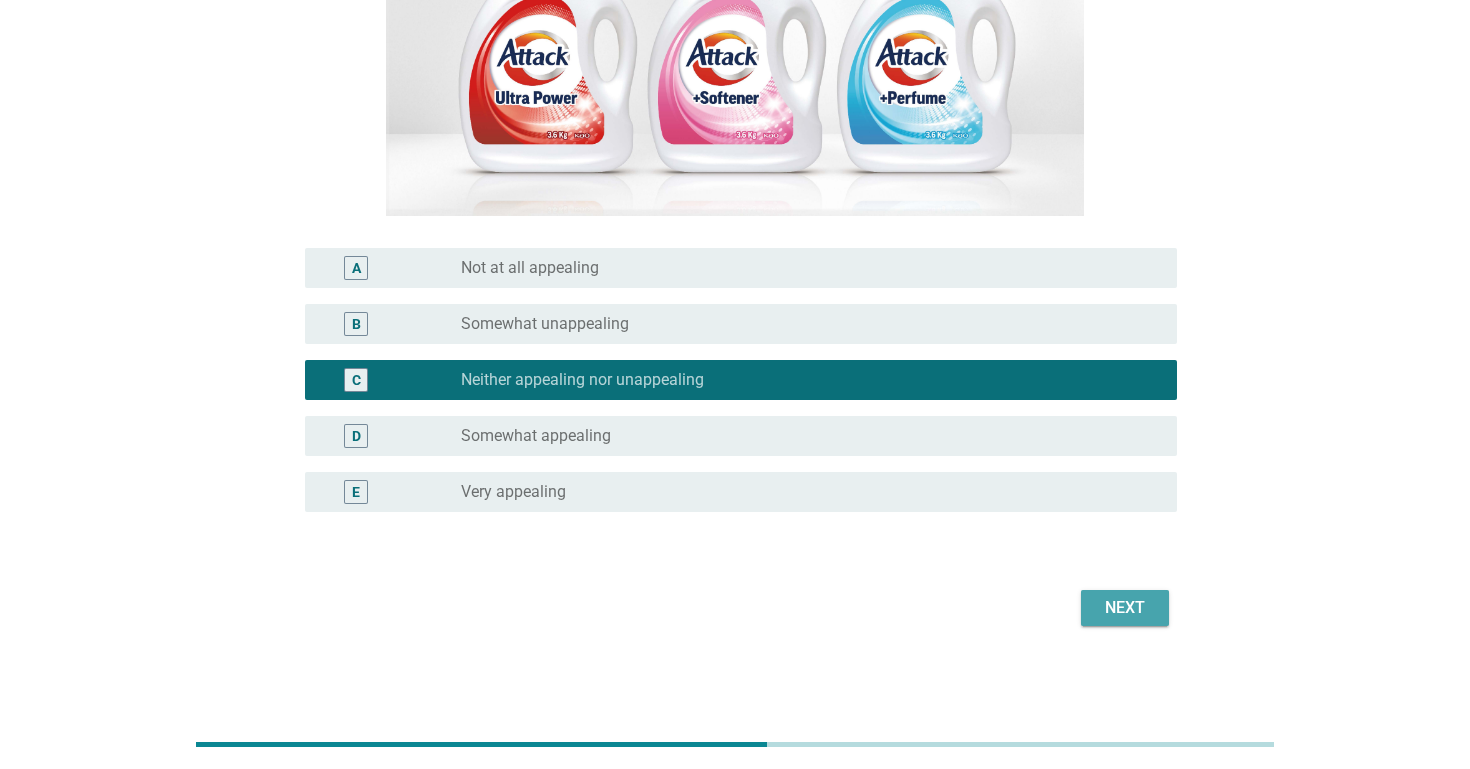 click on "Next" at bounding box center (1125, 608) 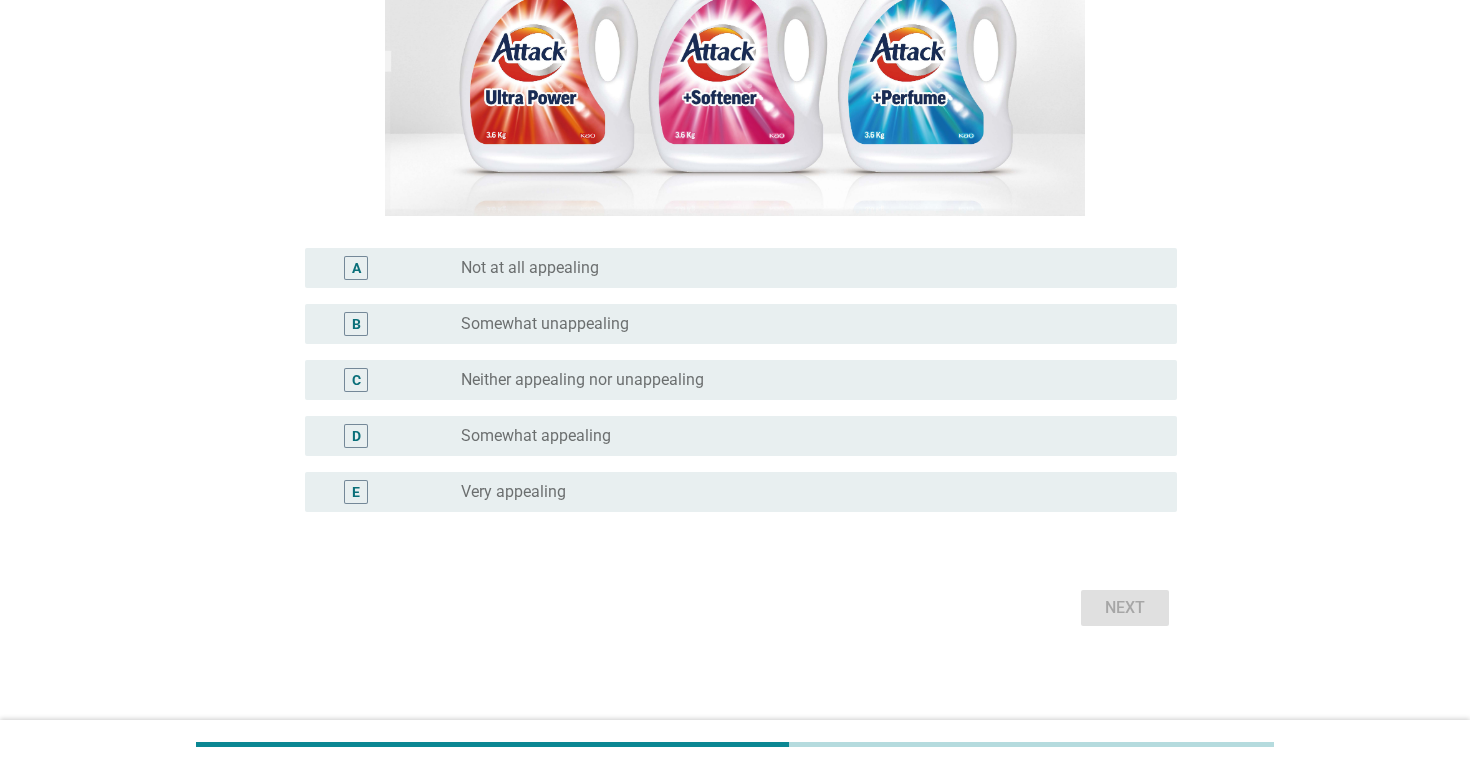 scroll, scrollTop: 397, scrollLeft: 0, axis: vertical 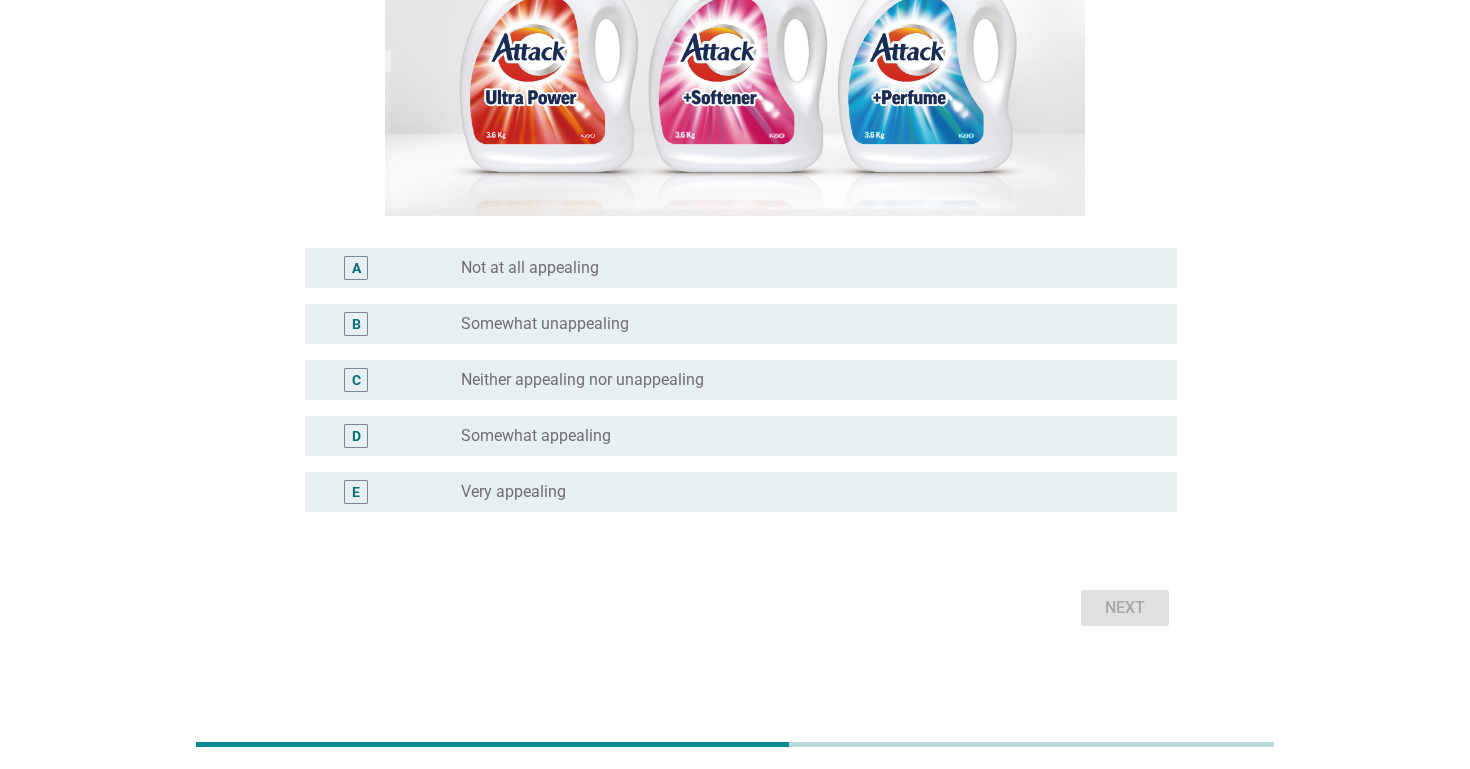 click on "radio_button_unchecked Somewhat appealing" at bounding box center [803, 436] 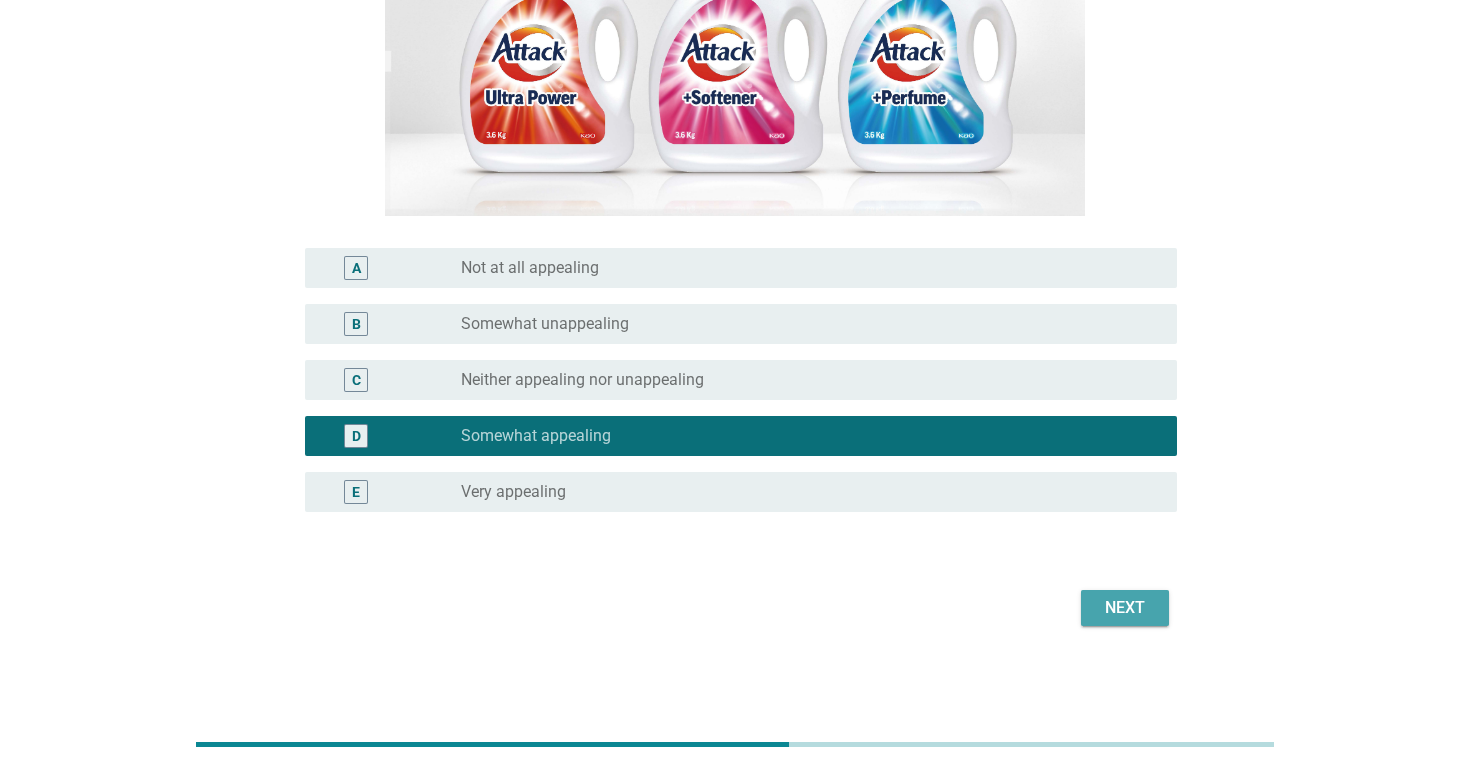click on "Next" at bounding box center (1125, 608) 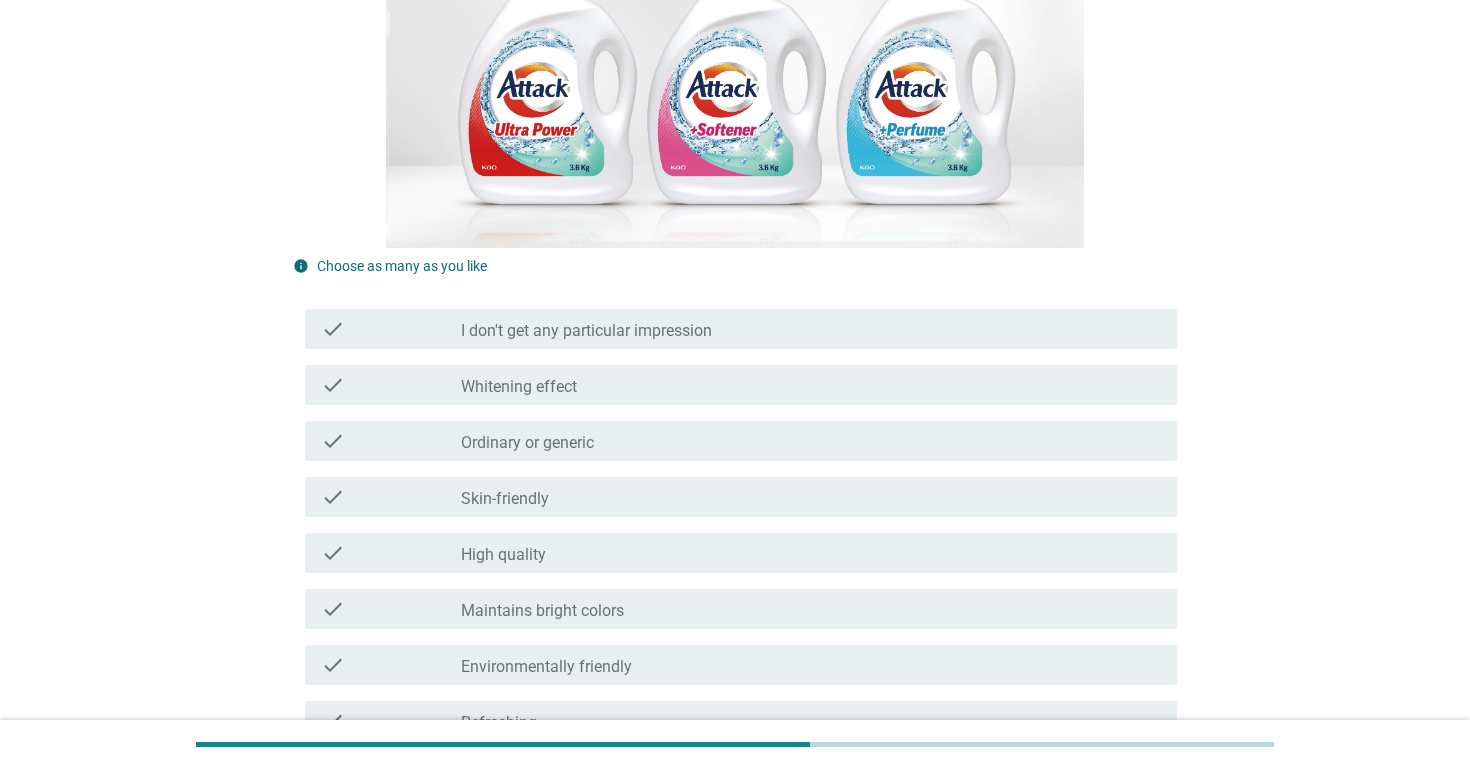 scroll, scrollTop: 389, scrollLeft: 0, axis: vertical 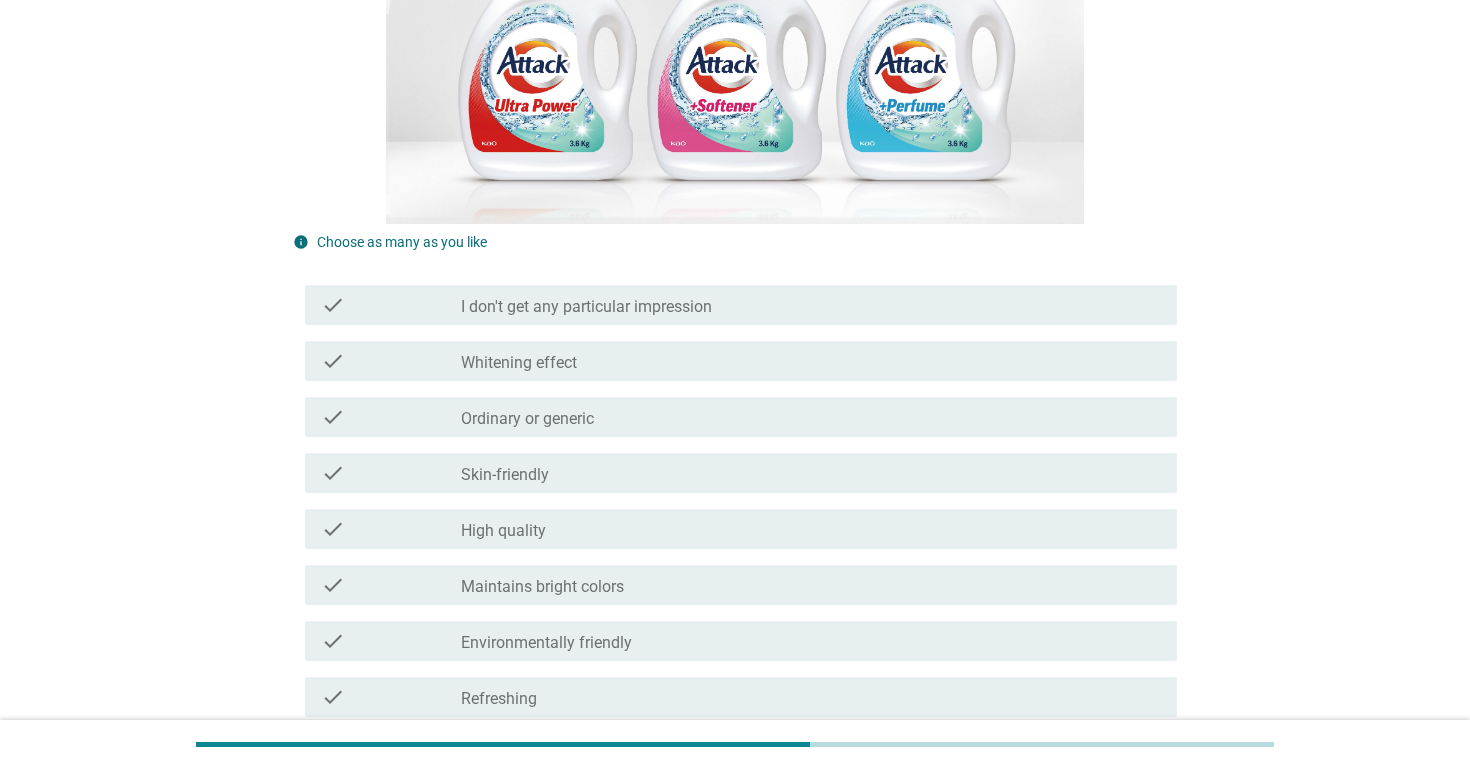 click on "check_box_outline_blank Maintains bright colors" at bounding box center (811, 585) 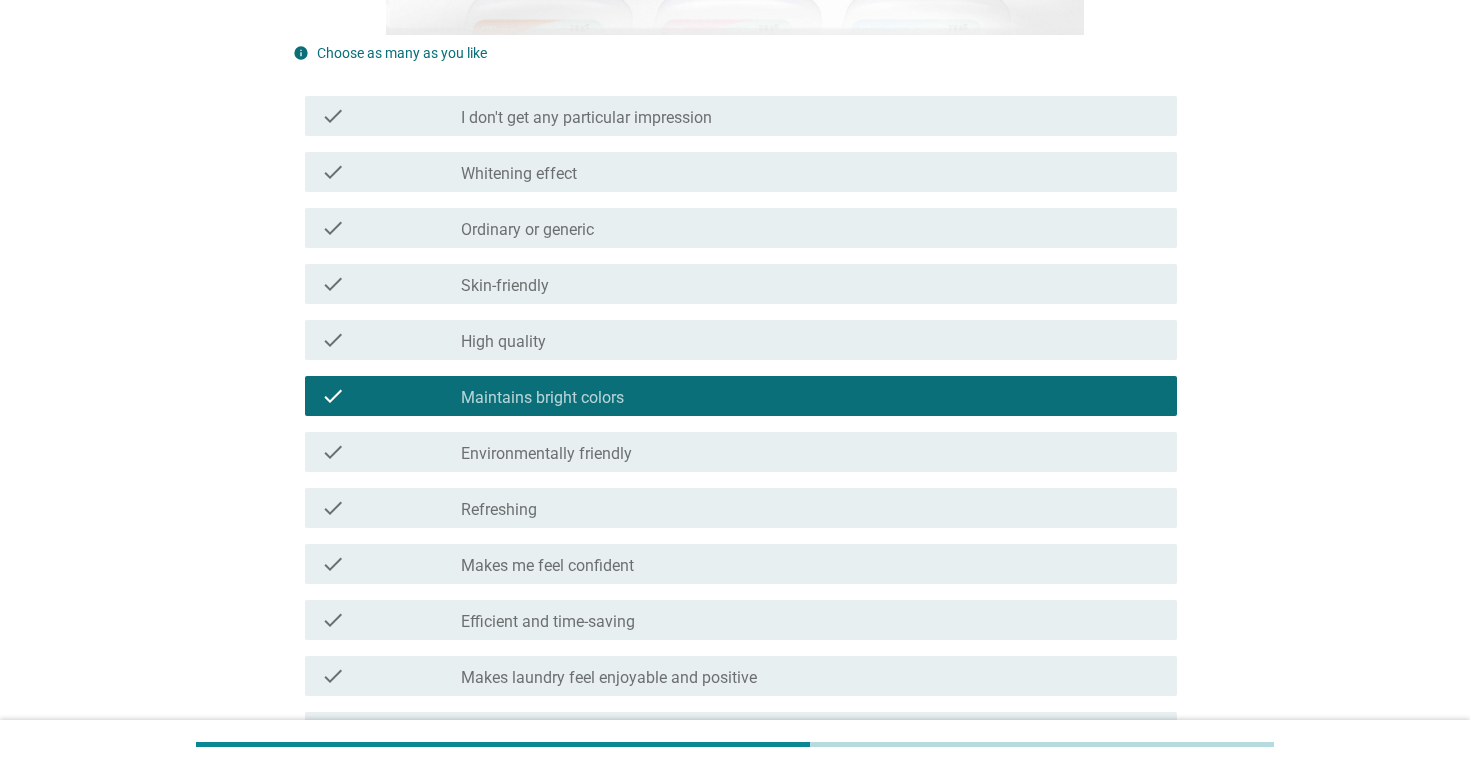 scroll, scrollTop: 611, scrollLeft: 0, axis: vertical 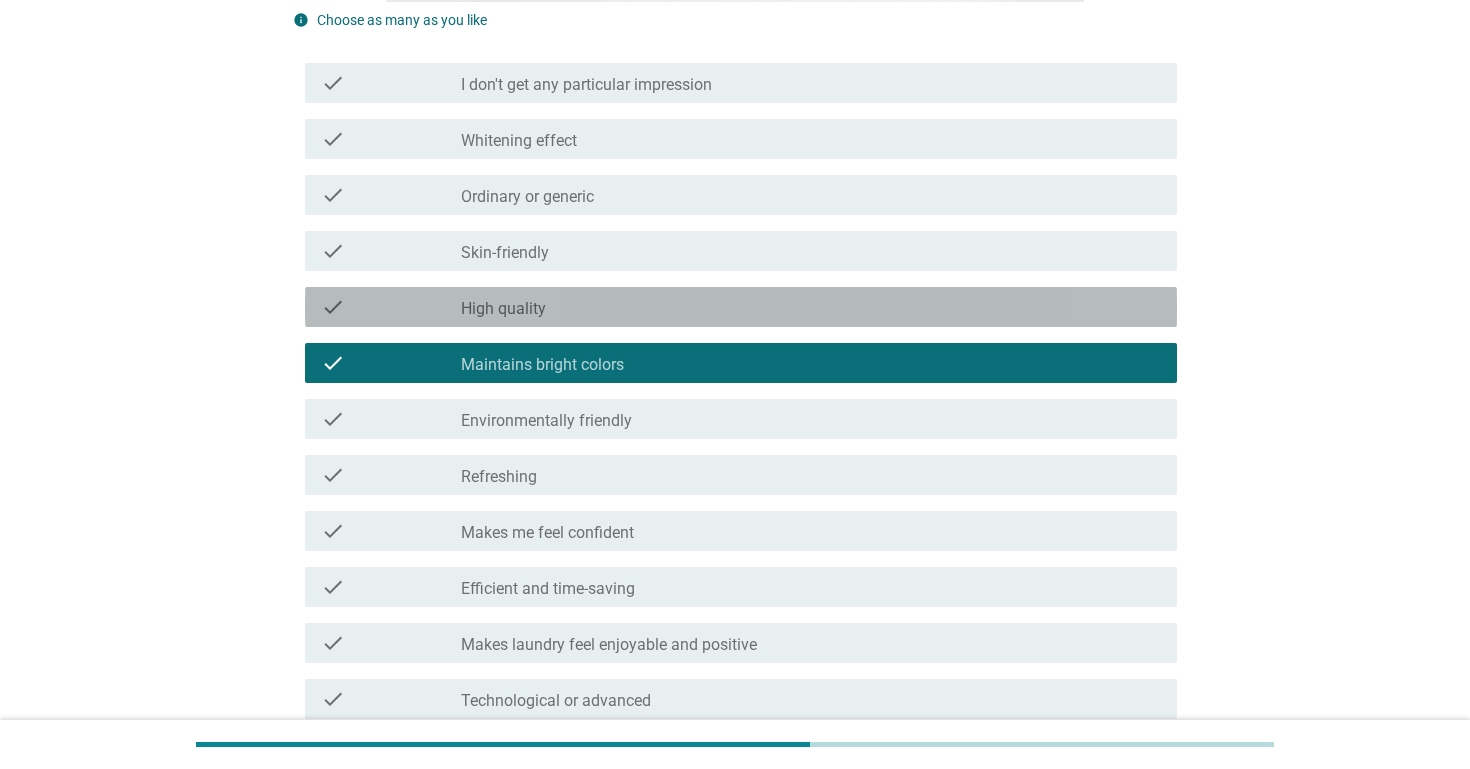 click on "check_box_outline_blank High quality" at bounding box center (811, 307) 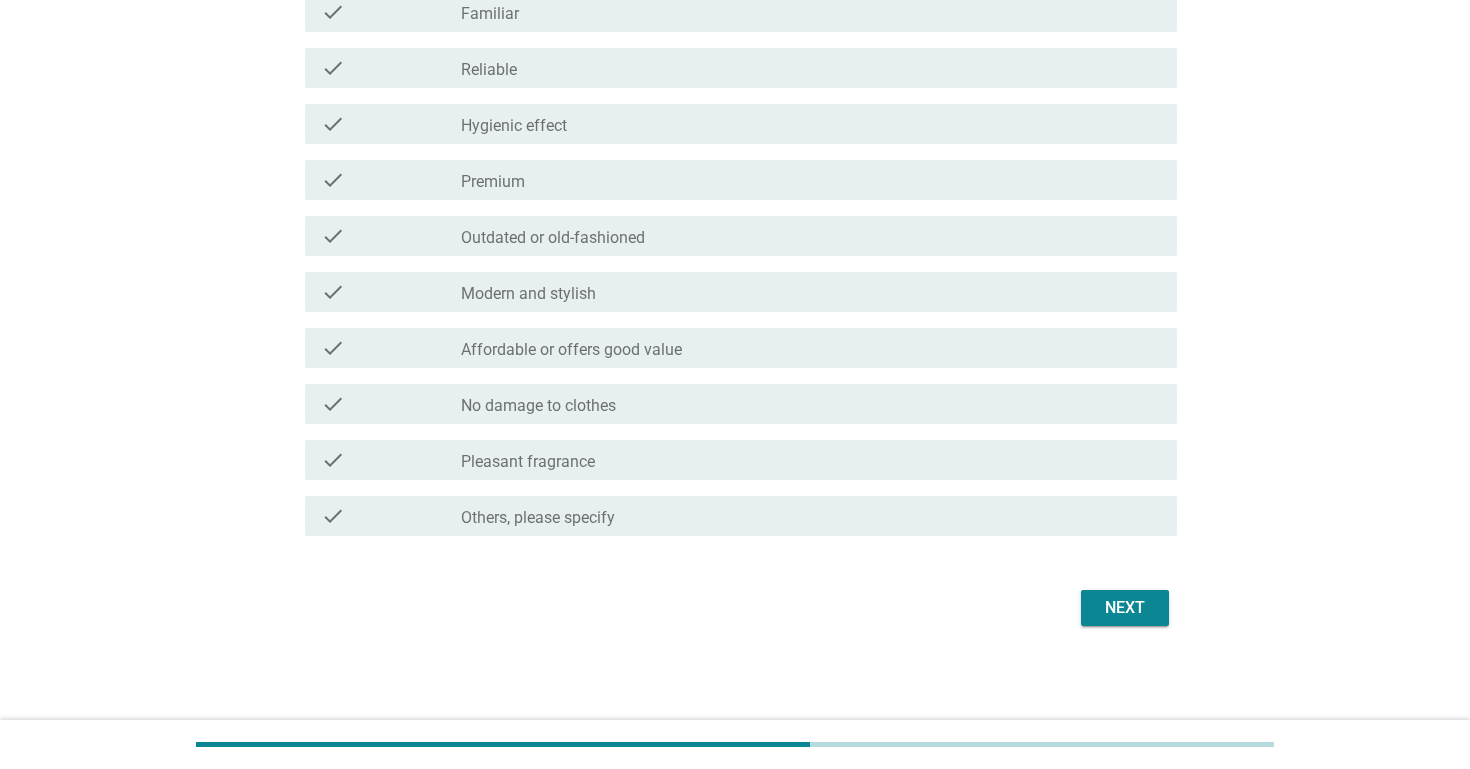scroll, scrollTop: 1466, scrollLeft: 0, axis: vertical 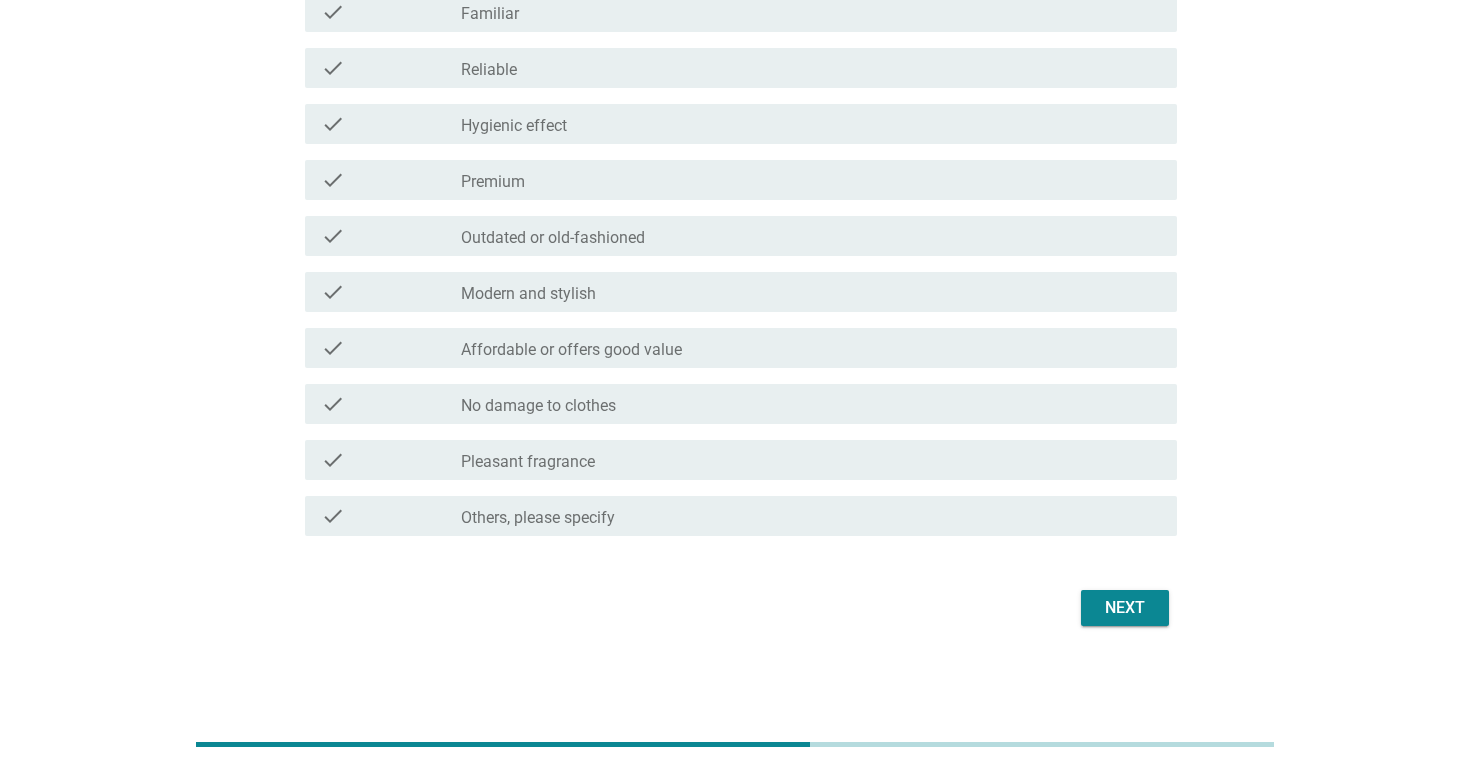 click on "check_box_outline_blank No damage to clothes" at bounding box center (811, 404) 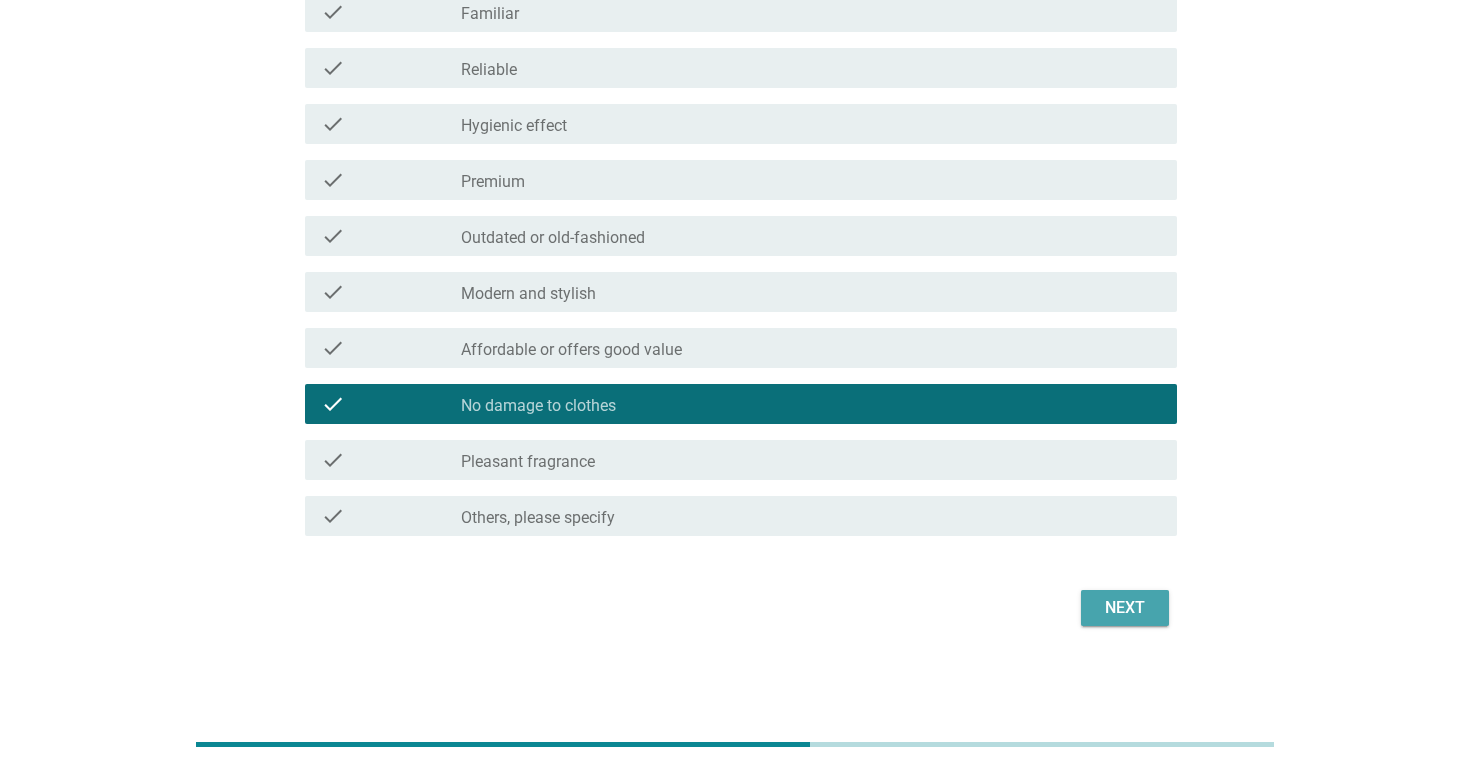 click on "Next" at bounding box center (1125, 608) 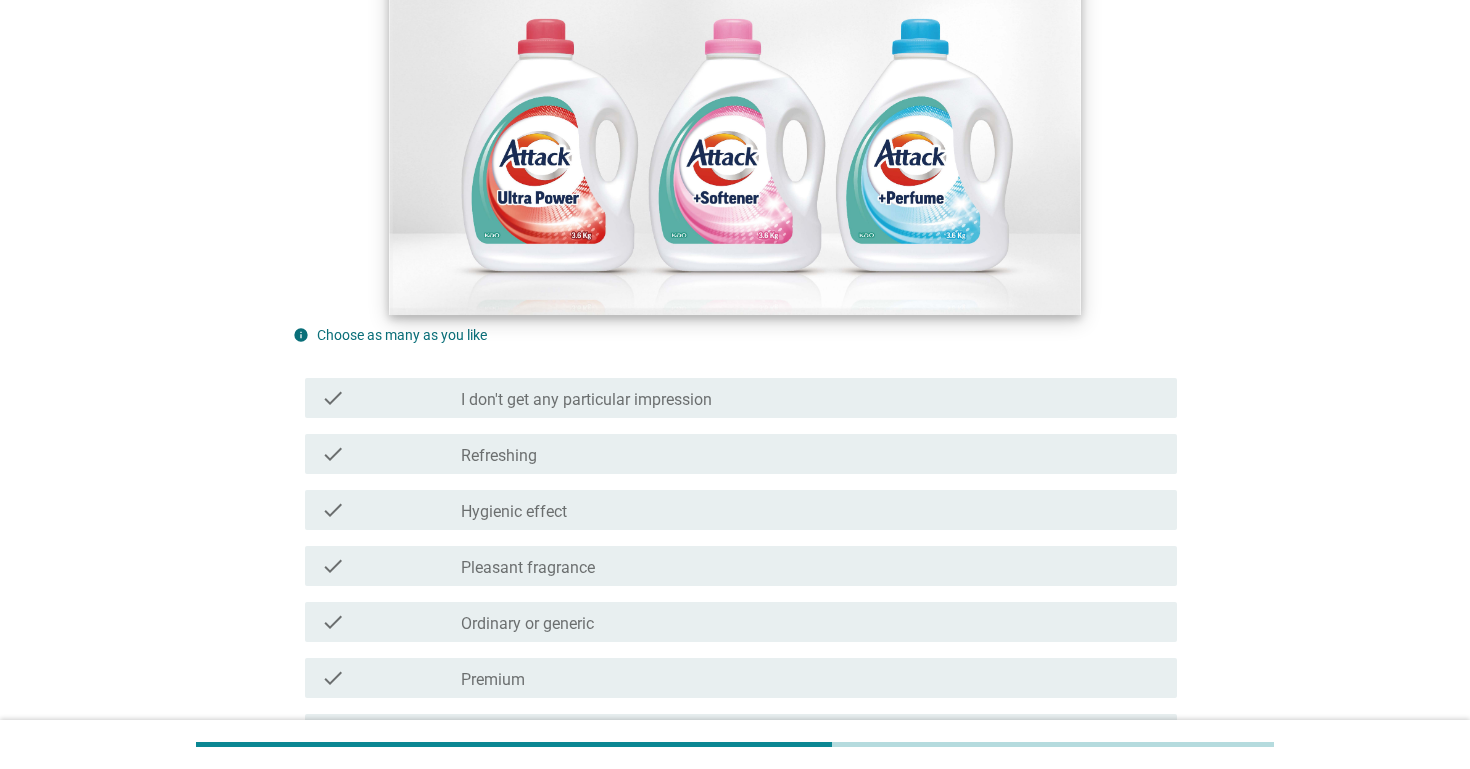 scroll, scrollTop: 324, scrollLeft: 0, axis: vertical 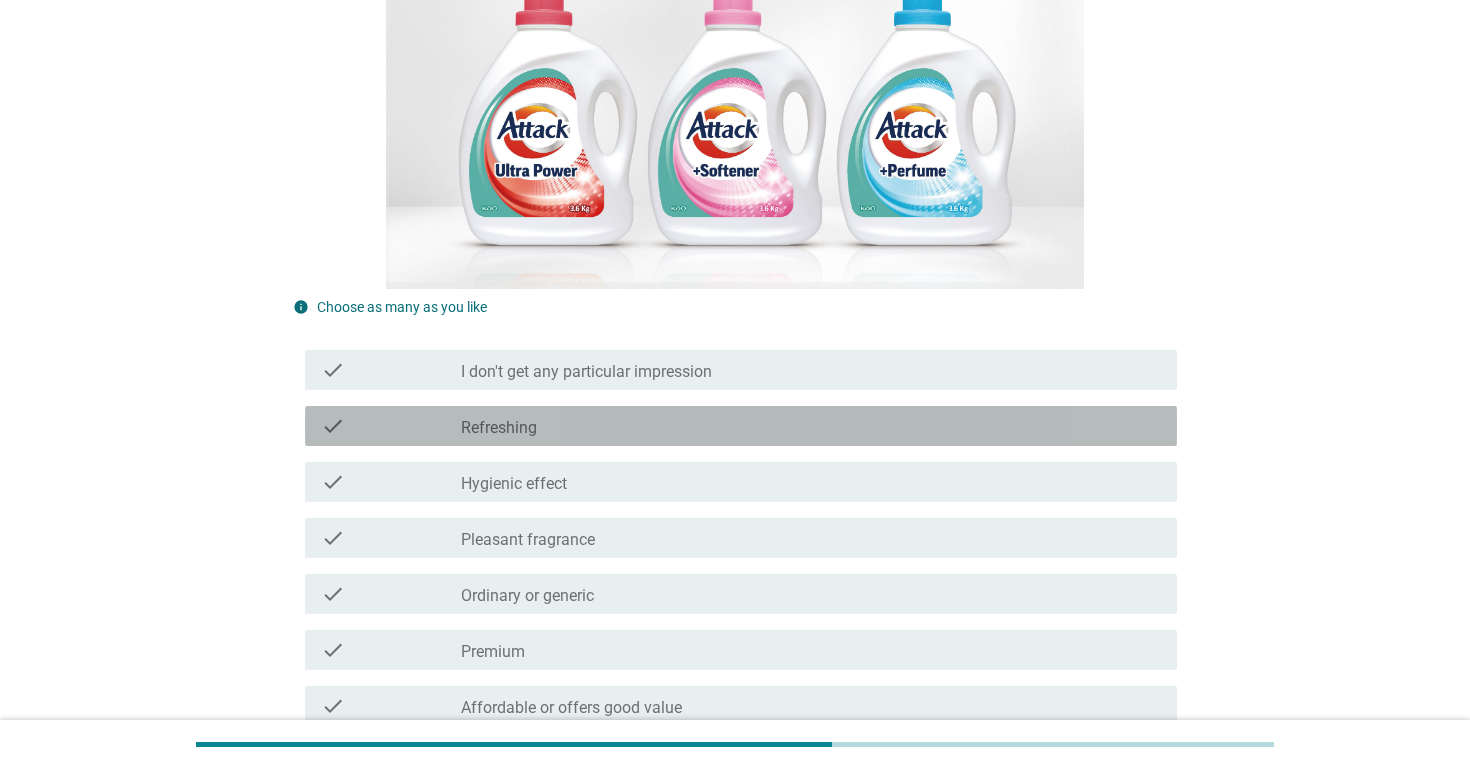 click on "check_box_outline_blank Refreshing" at bounding box center (811, 426) 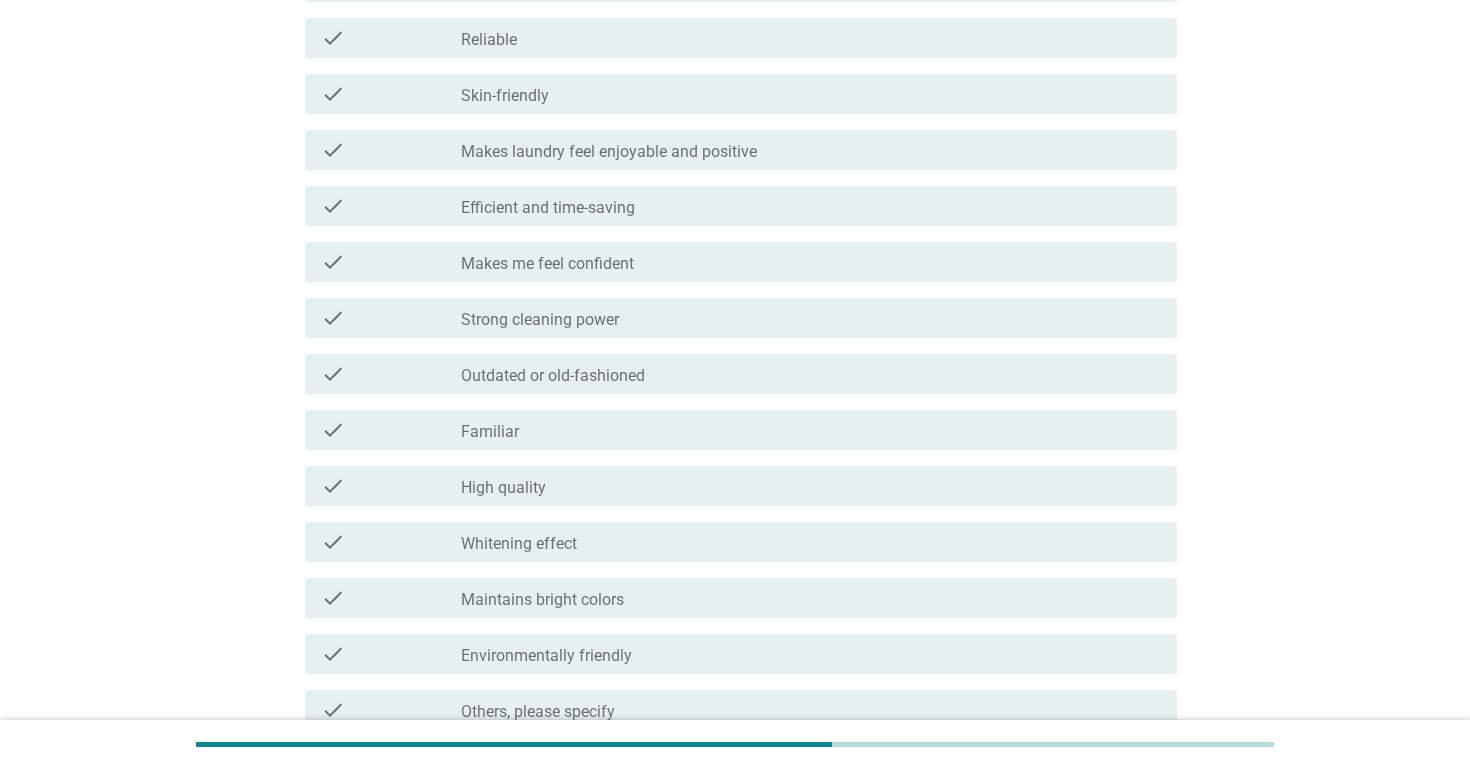 scroll, scrollTop: 1345, scrollLeft: 0, axis: vertical 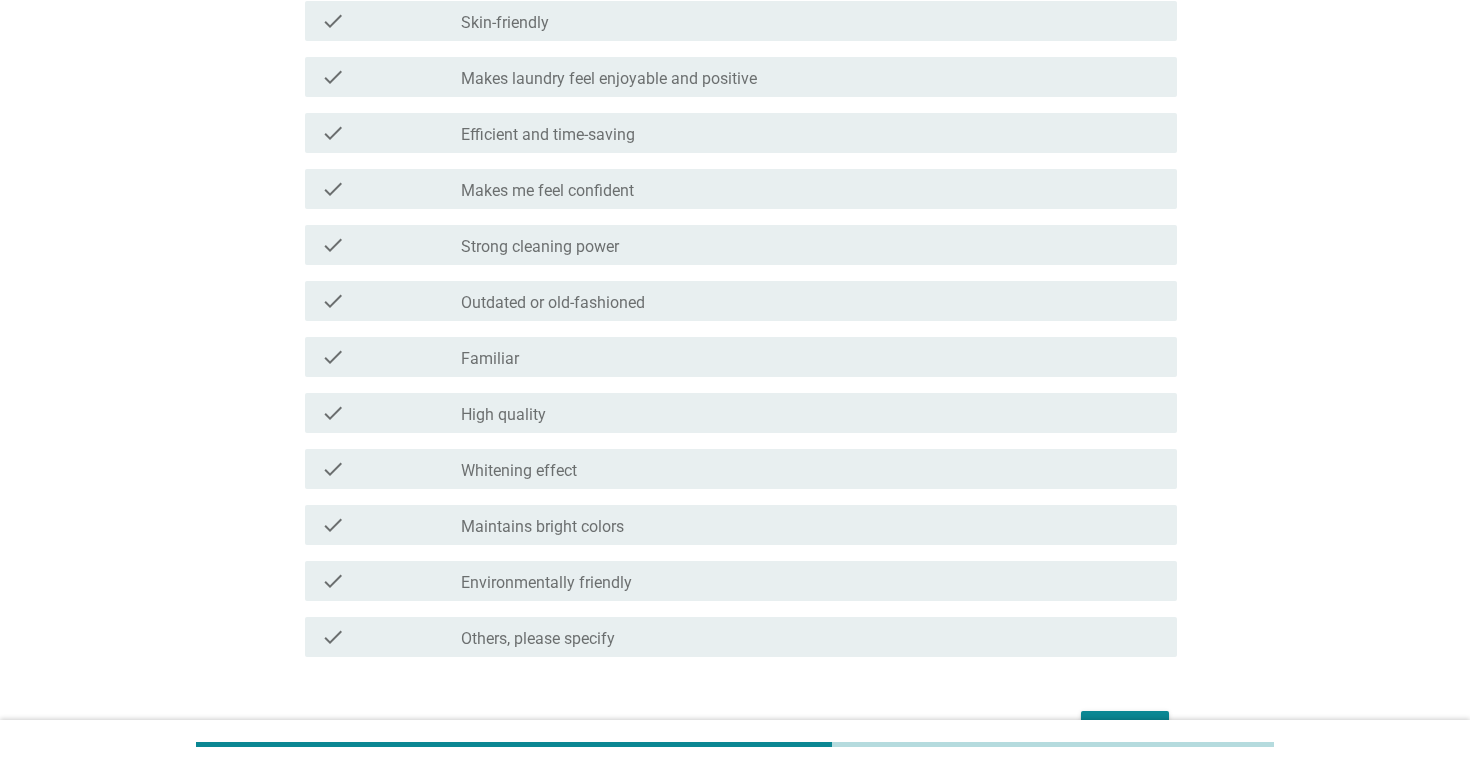 click on "check_box_outline_blank High quality" at bounding box center (811, 413) 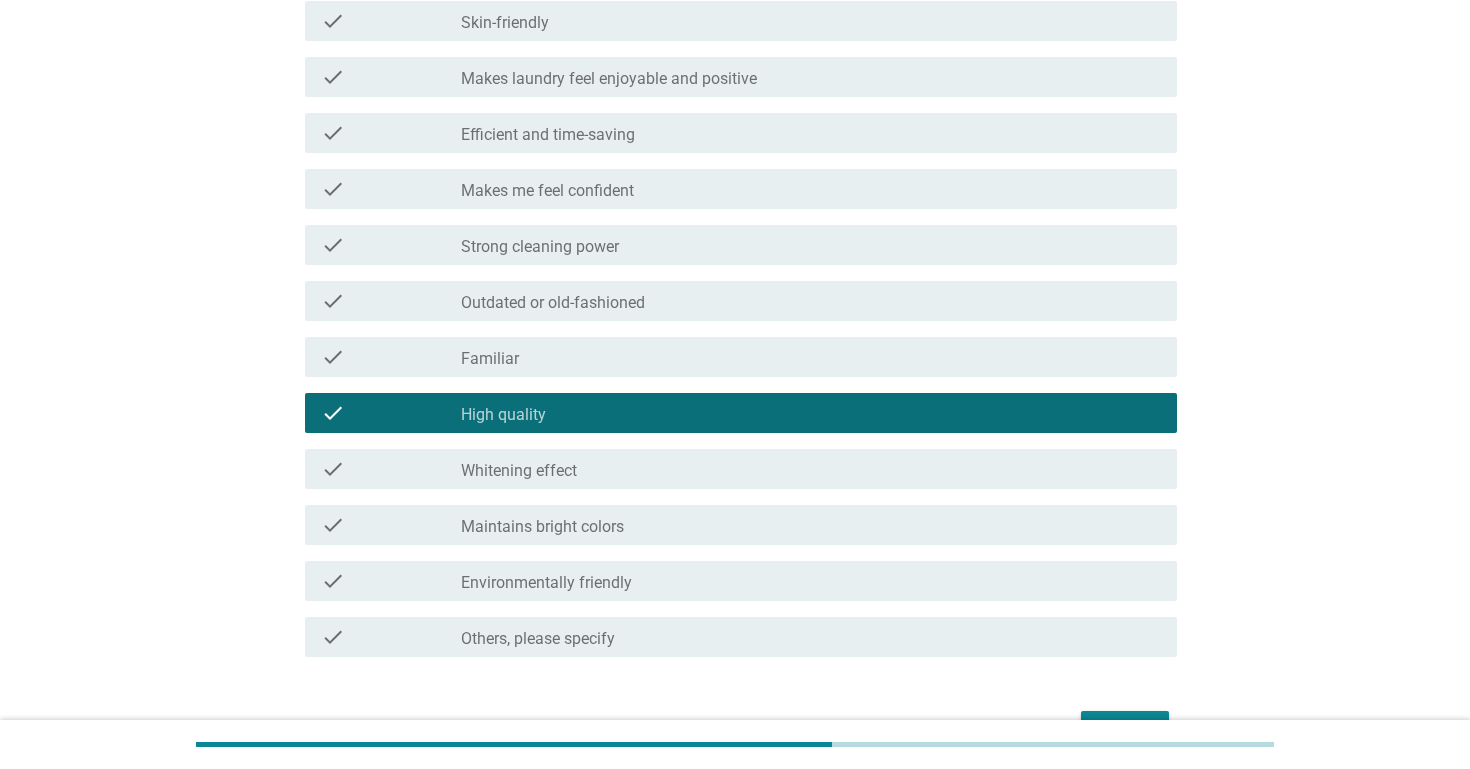 click on "check_box_outline_blank Strong cleaning power" at bounding box center [811, 245] 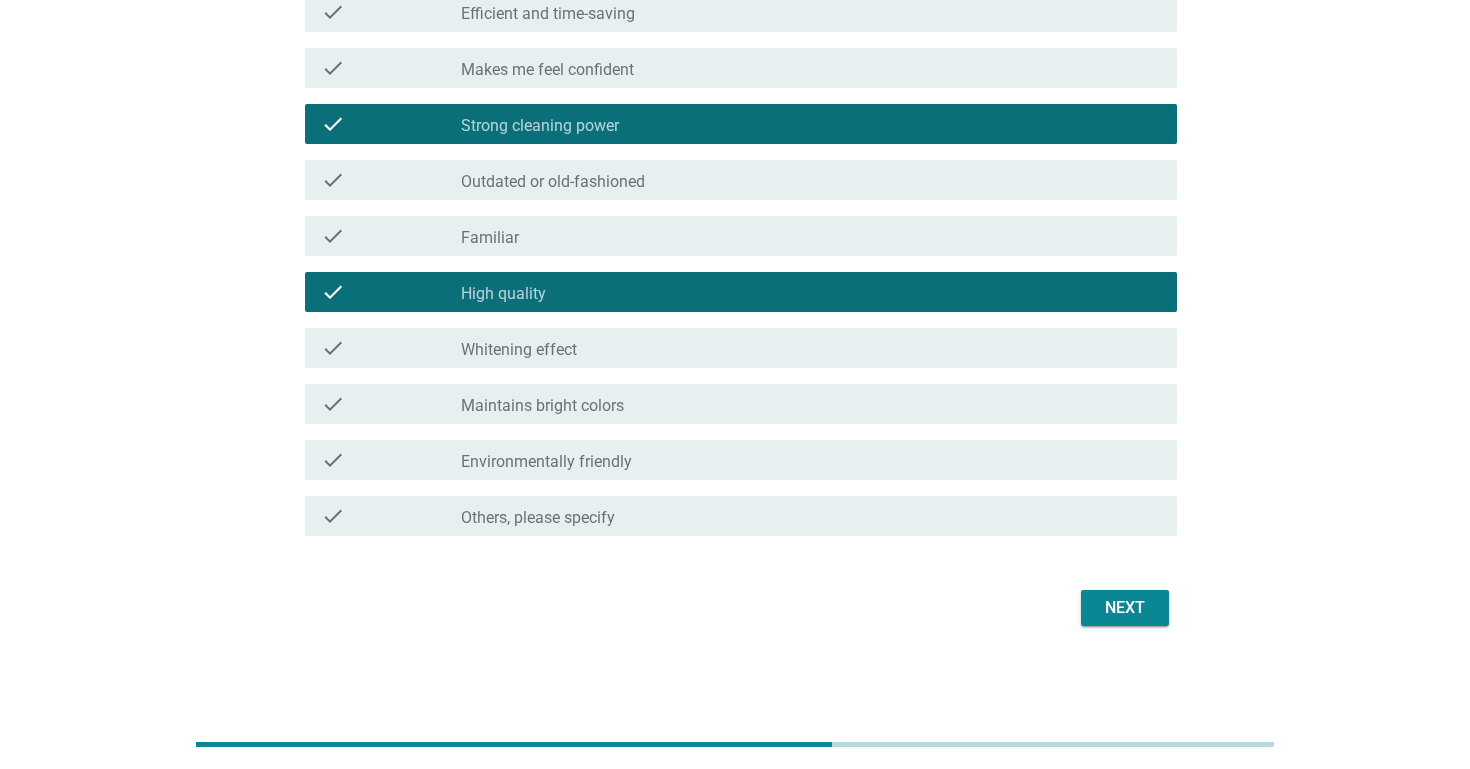scroll, scrollTop: 1466, scrollLeft: 0, axis: vertical 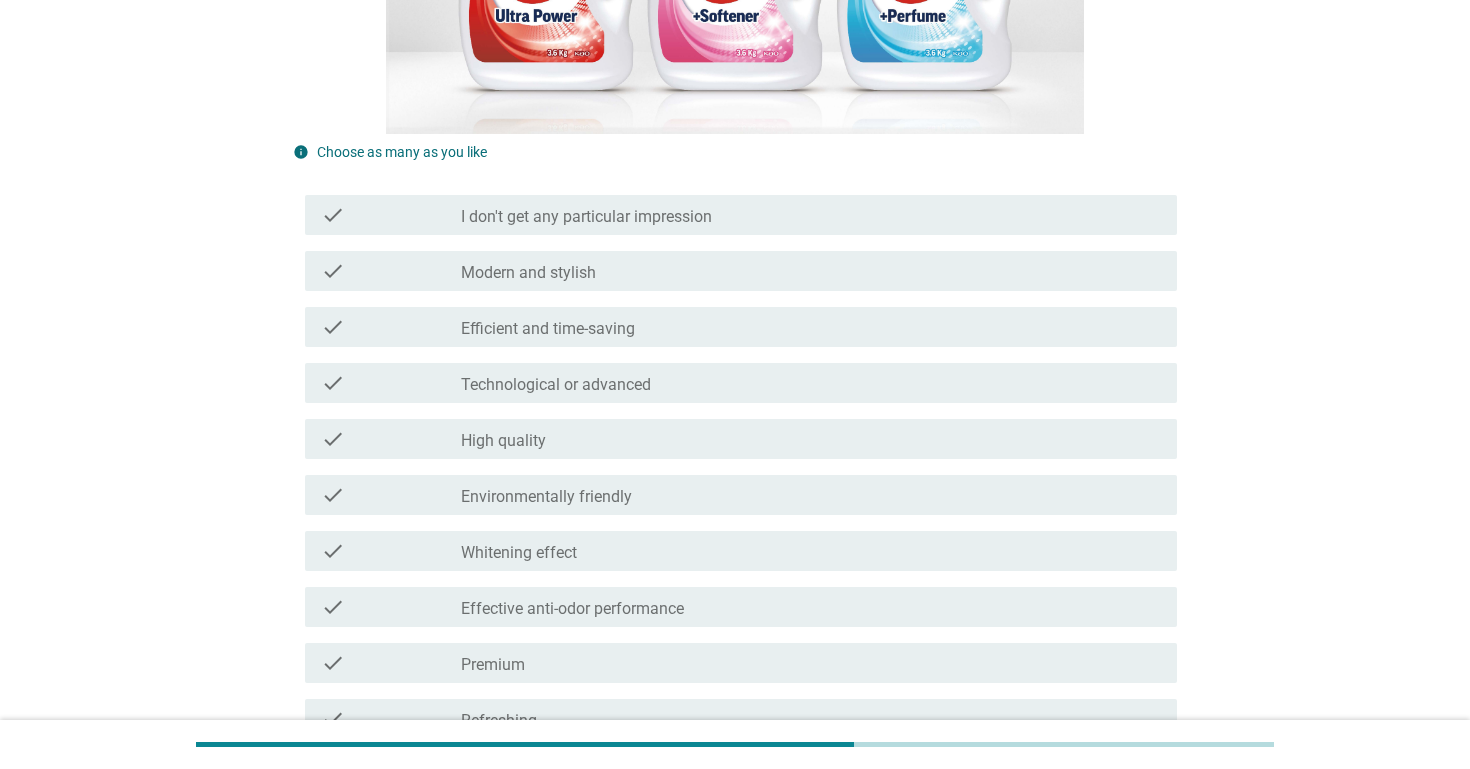 click on "check_box_outline_blank Technological or advanced" at bounding box center (811, 383) 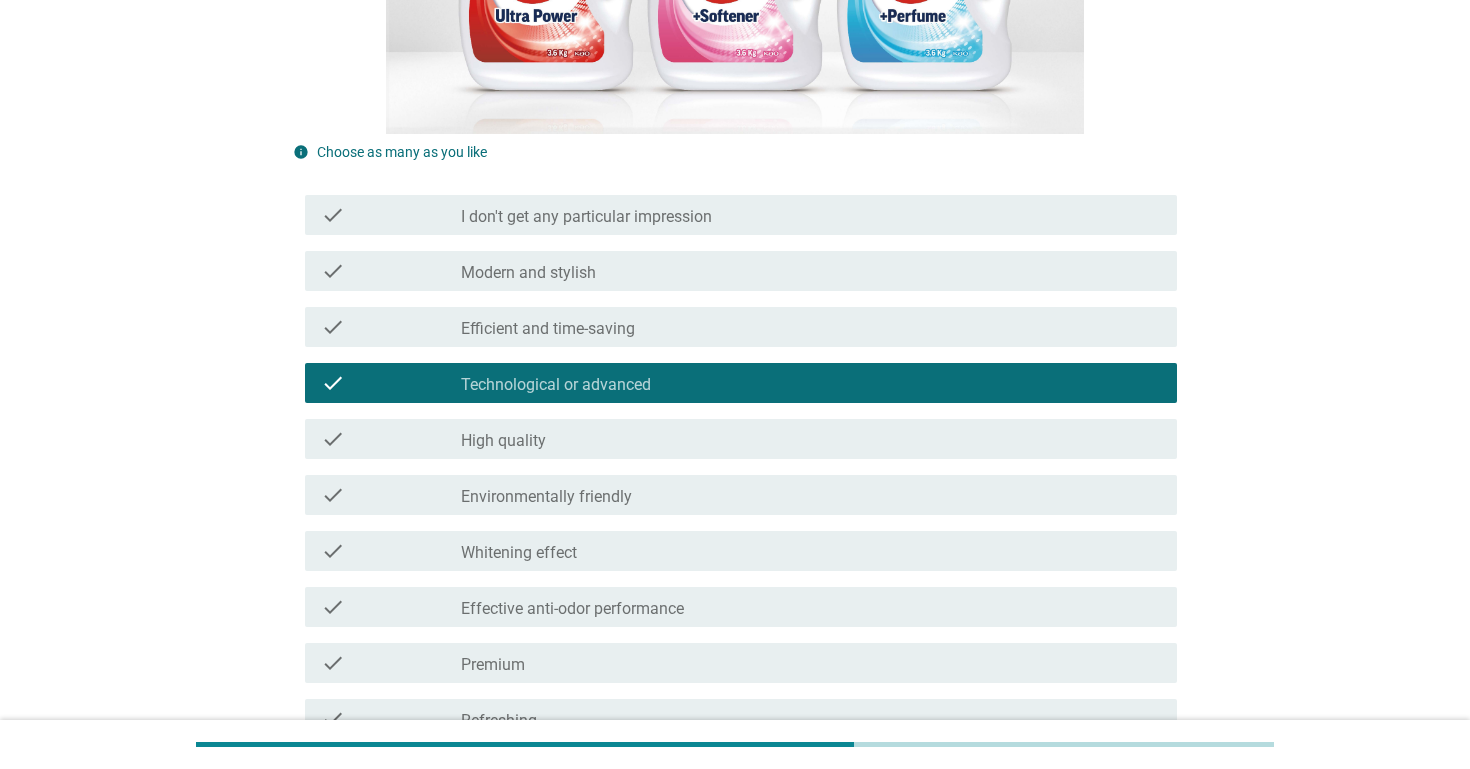 click on "check_box_outline_blank Whitening effect" at bounding box center (811, 551) 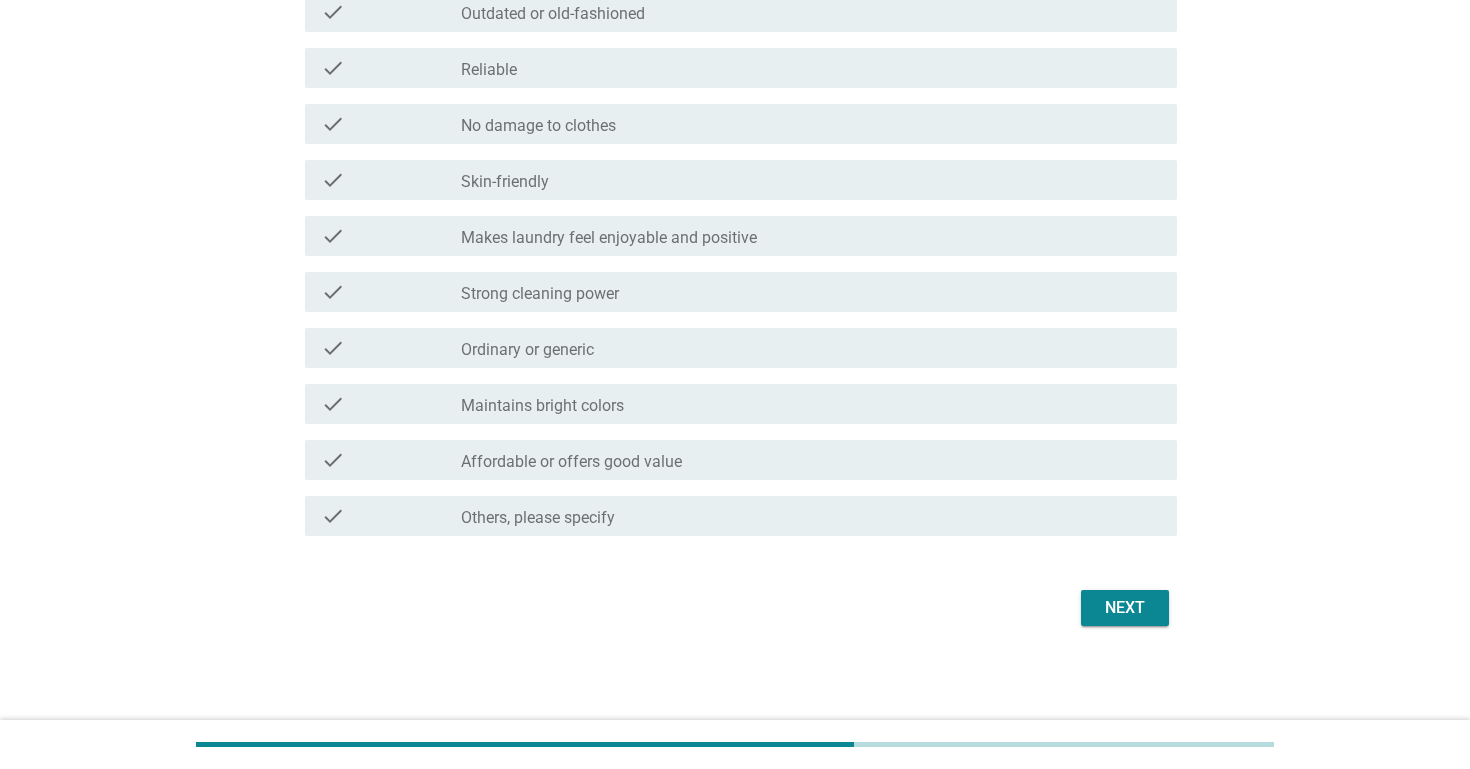 scroll, scrollTop: 1466, scrollLeft: 0, axis: vertical 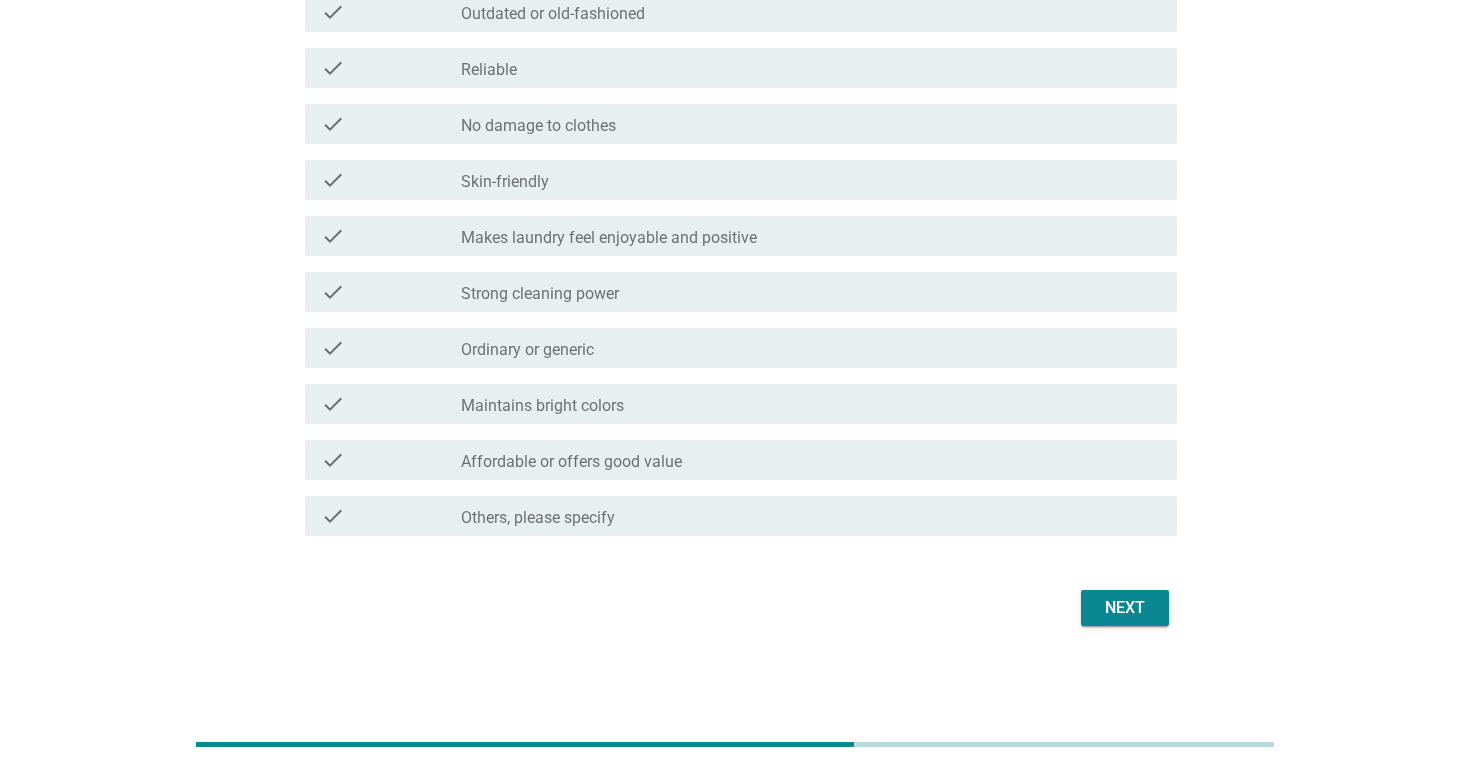 click on "check     check_box_outline_blank Makes laundry feel enjoyable and positive" at bounding box center [741, 236] 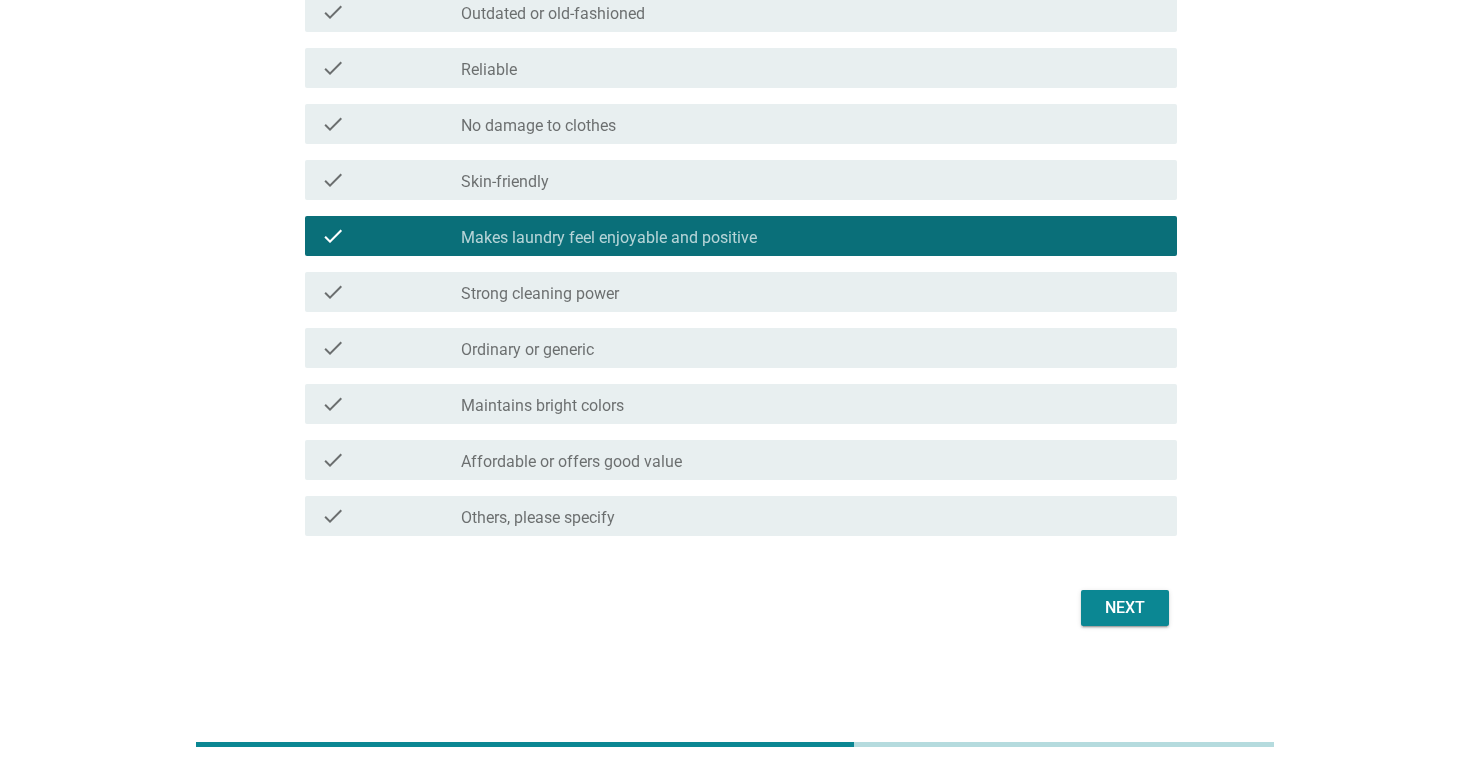 click on "Next" at bounding box center (1125, 608) 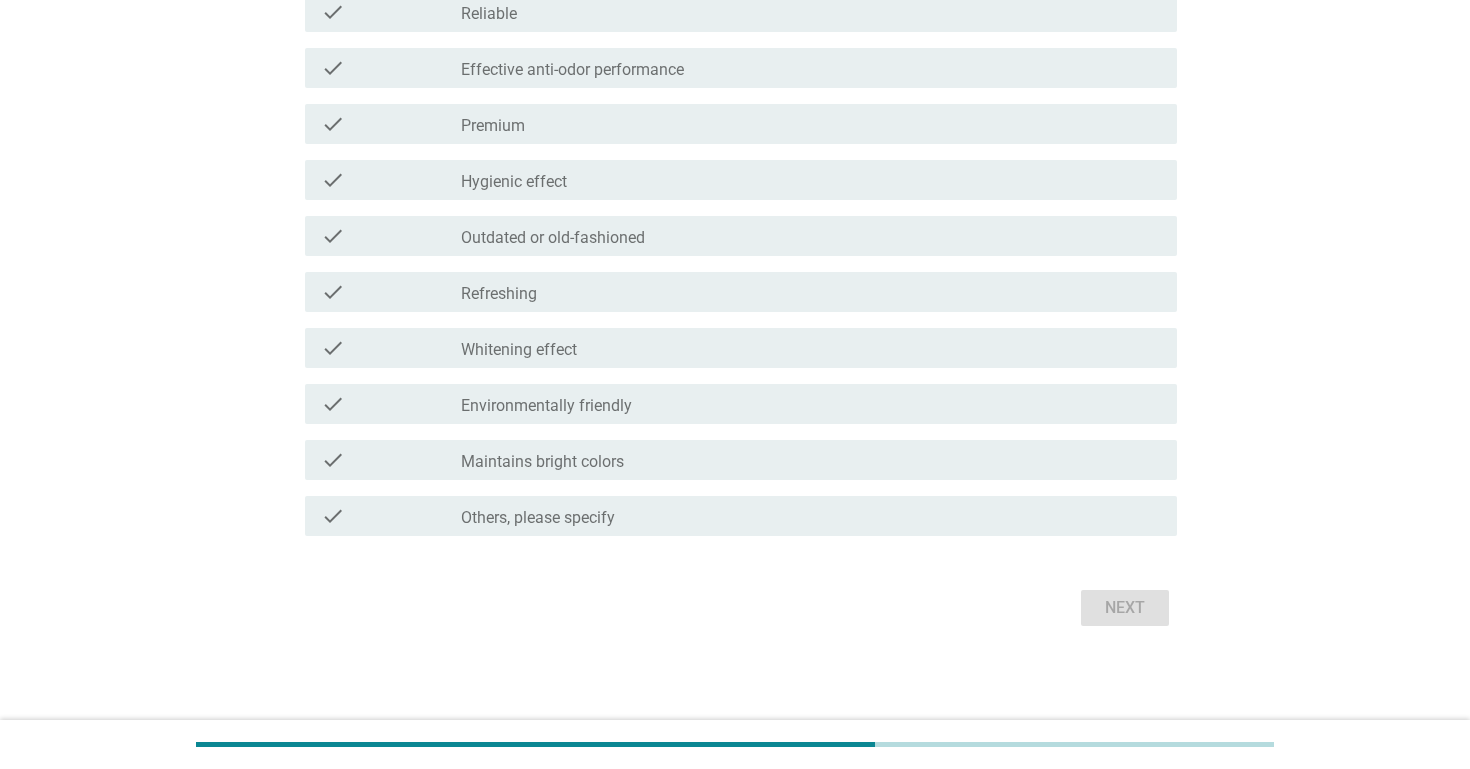 scroll, scrollTop: 1466, scrollLeft: 0, axis: vertical 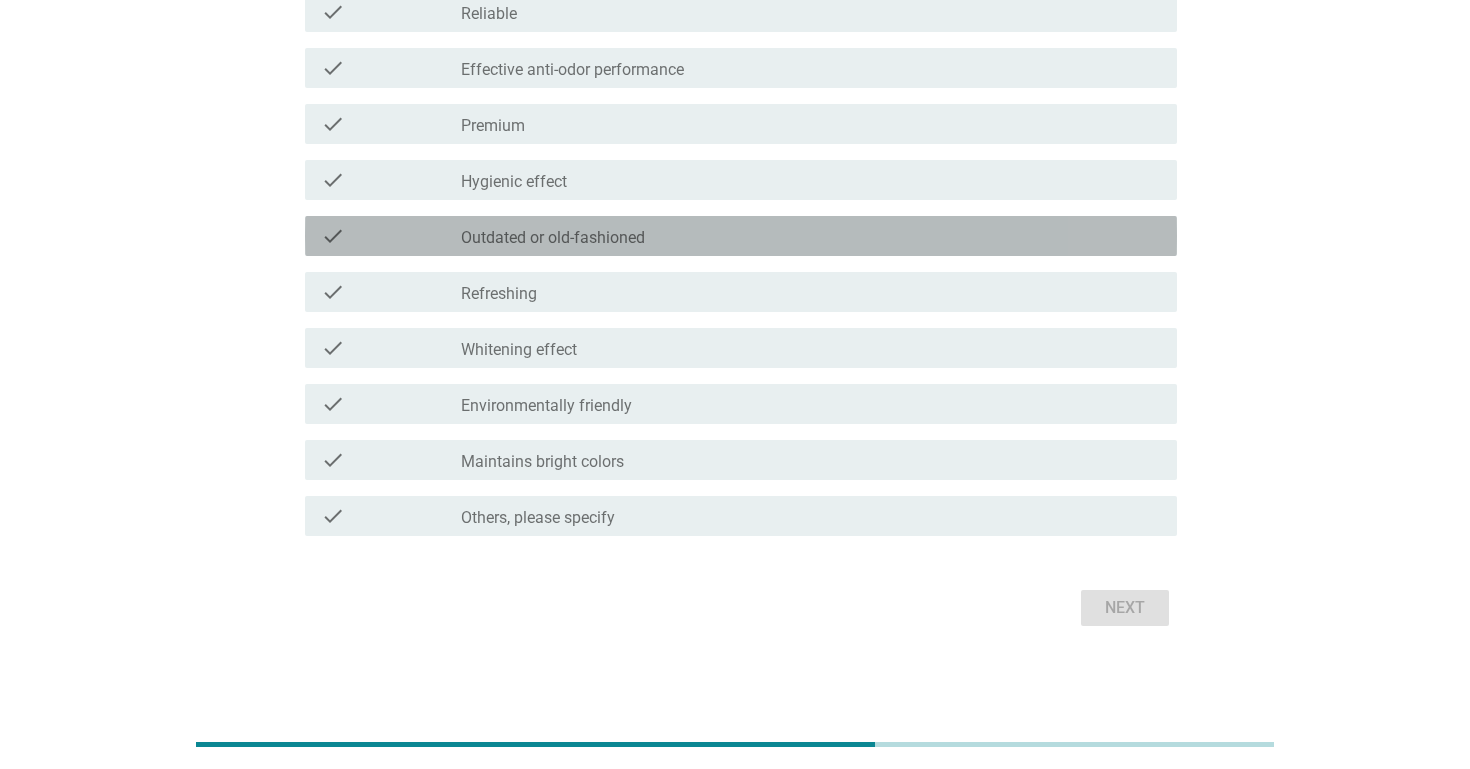 click on "check_box_outline_blank Outdated or old-fashioned" at bounding box center (811, 236) 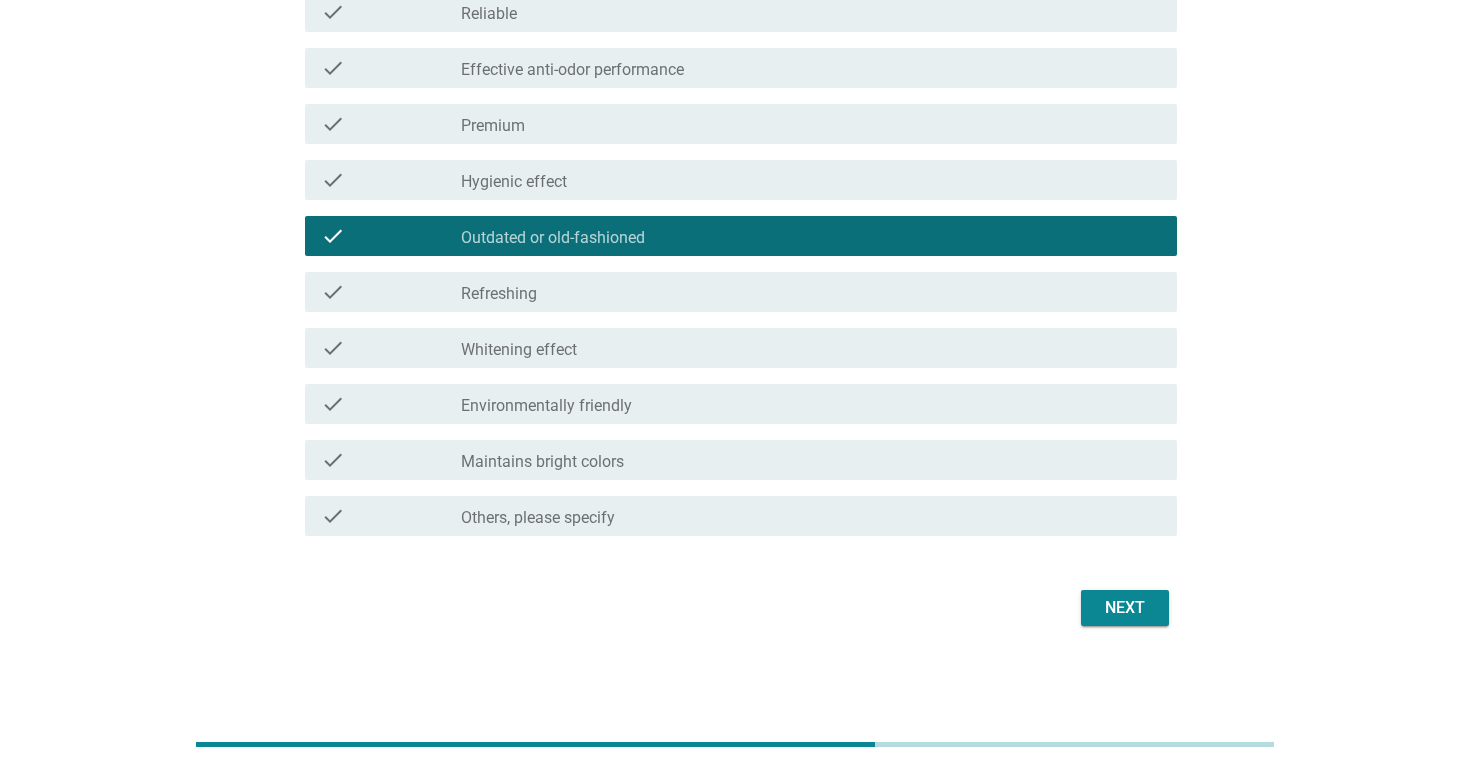 click on "check     check_box_outline_blank Reliable" at bounding box center (741, 12) 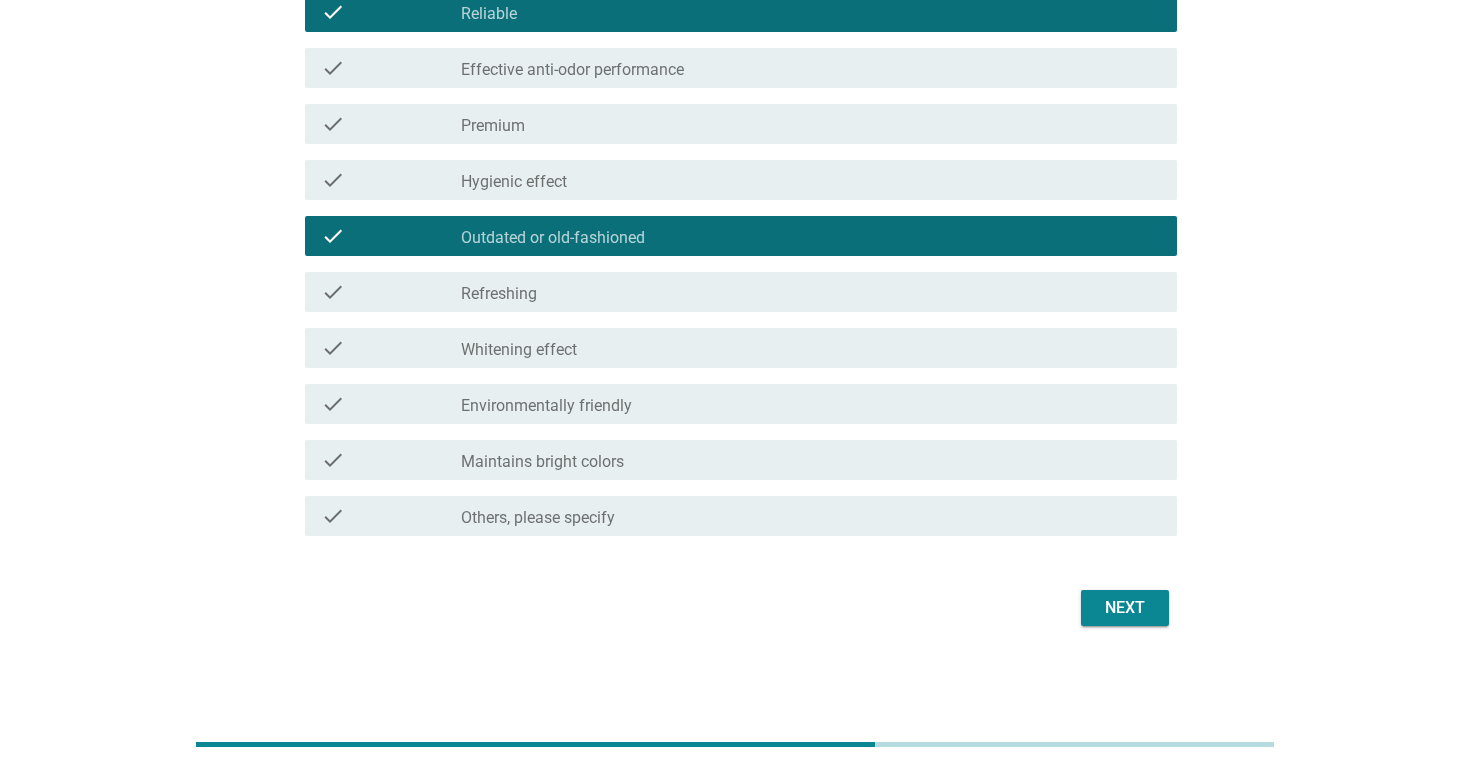 click on "Next" at bounding box center (1125, 608) 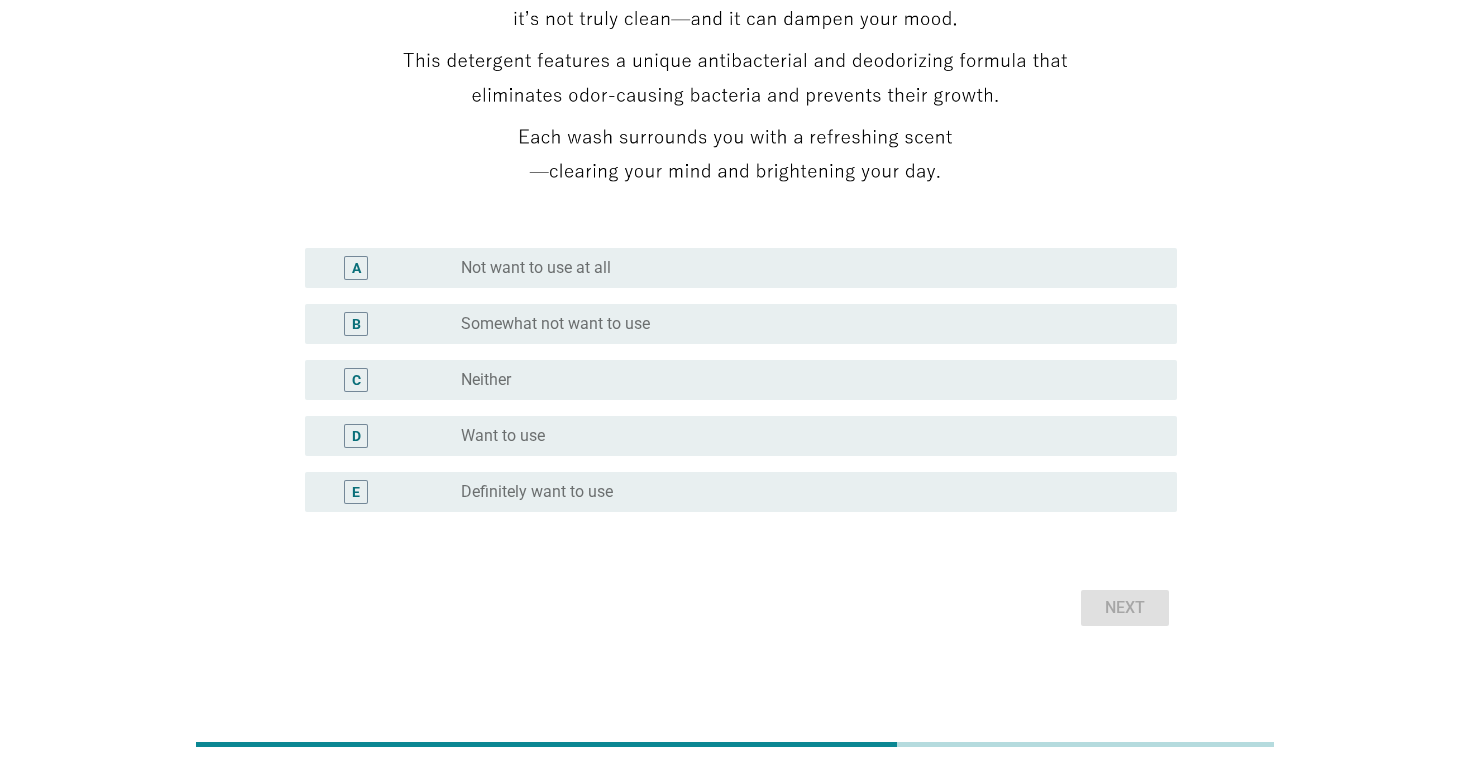 scroll, scrollTop: 433, scrollLeft: 0, axis: vertical 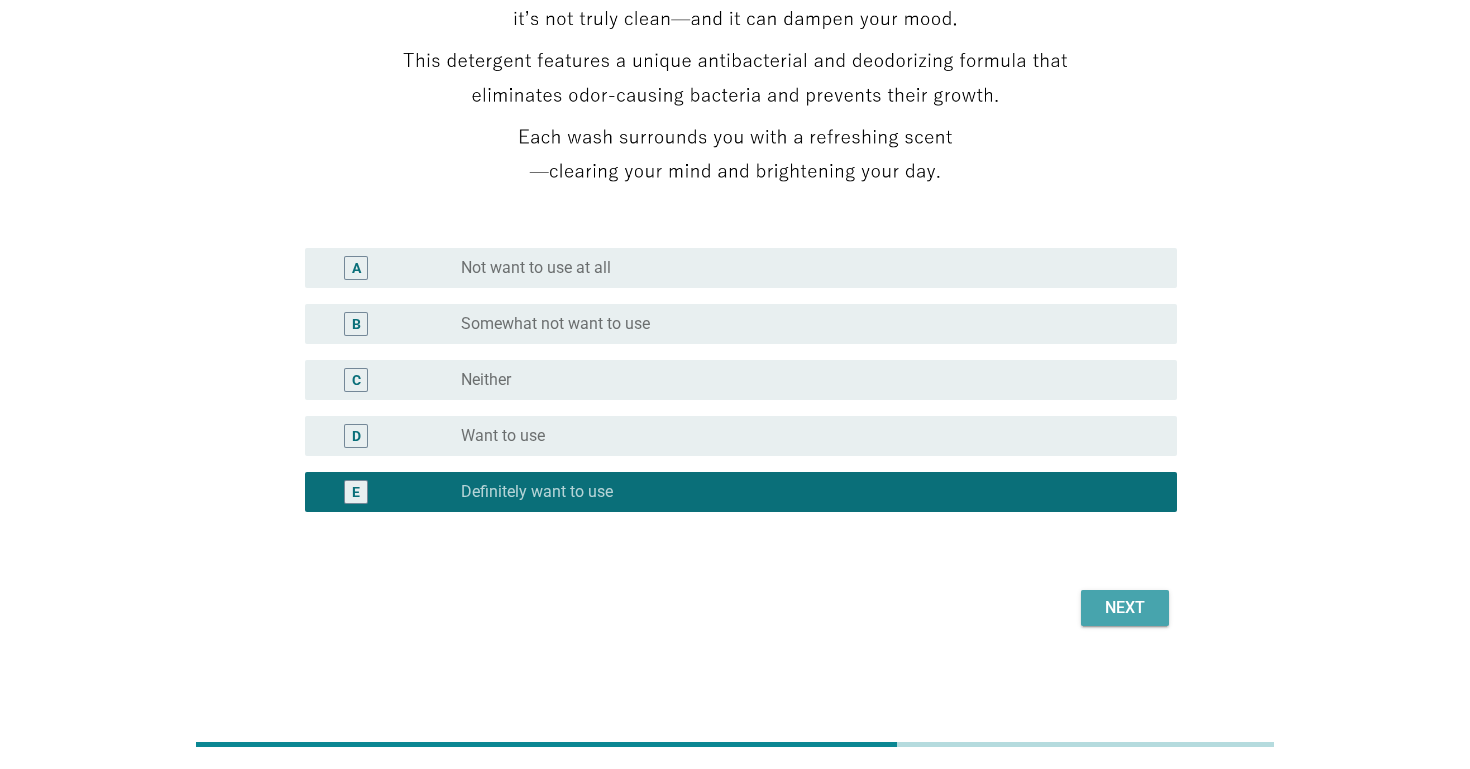 click on "Next" at bounding box center (1125, 608) 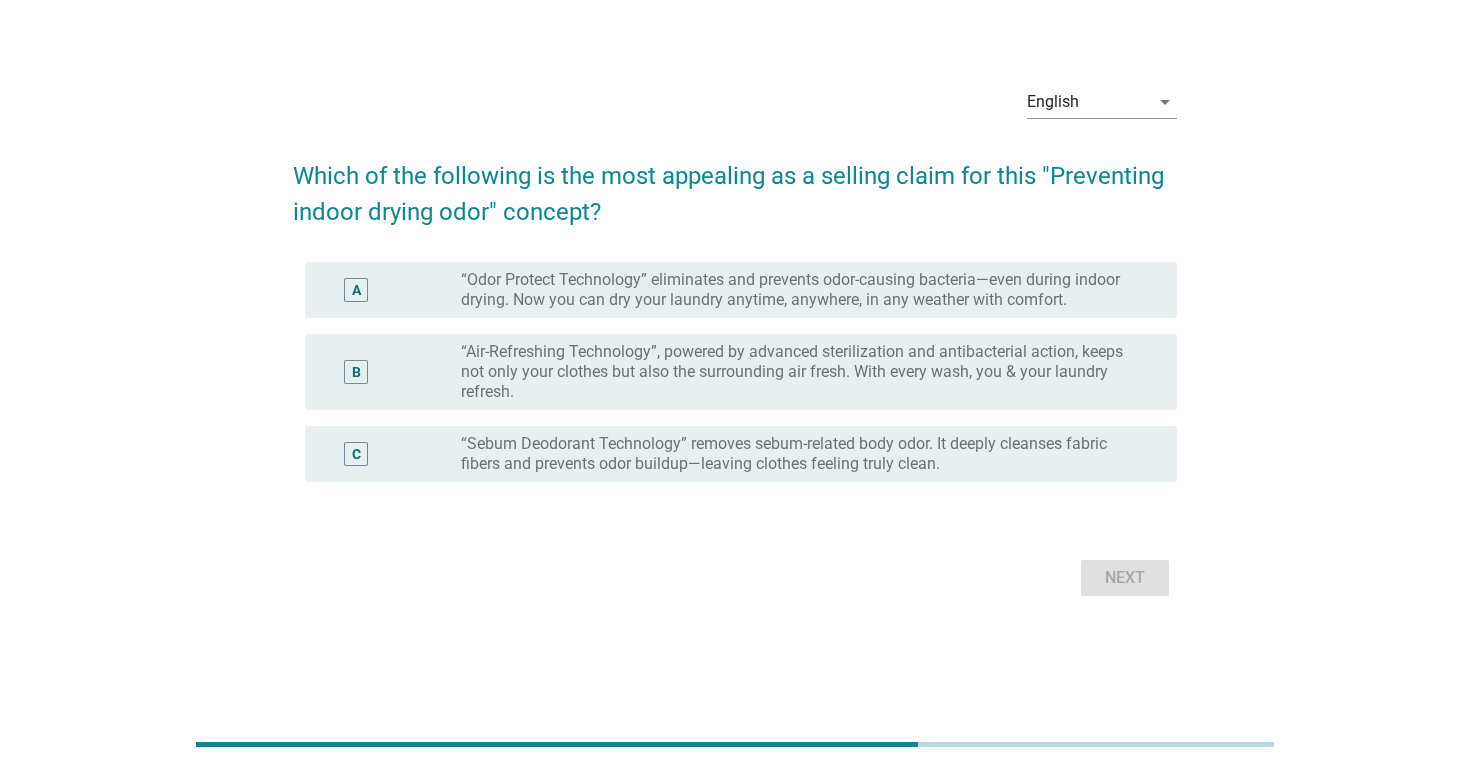 scroll, scrollTop: 0, scrollLeft: 0, axis: both 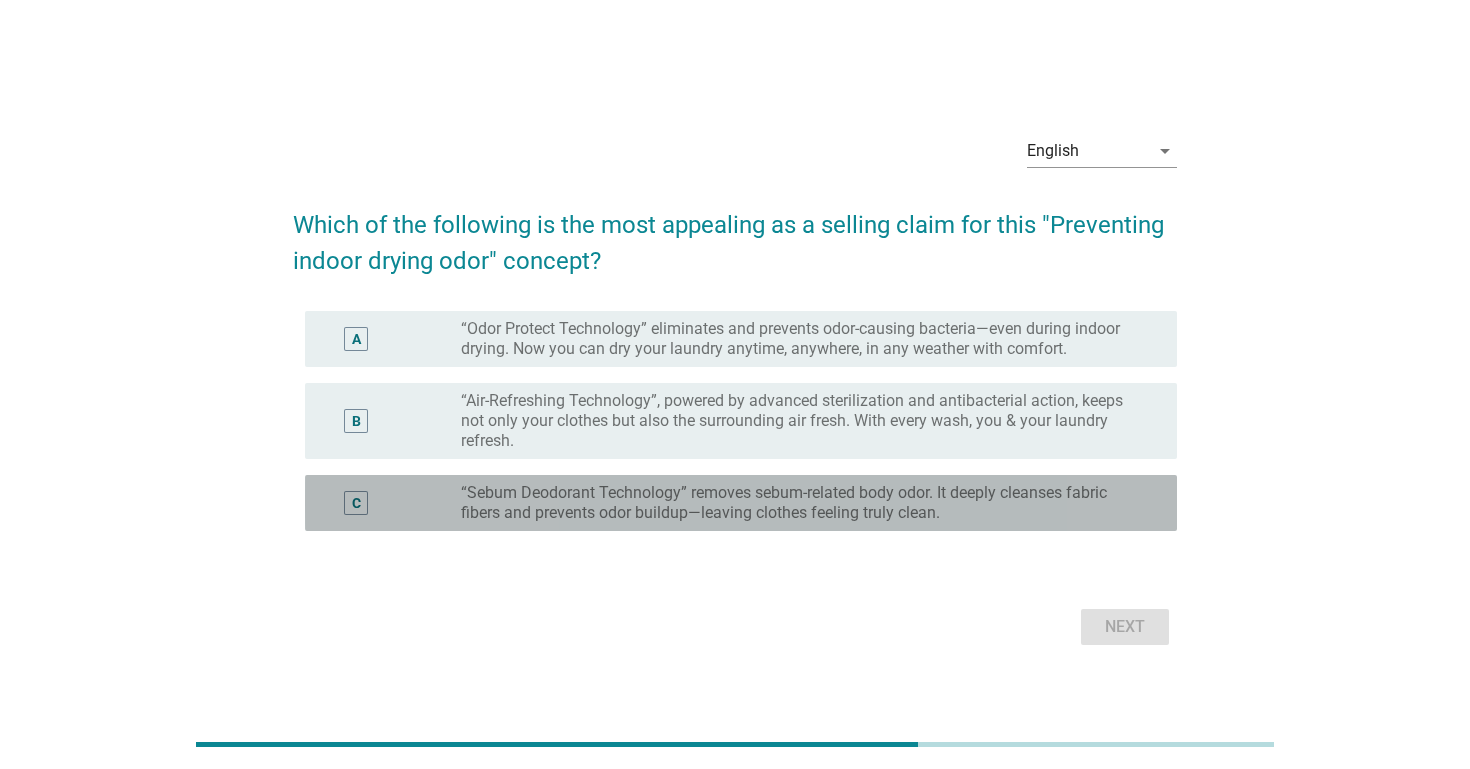 click on "“Sebum Deodorant Technology” removes sebum-related body odor. It deeply cleanses fabric fibers and prevents odor buildup—leaving clothes feeling truly clean." at bounding box center [803, 503] 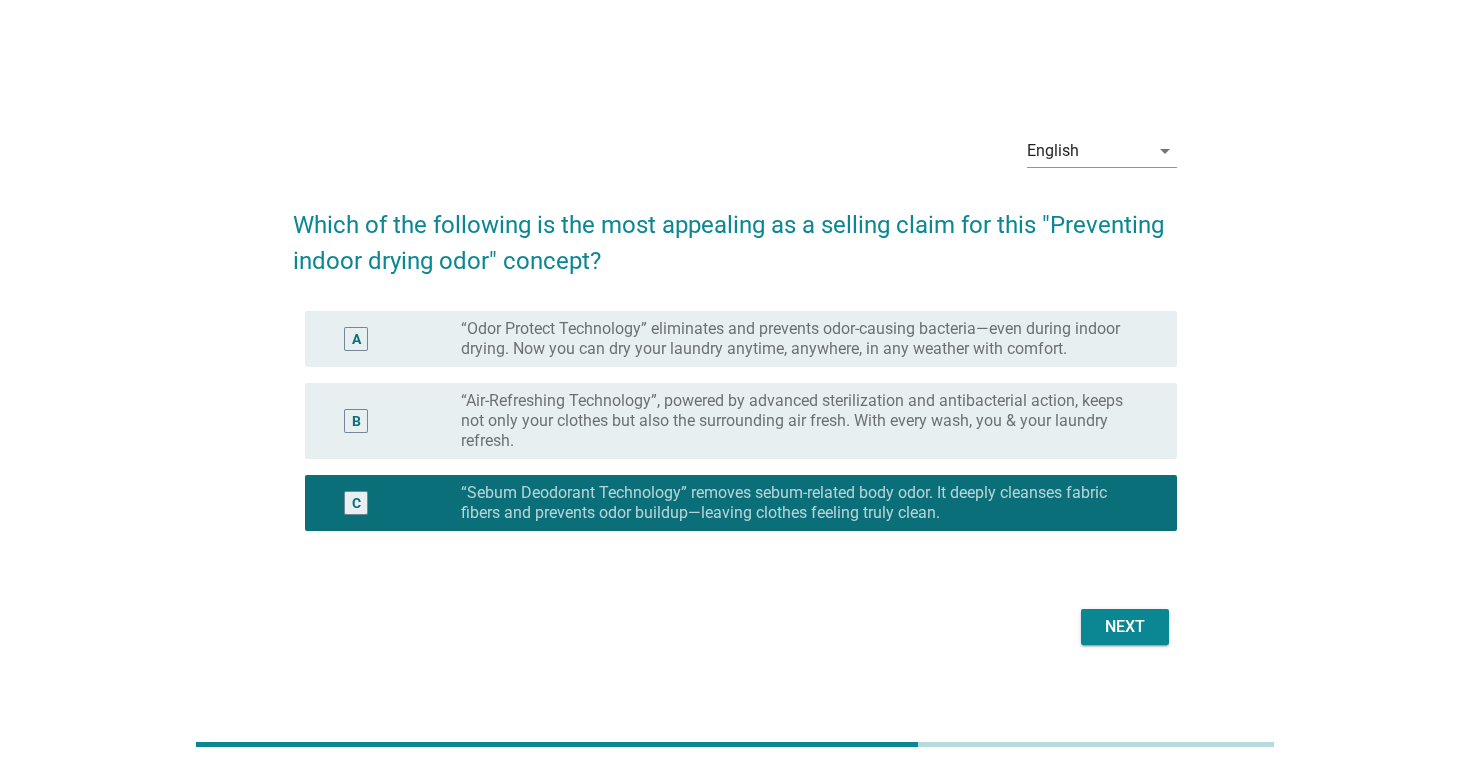 click on "A     radio_button_unchecked “Odor Protect Technology” eliminates and prevents odor-causing bacteria—even during indoor drying. Now you can dry your laundry anytime, anywhere, in any weather with comfort." at bounding box center [741, 339] 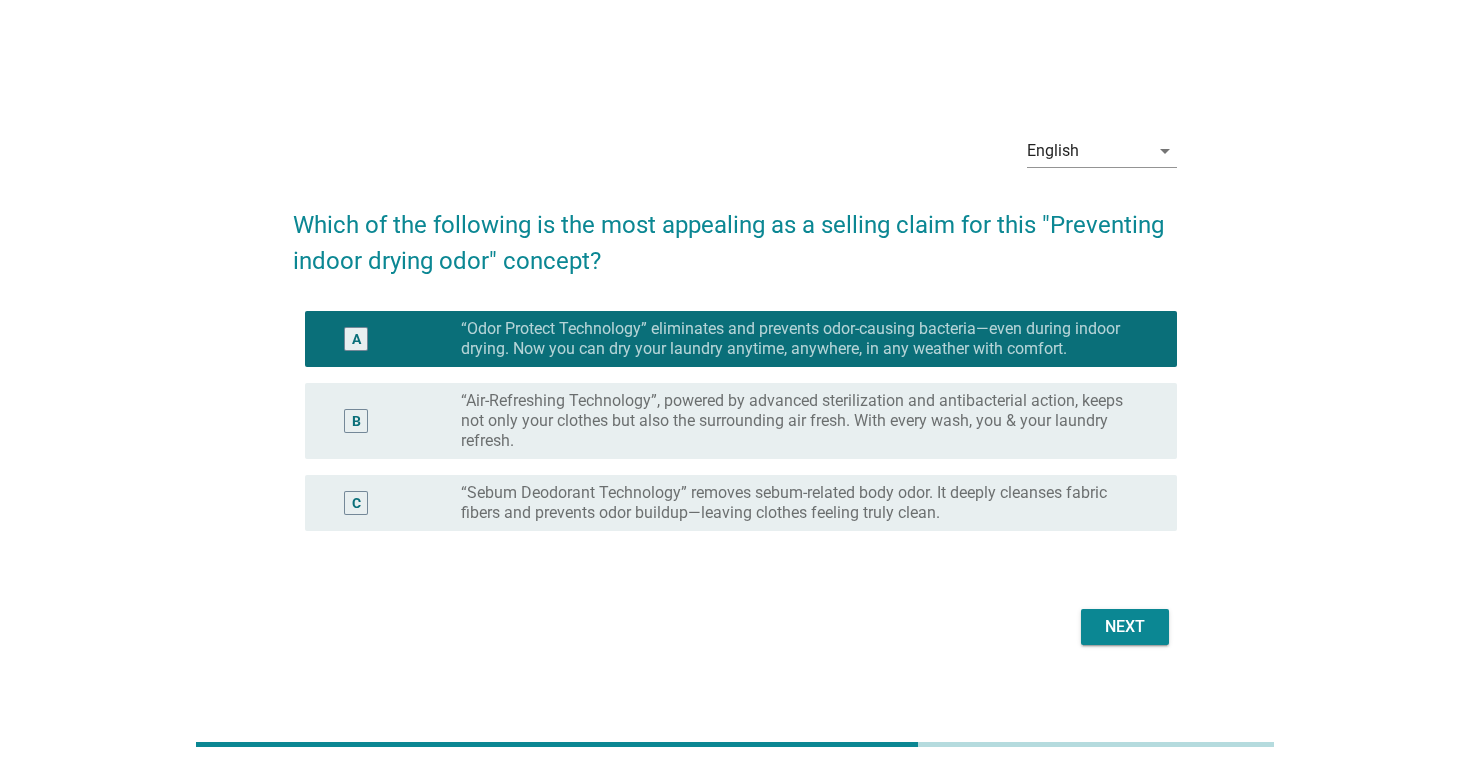 click on "Next" at bounding box center (1125, 627) 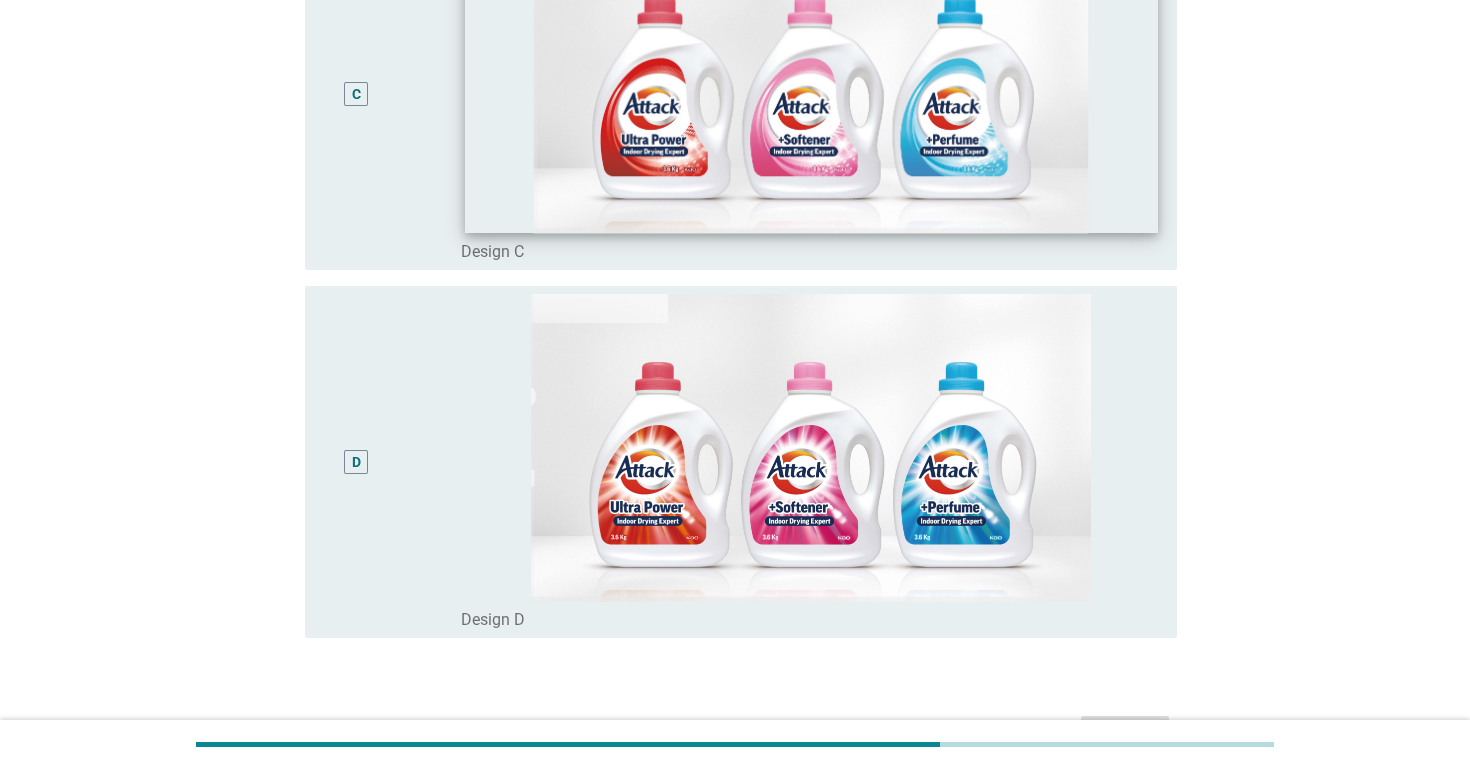 scroll, scrollTop: 1100, scrollLeft: 0, axis: vertical 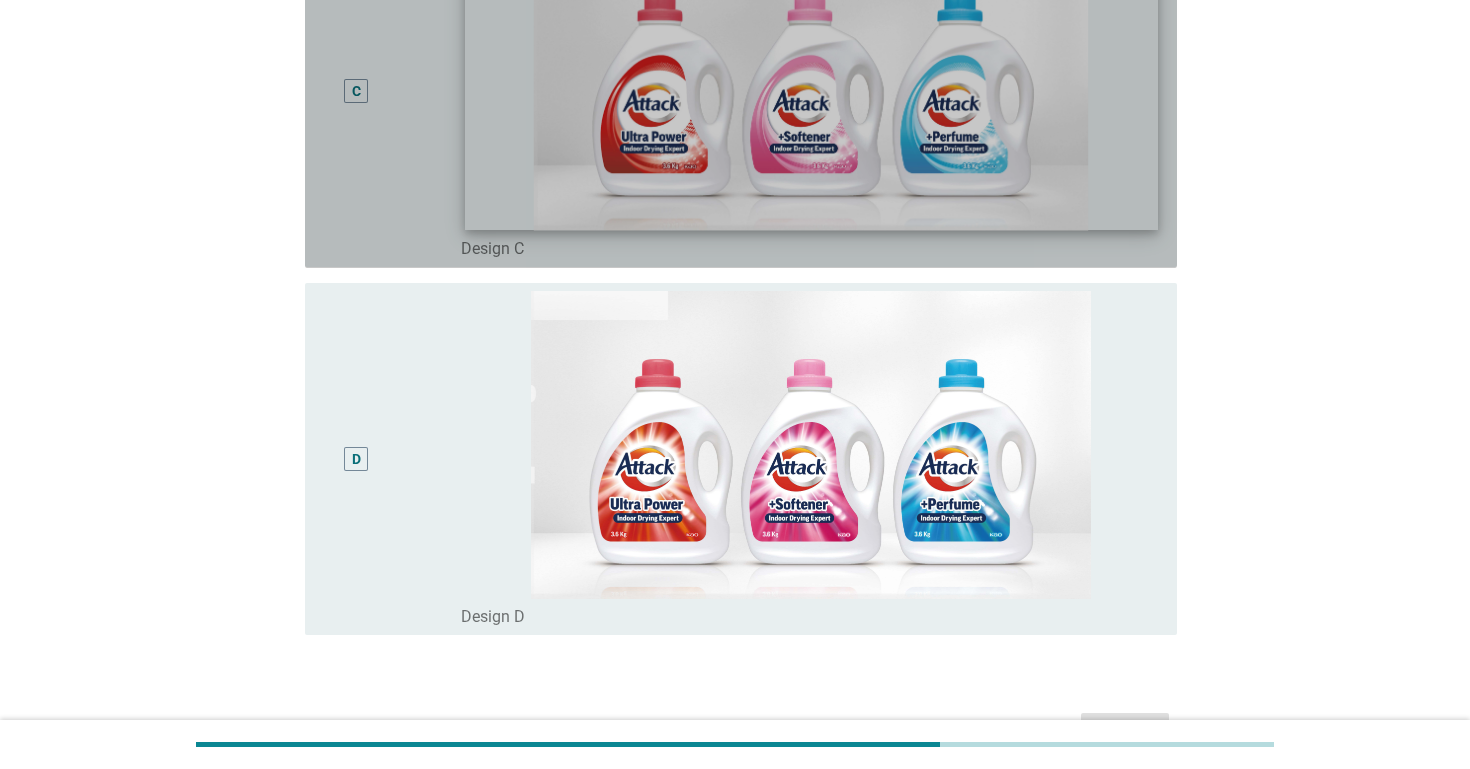 click at bounding box center (811, 77) 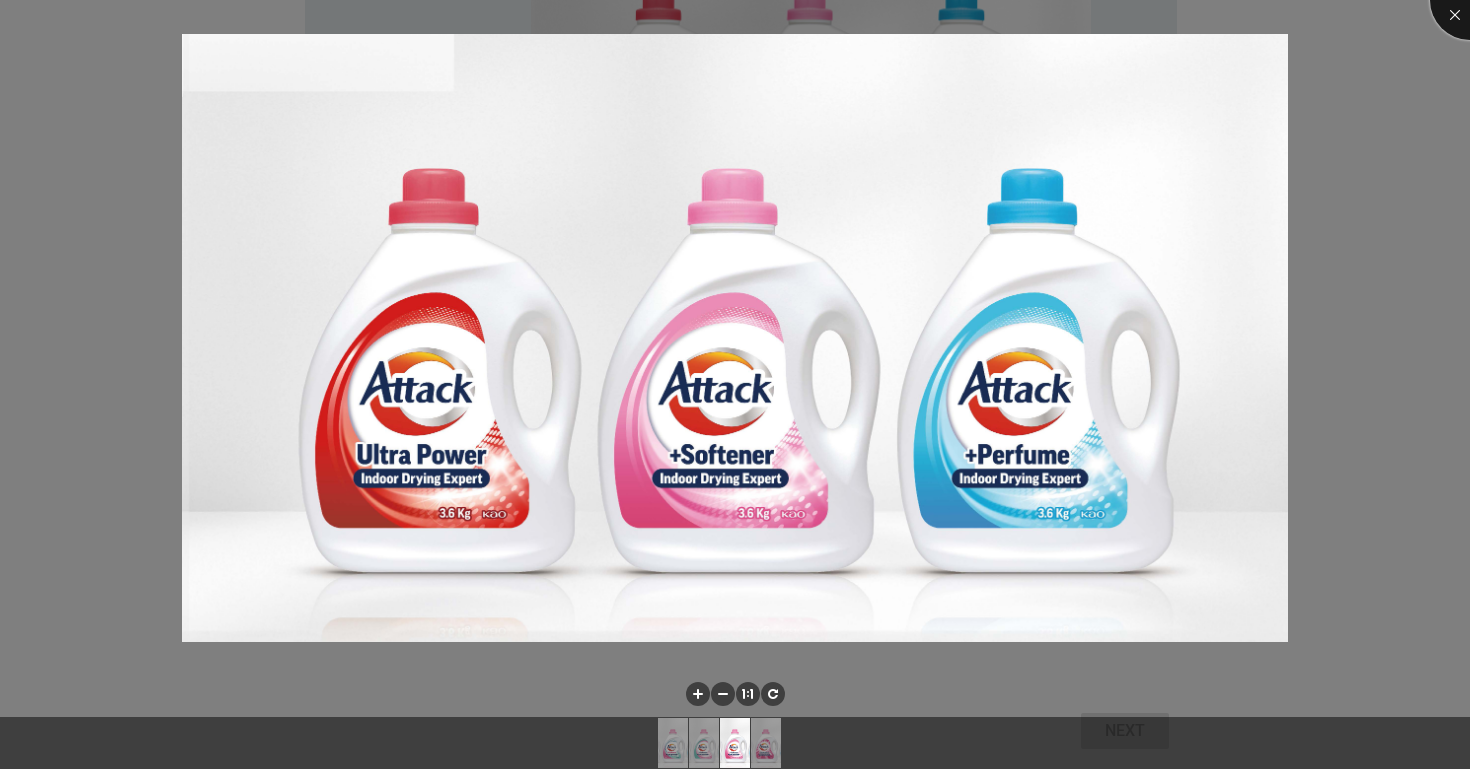 click at bounding box center (1470, 0) 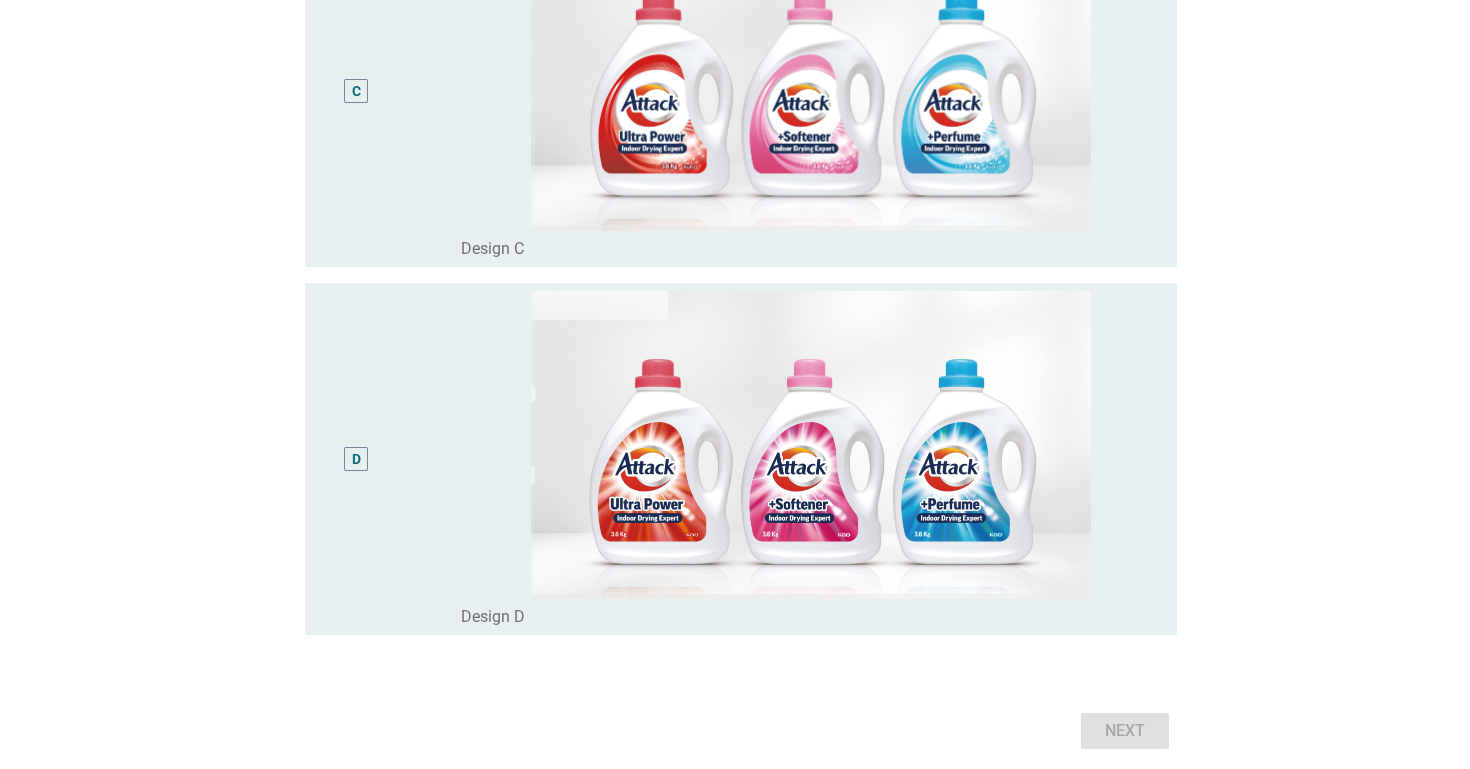 click on "C" at bounding box center [356, 92] 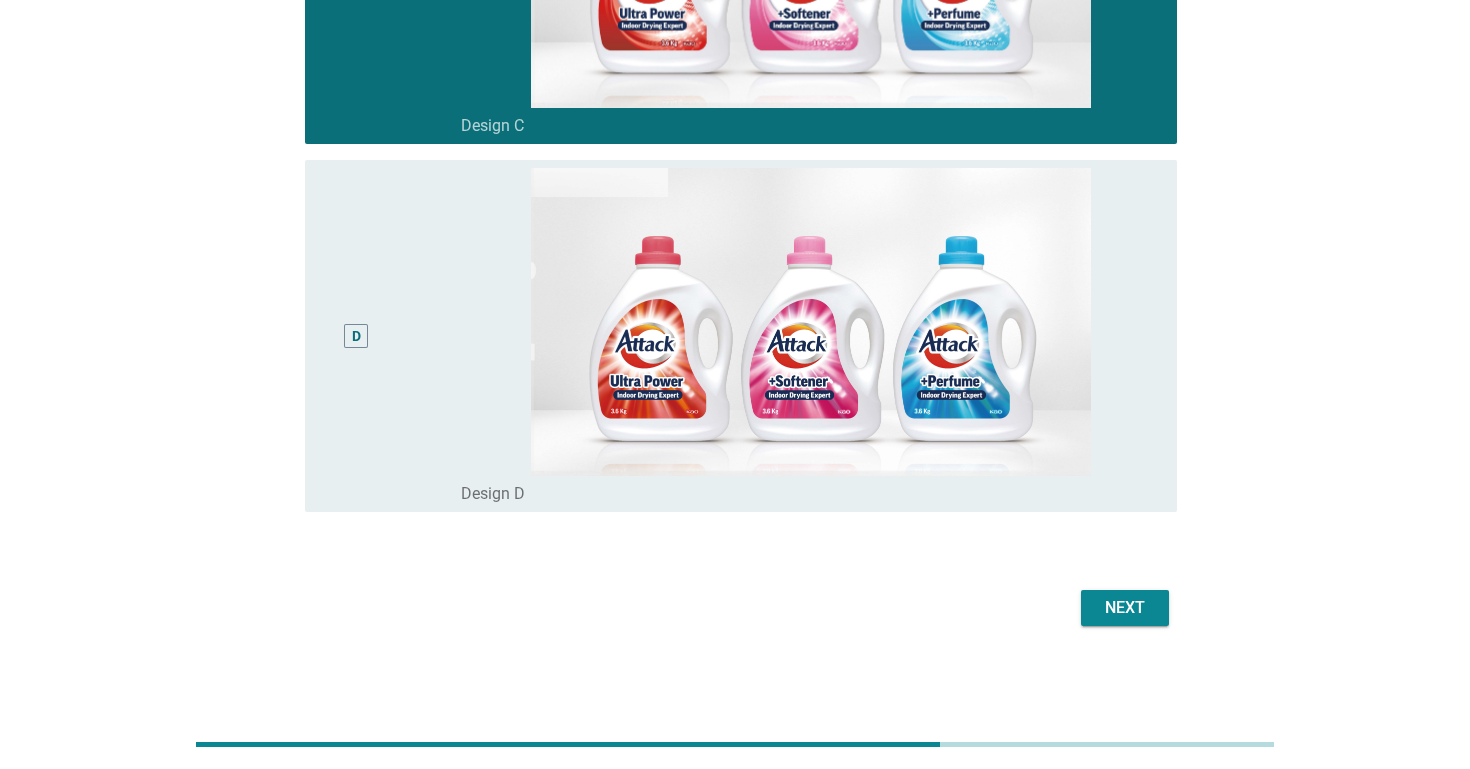 scroll, scrollTop: 1223, scrollLeft: 0, axis: vertical 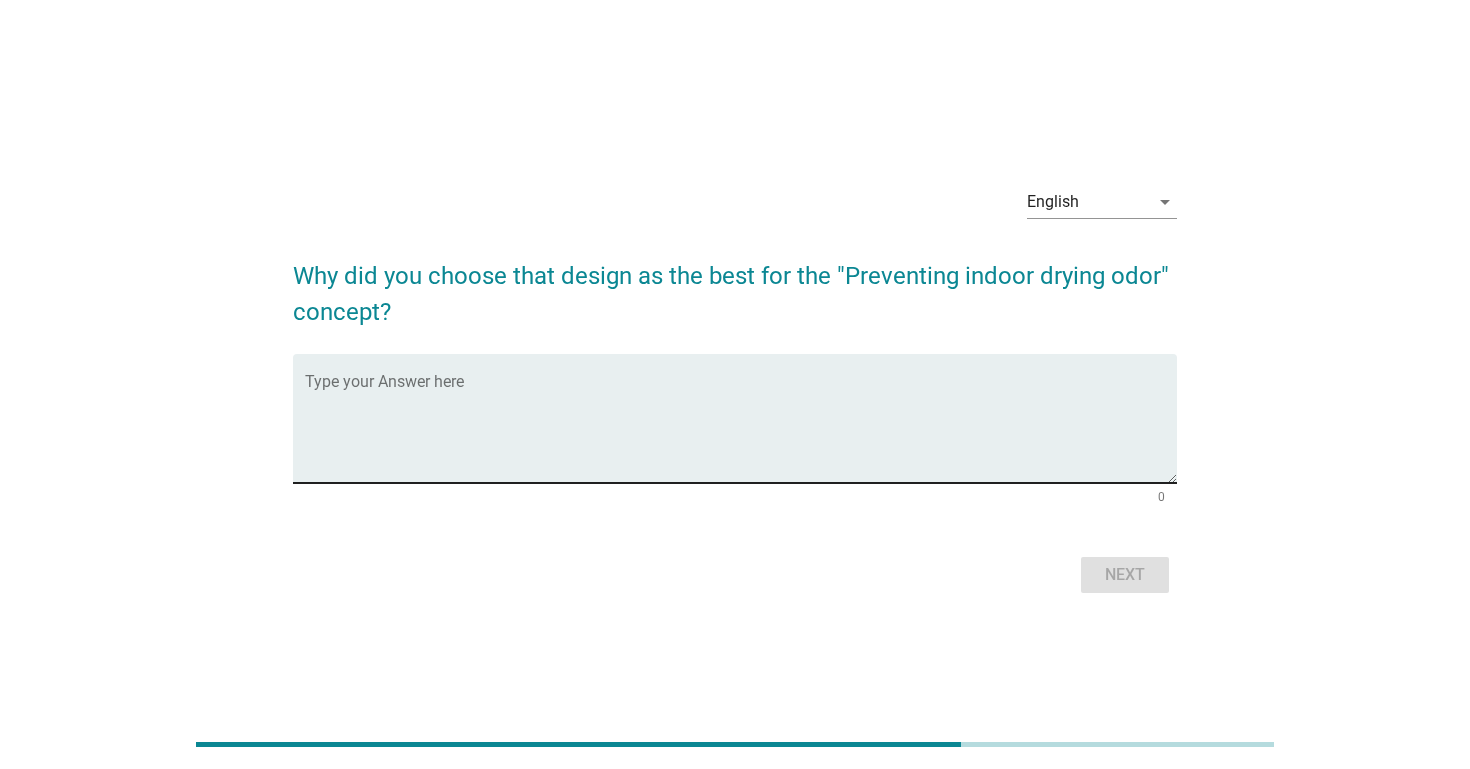 click at bounding box center (741, 430) 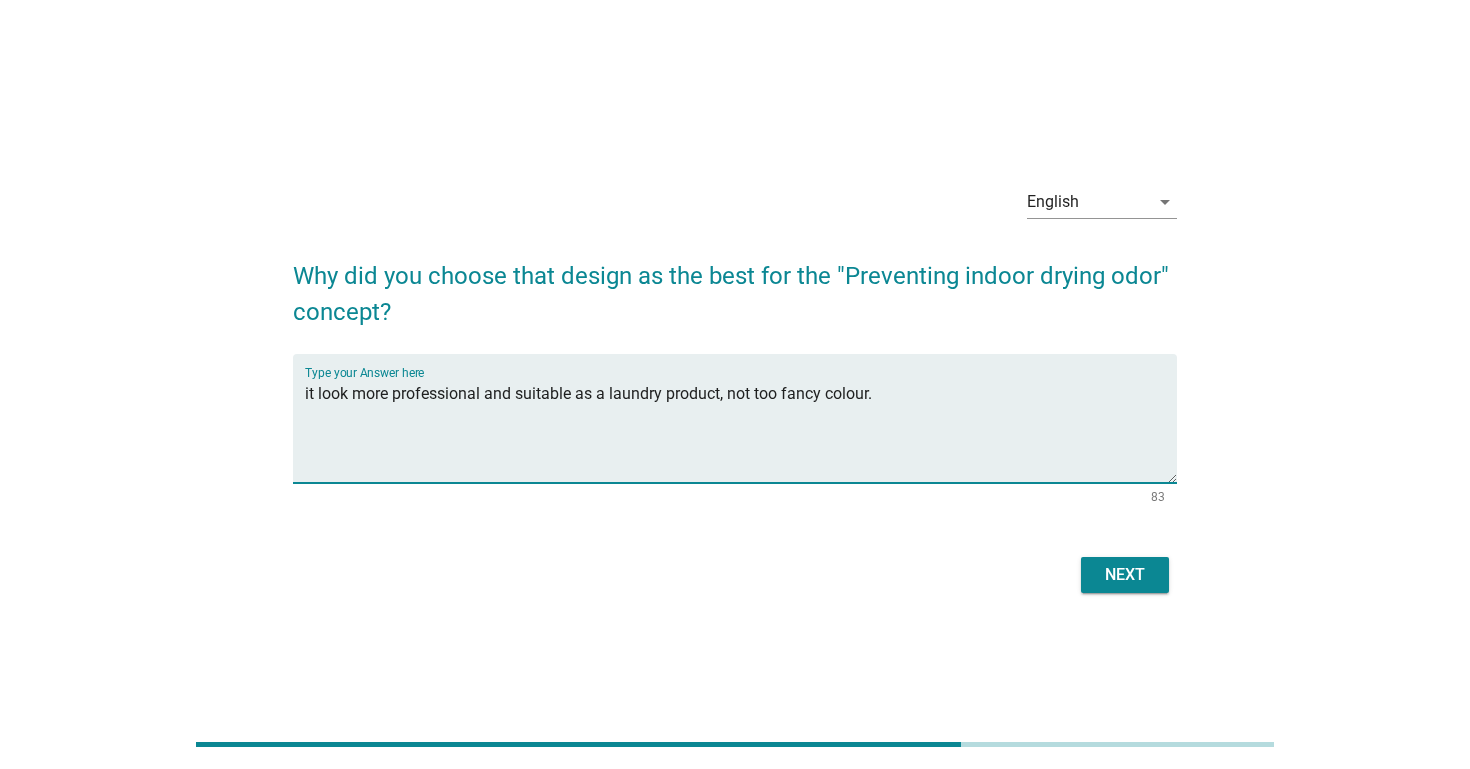 type on "it look more professional and suitable as a laundry product, not too fancy colour." 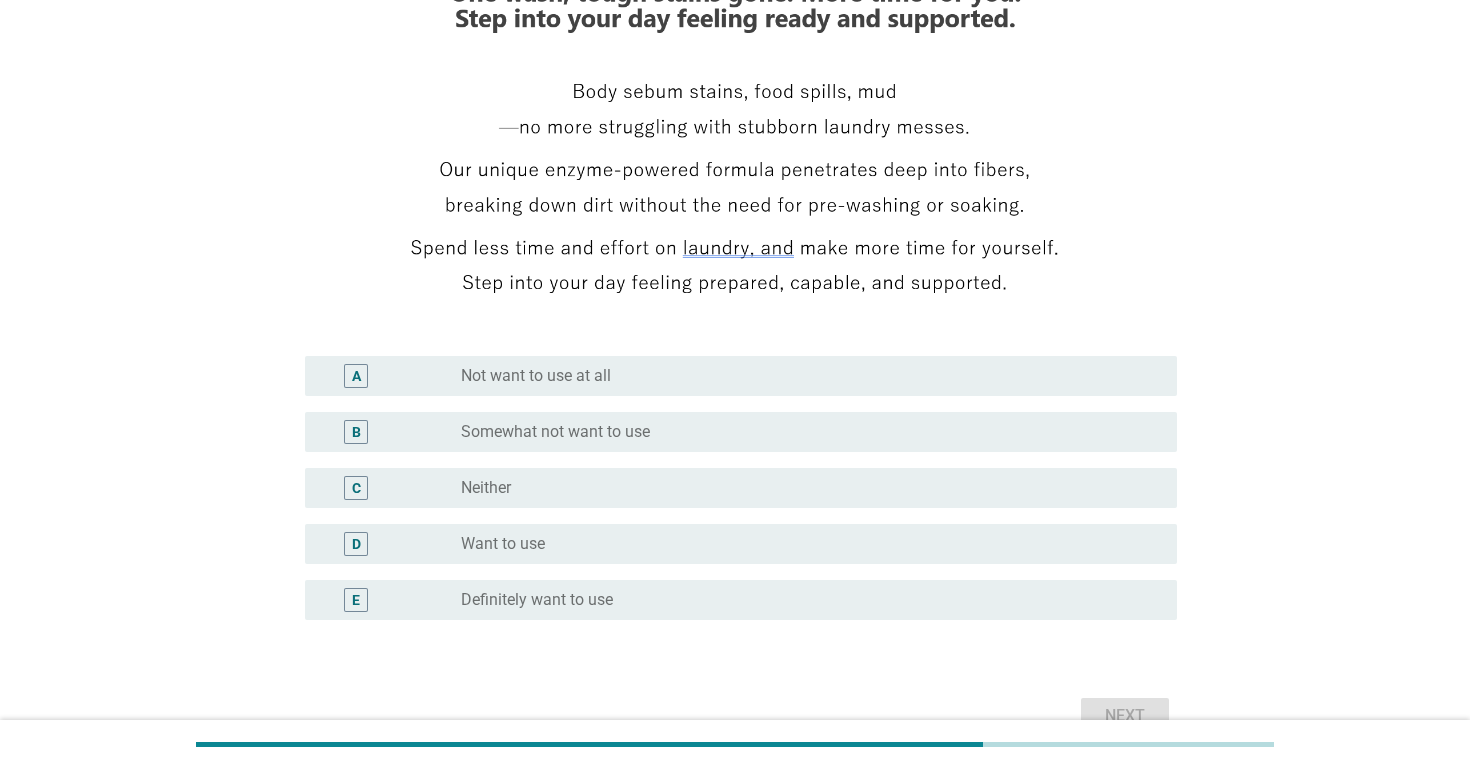 scroll, scrollTop: 291, scrollLeft: 0, axis: vertical 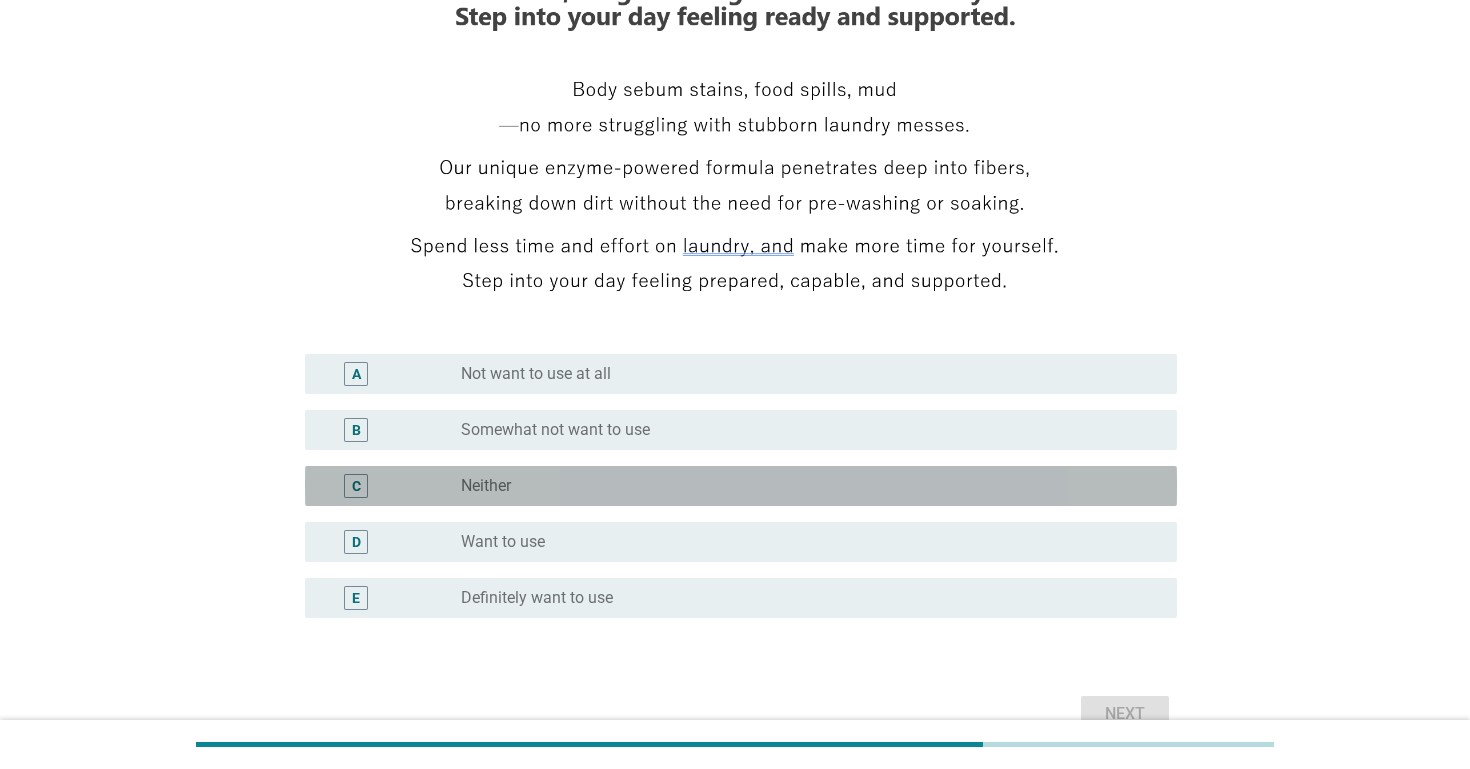 click on "radio_button_unchecked Neither" at bounding box center (803, 486) 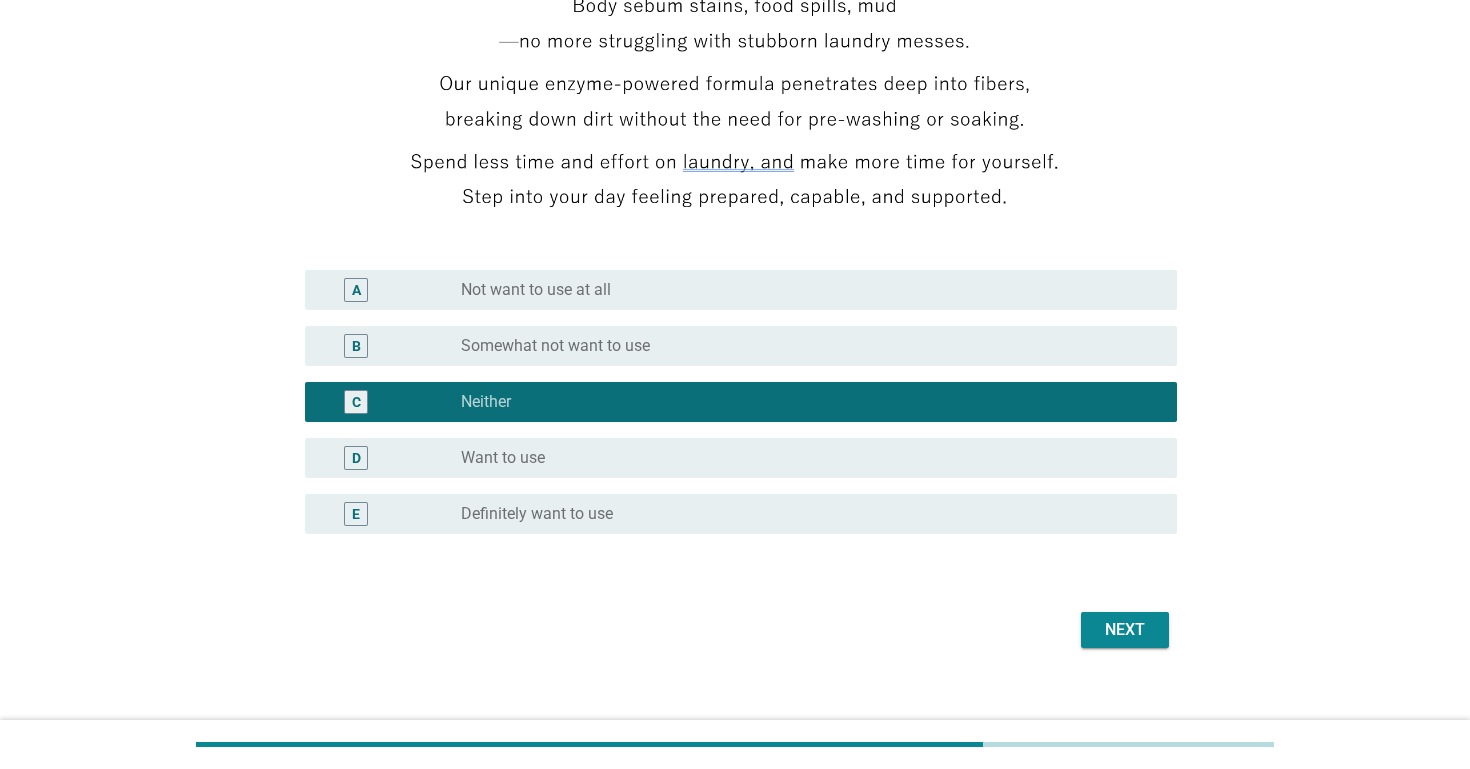 scroll, scrollTop: 389, scrollLeft: 0, axis: vertical 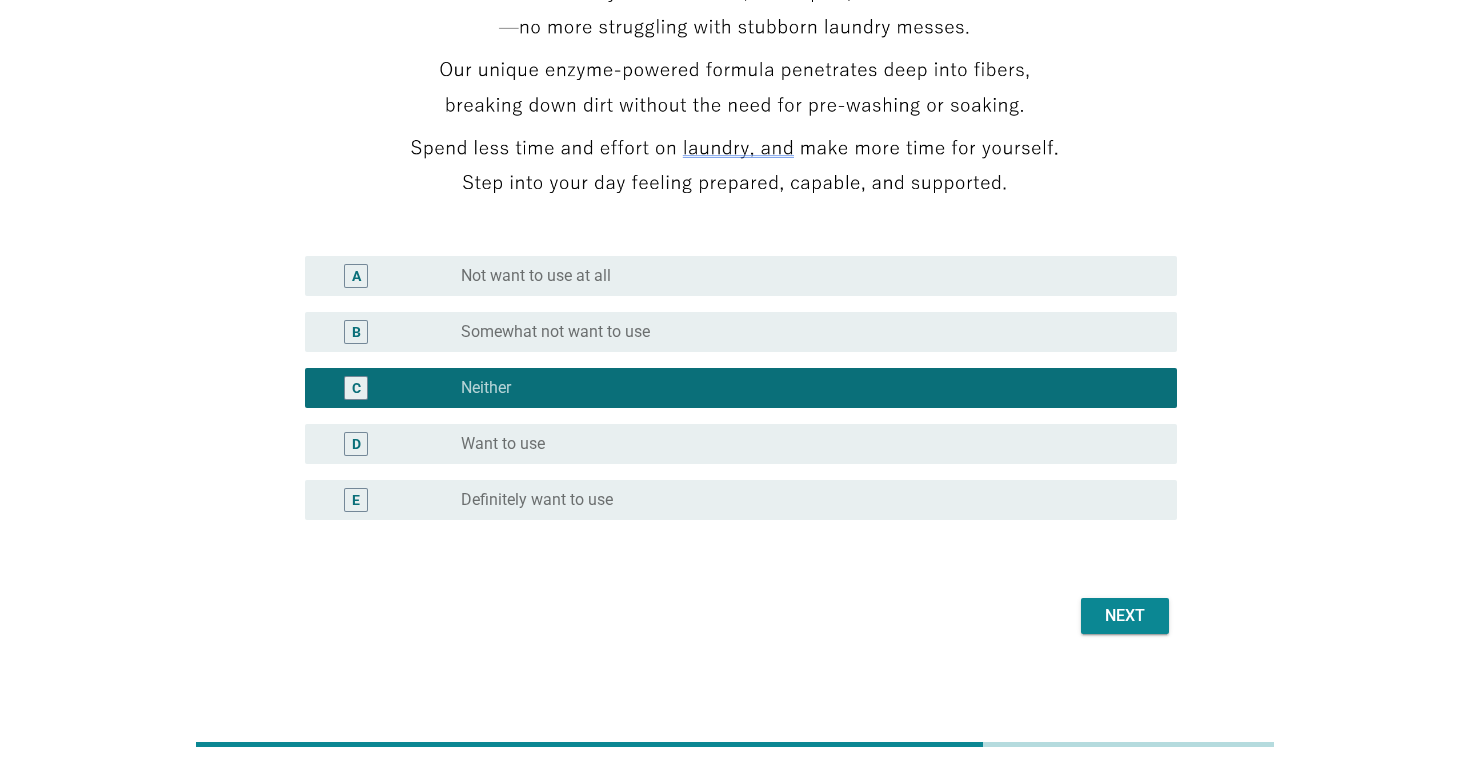 click on "Next" at bounding box center (1125, 616) 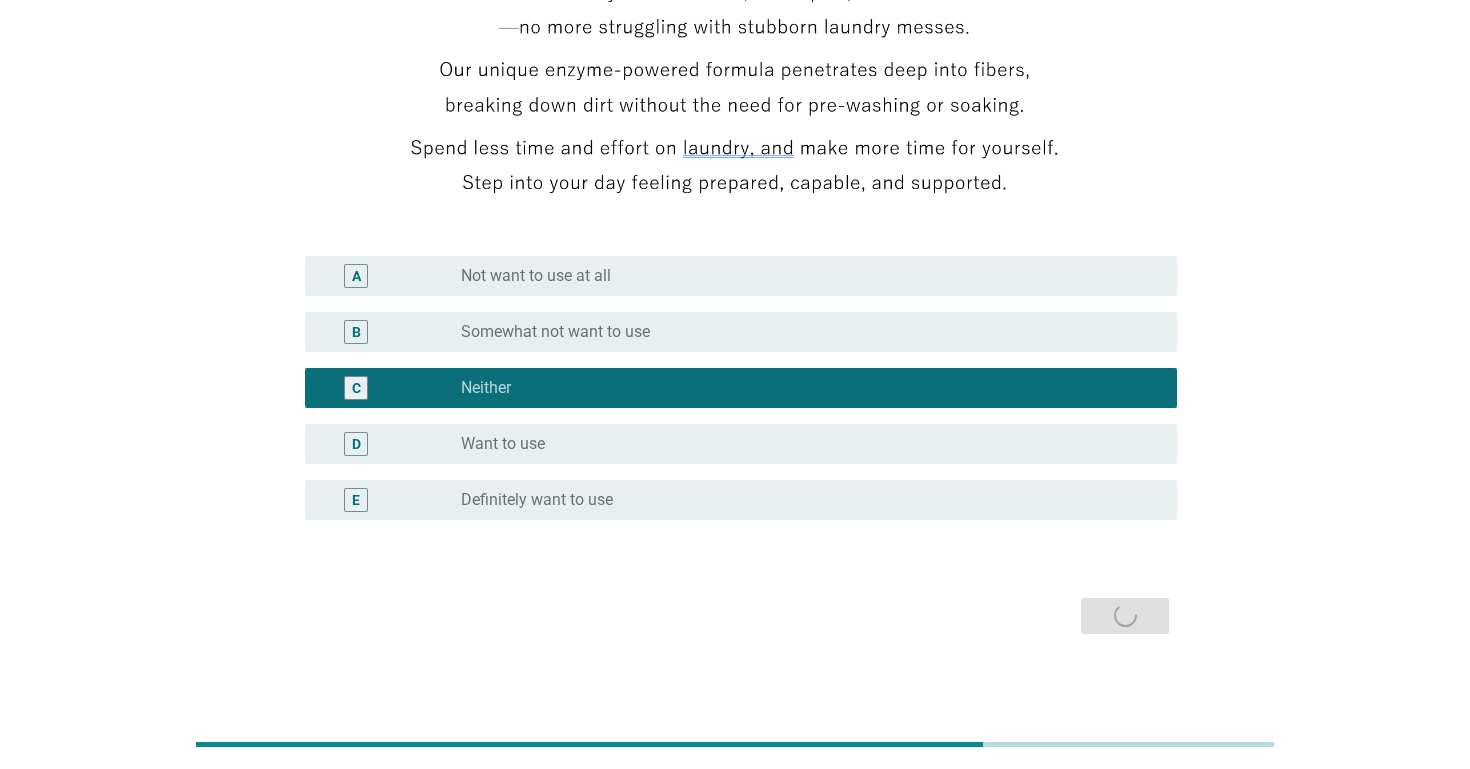 scroll, scrollTop: 0, scrollLeft: 0, axis: both 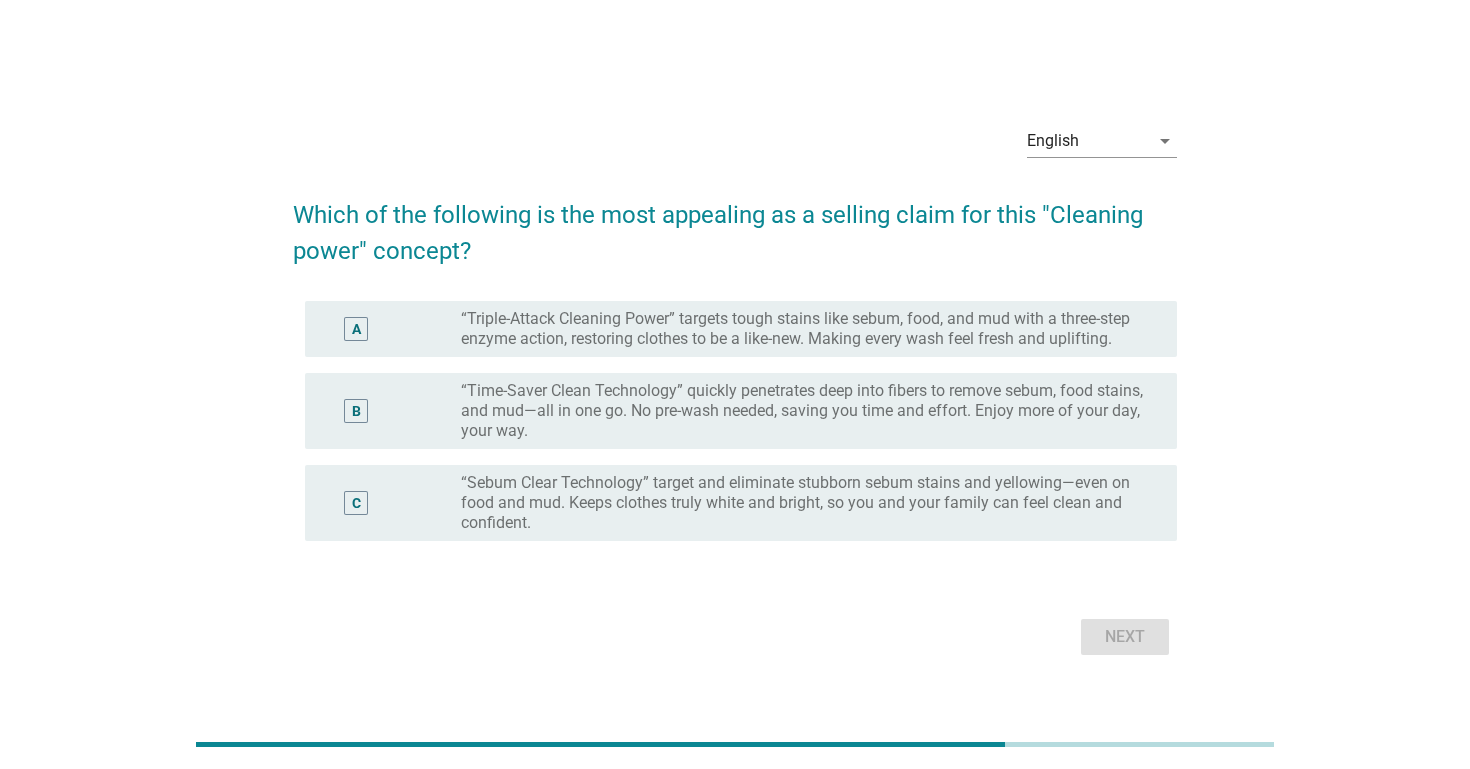 click on "“Time-Saver Clean Technology” quickly penetrates deep into fibers to remove sebum, food stains, and mud—all in one go. No pre-wash needed, saving you time and effort. Enjoy more of your day, your way." at bounding box center (803, 411) 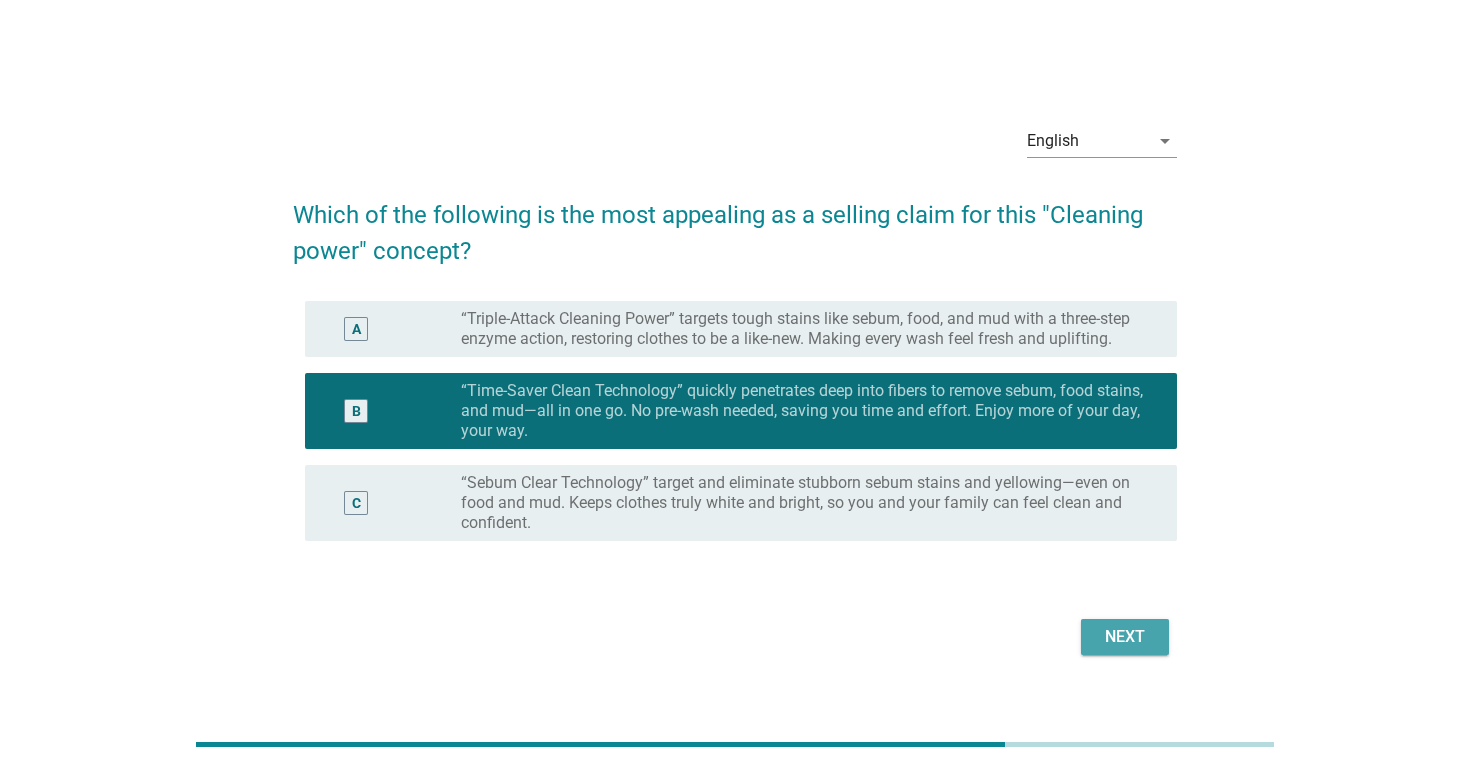 click on "Next" at bounding box center [1125, 637] 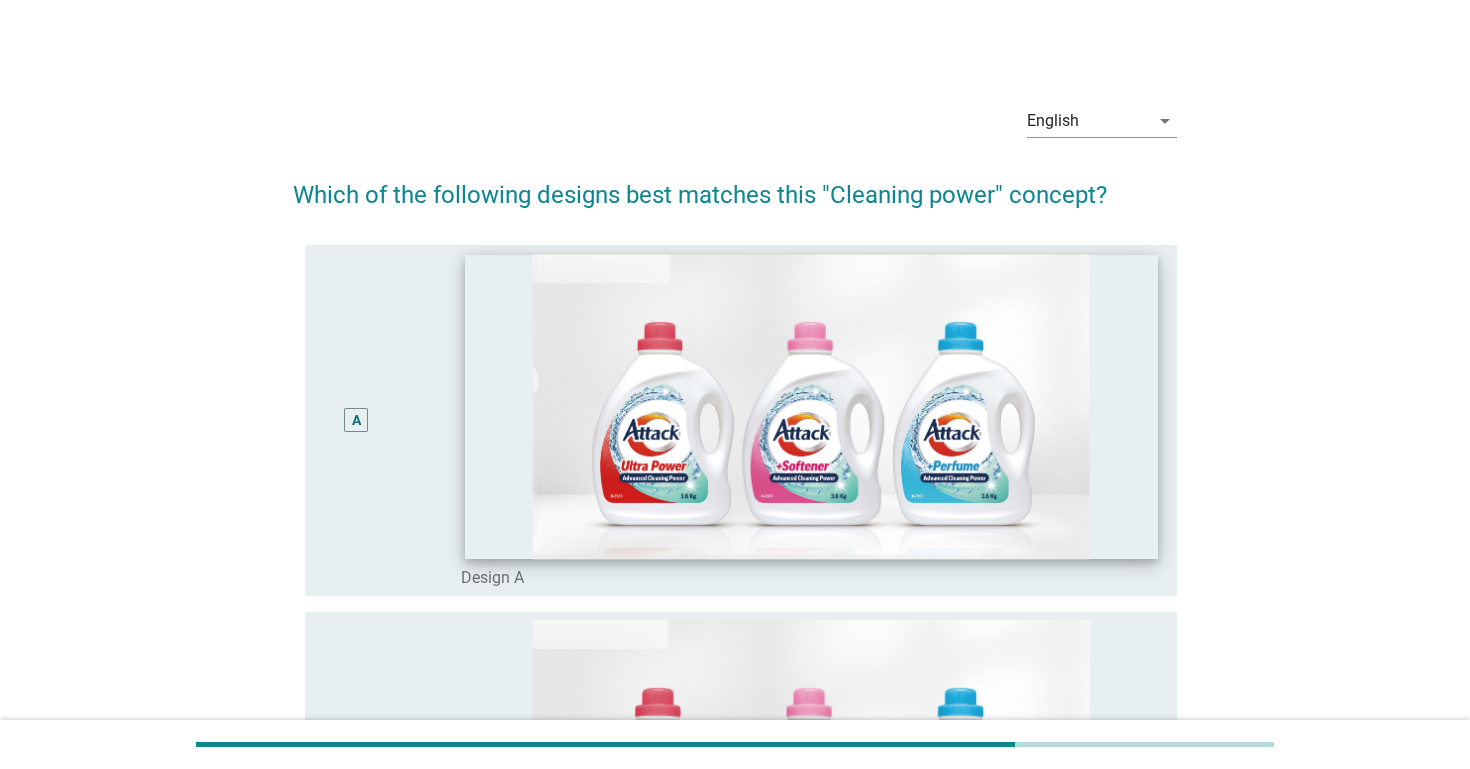 scroll, scrollTop: 0, scrollLeft: 0, axis: both 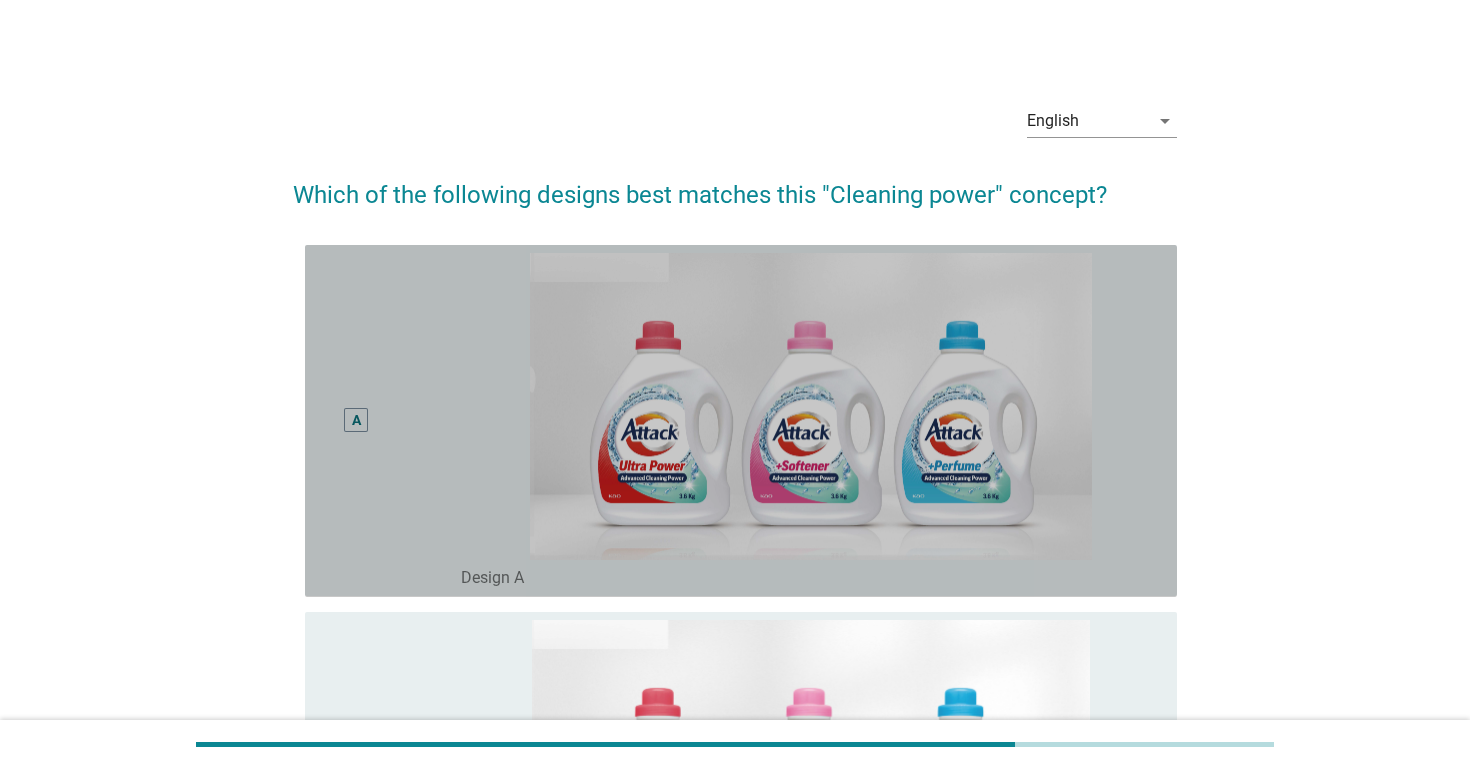 click on "A" at bounding box center [391, 421] 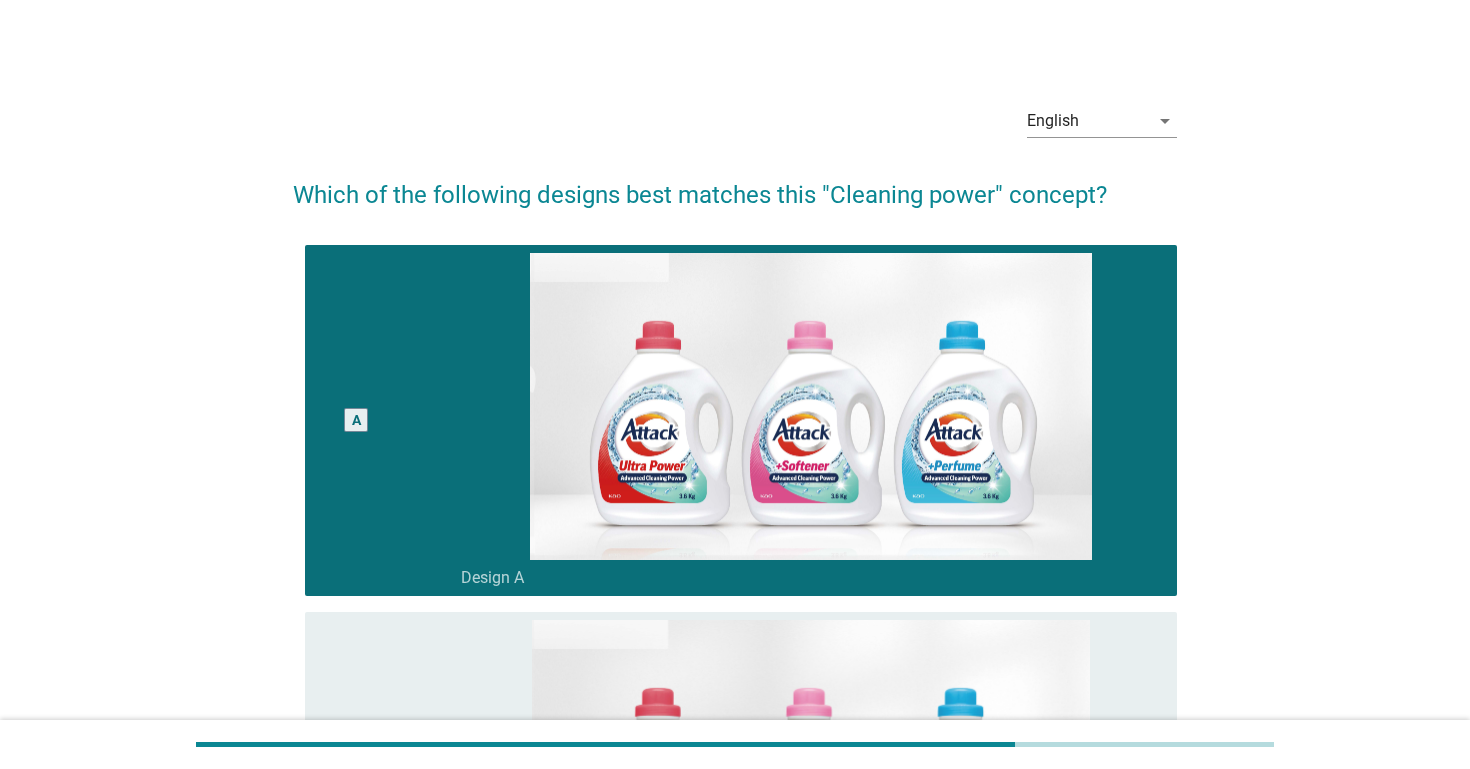 click on "A" at bounding box center (391, 421) 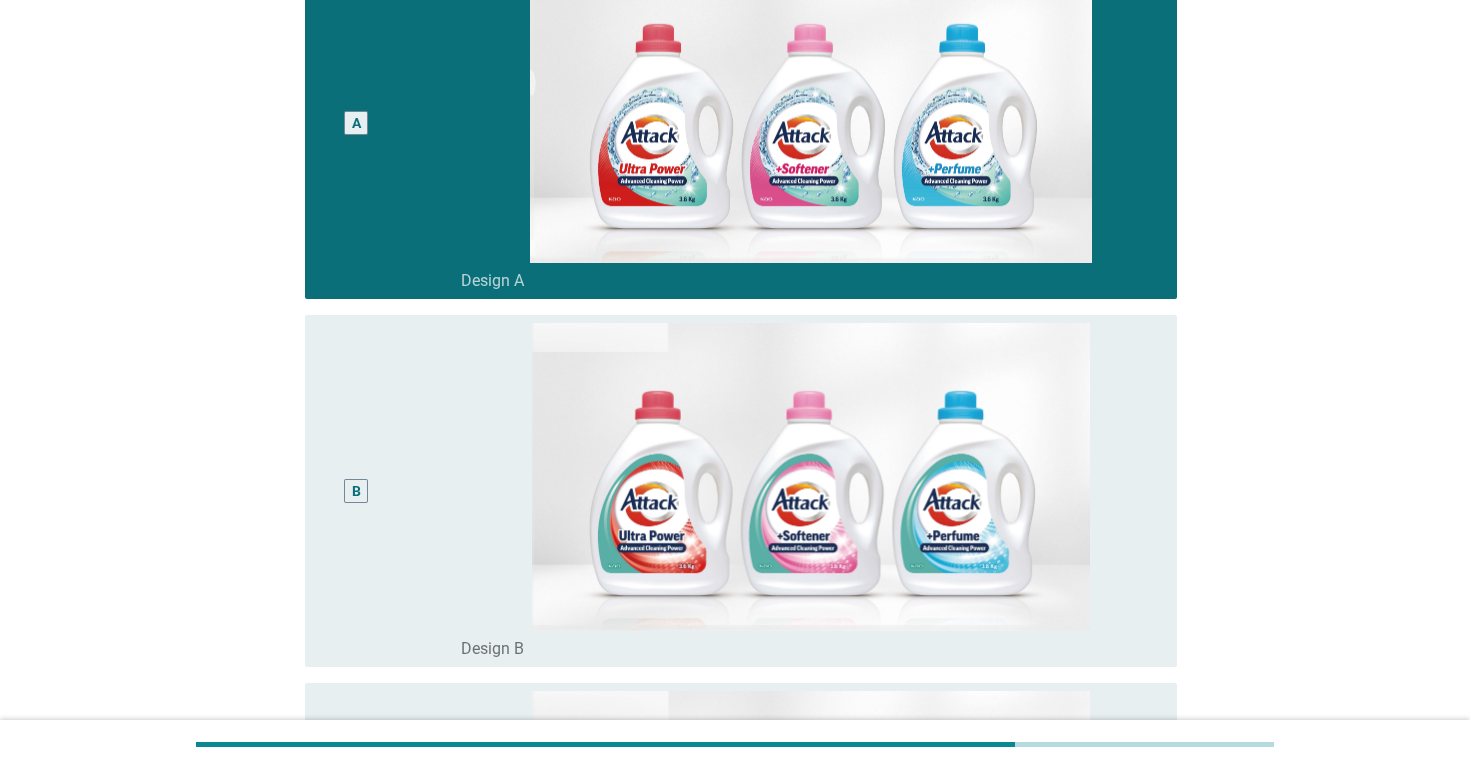 scroll, scrollTop: 316, scrollLeft: 0, axis: vertical 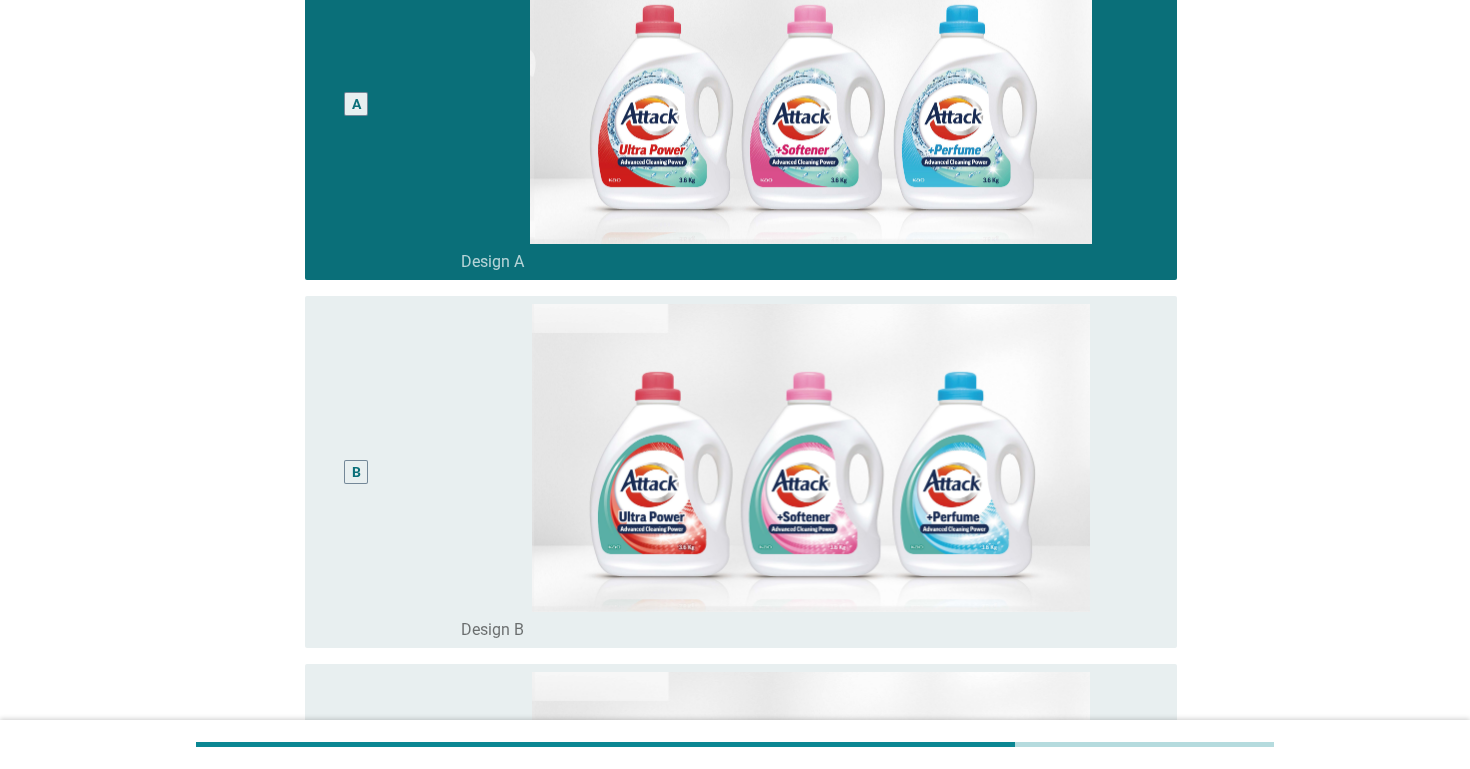 click on "B" at bounding box center (356, 472) 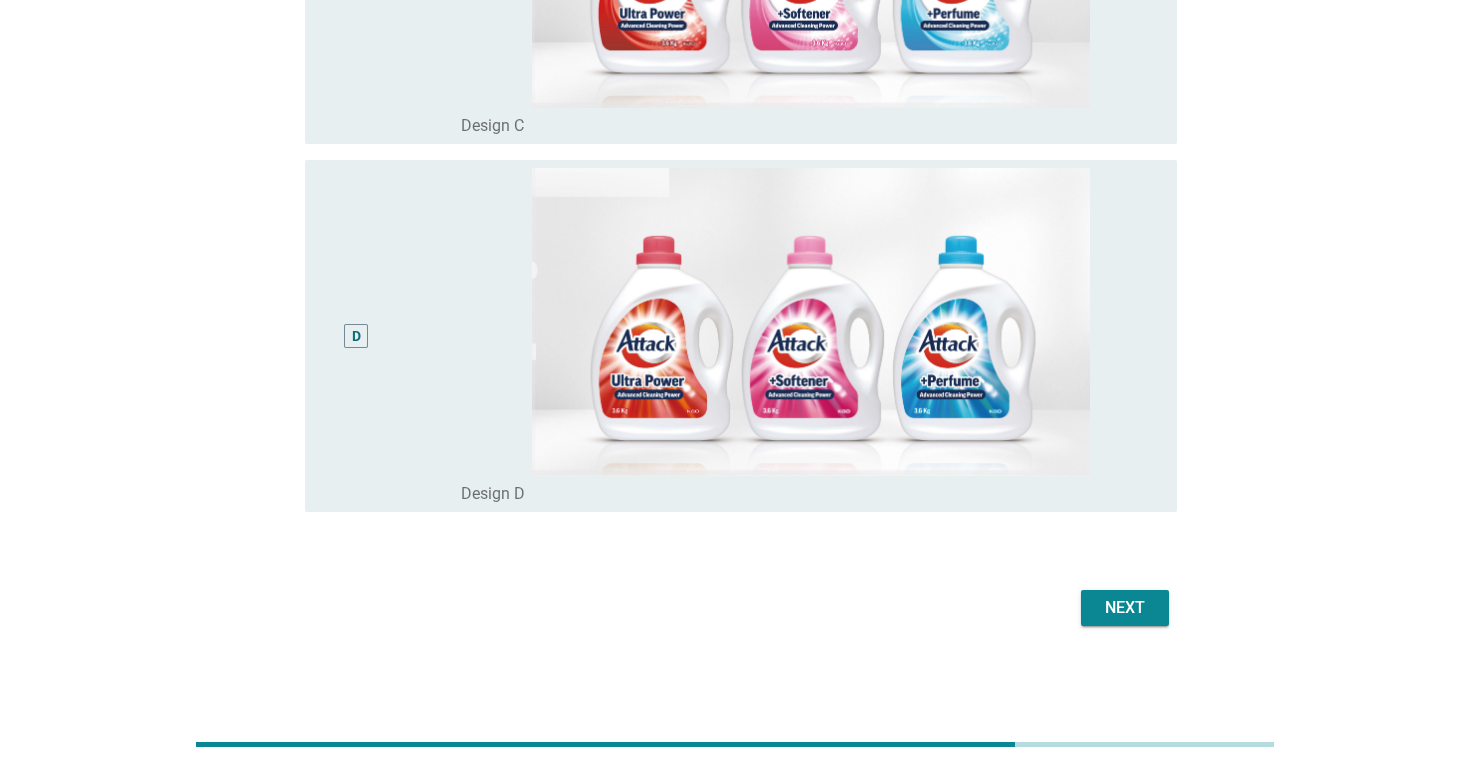 scroll, scrollTop: 1187, scrollLeft: 0, axis: vertical 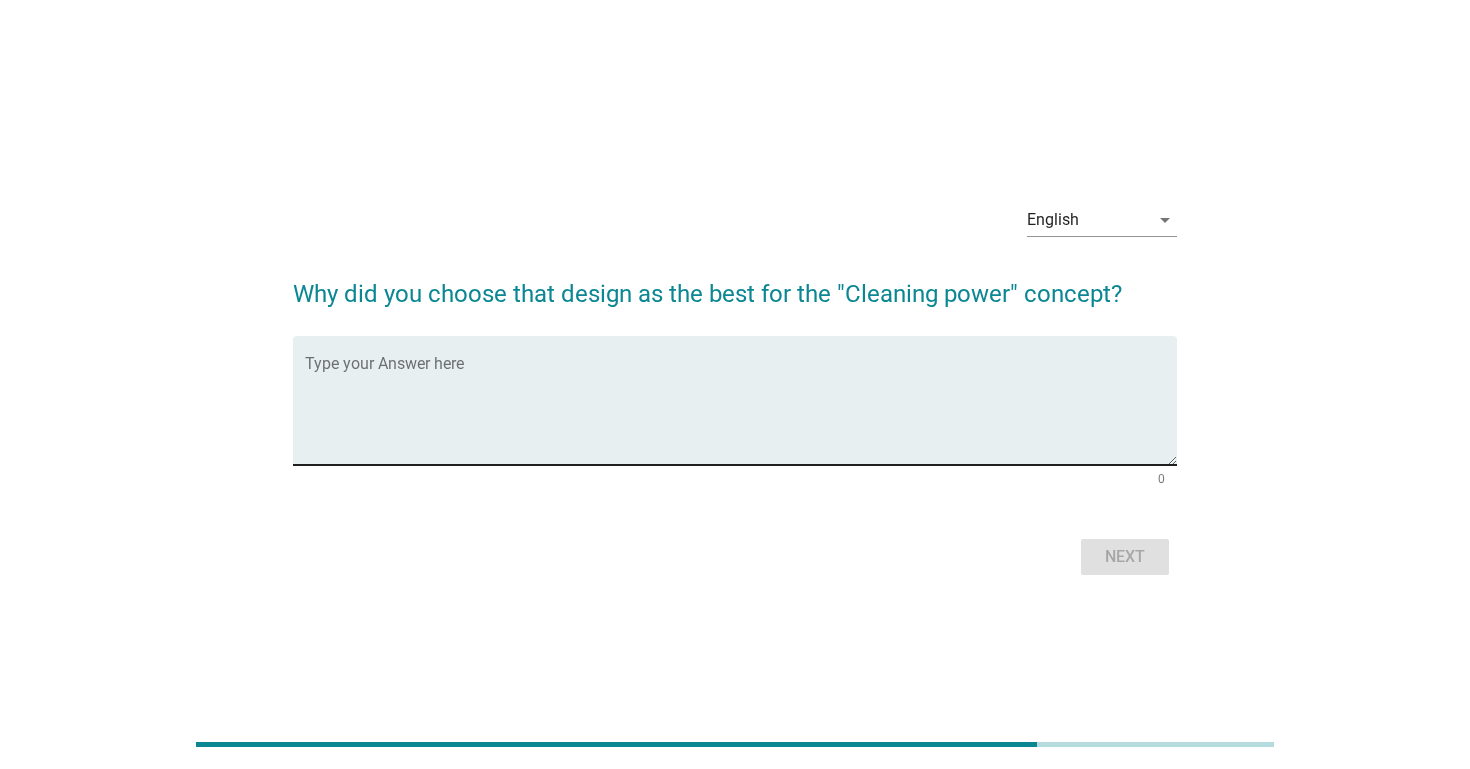 click at bounding box center [741, 412] 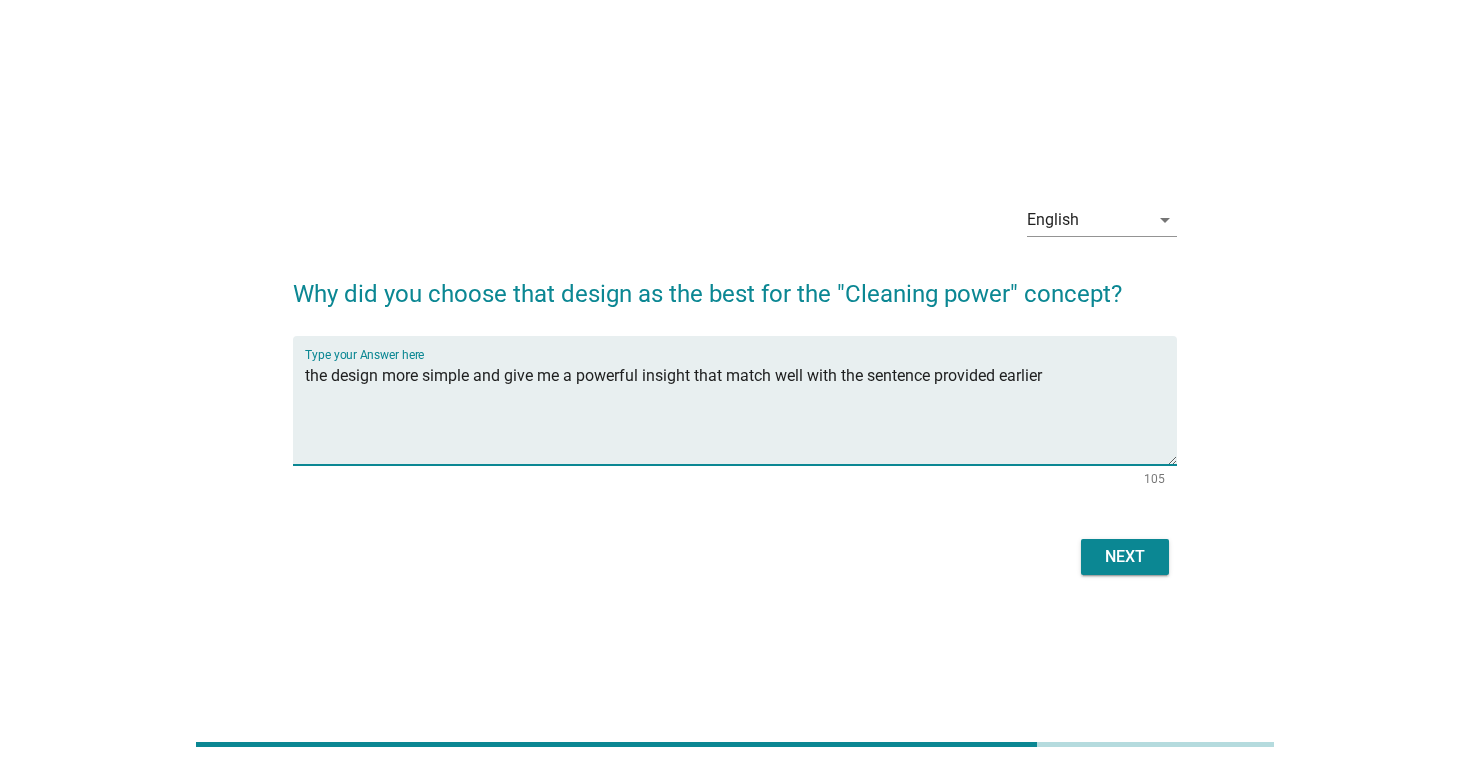 type on "the design more simple and give me a powerful insight that match well with the sentence provided earlier" 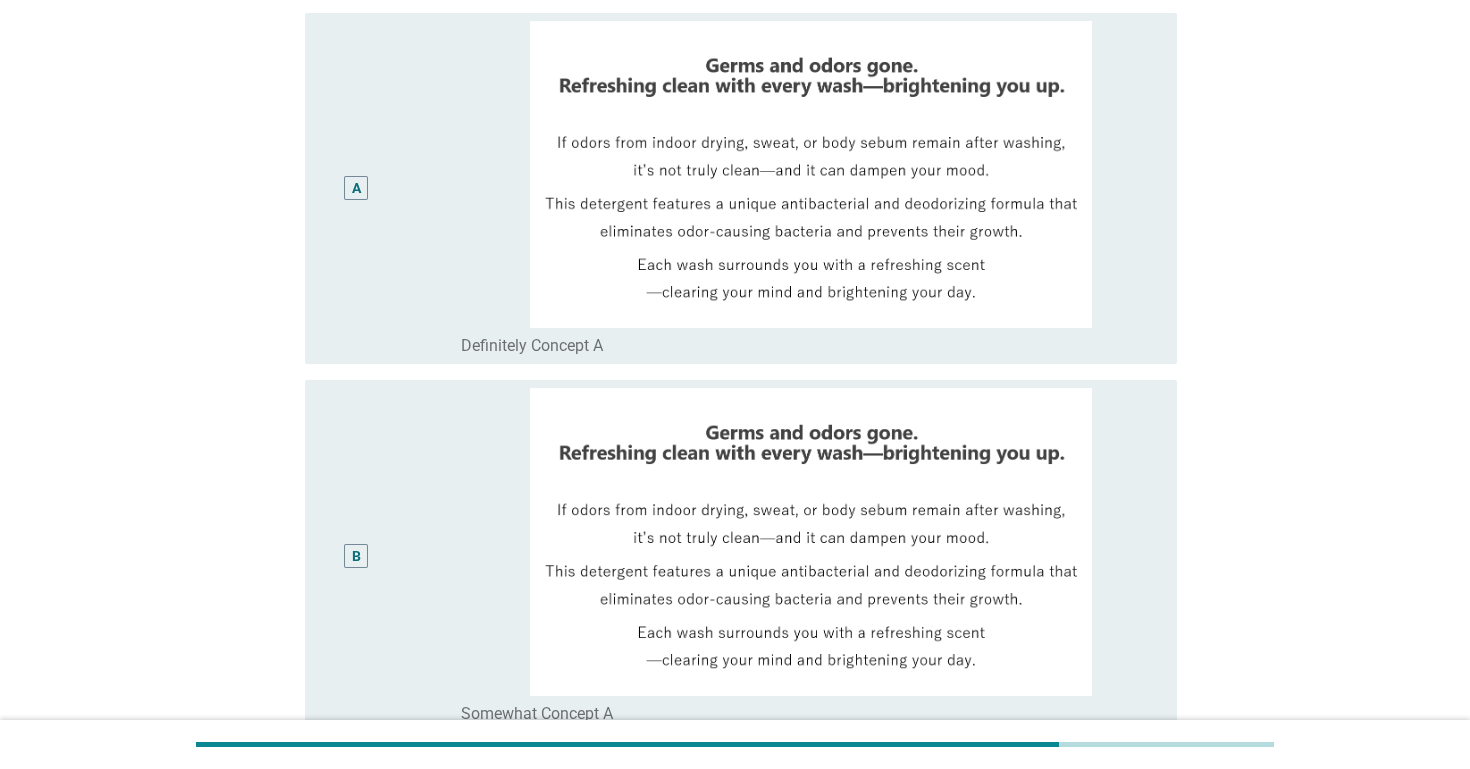 scroll, scrollTop: 228, scrollLeft: 0, axis: vertical 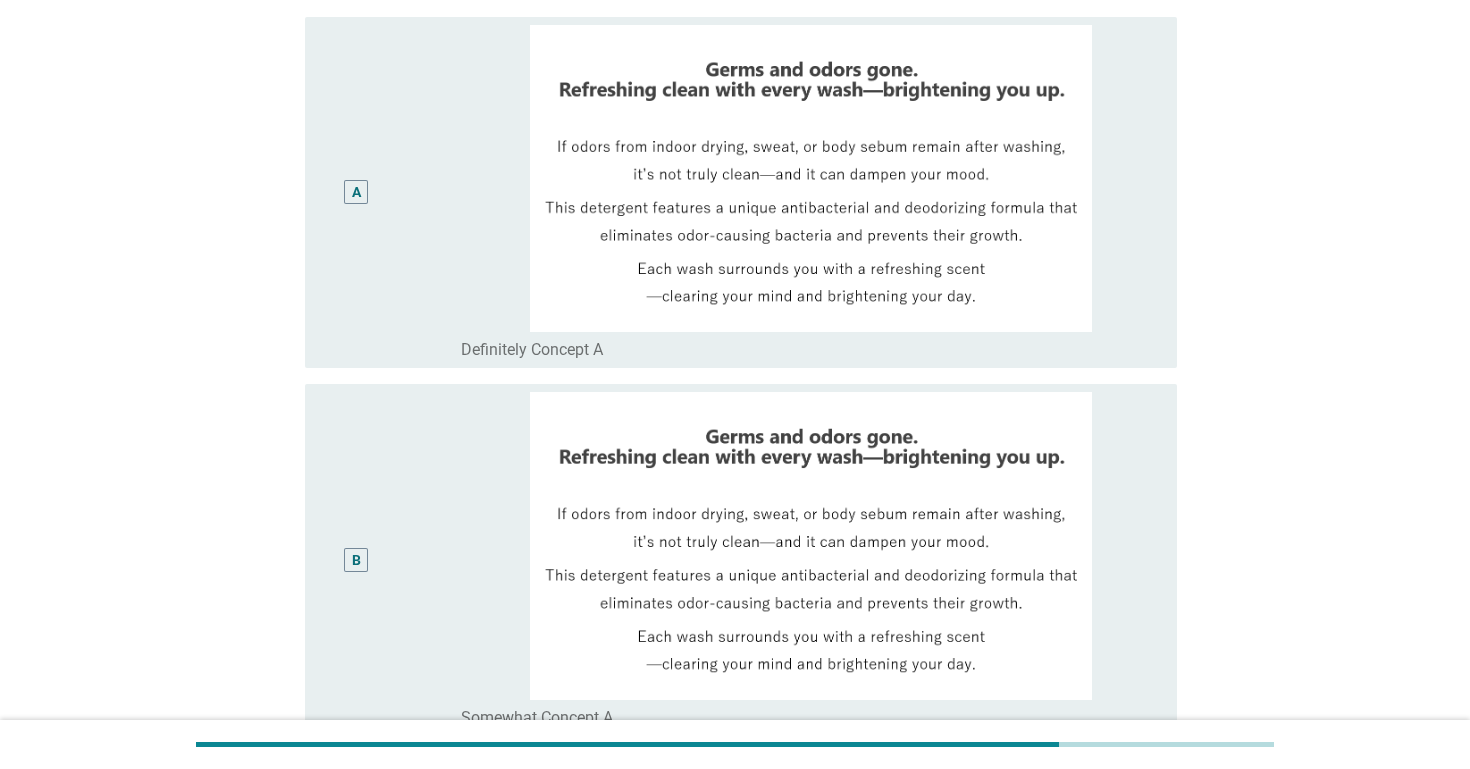 click on "A" at bounding box center [391, 193] 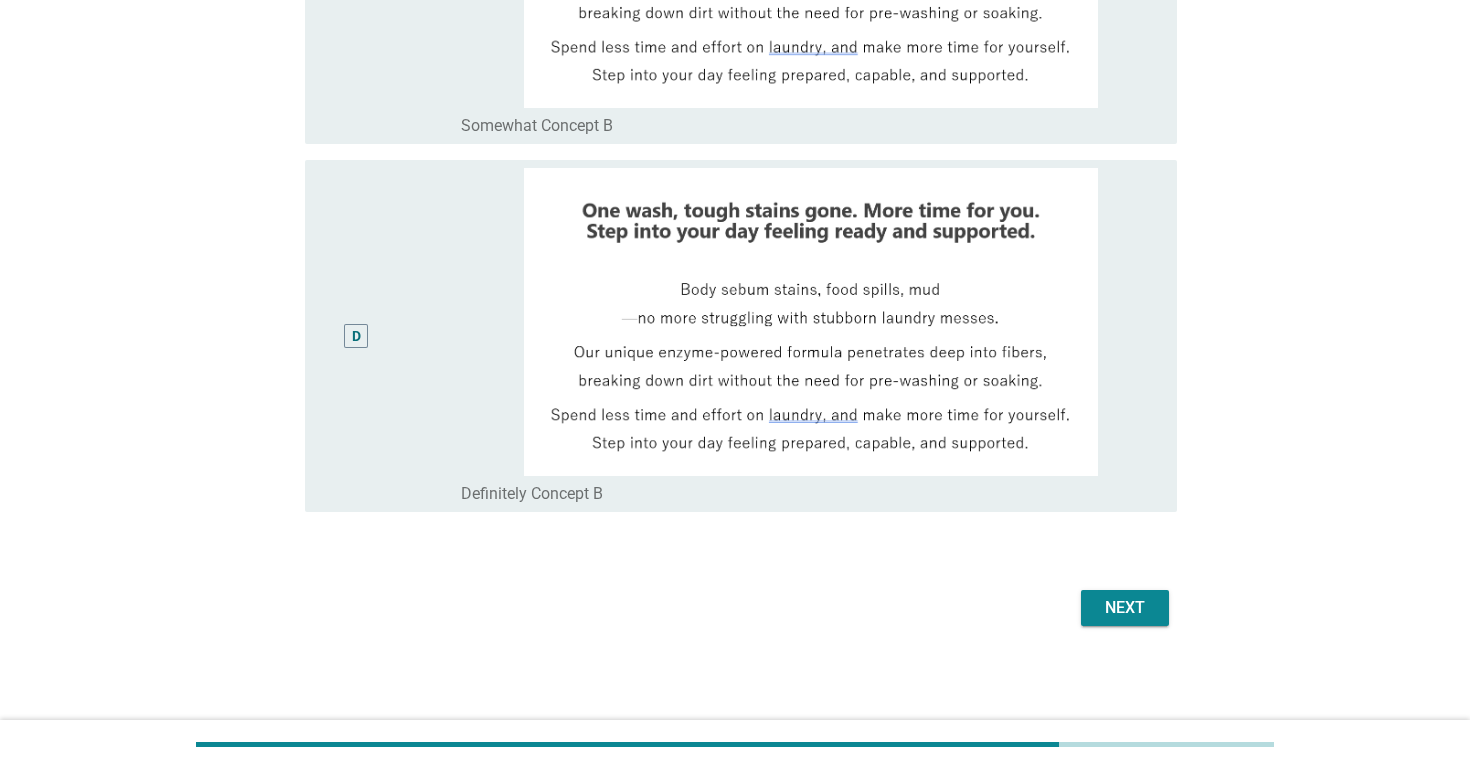 scroll, scrollTop: 1187, scrollLeft: 0, axis: vertical 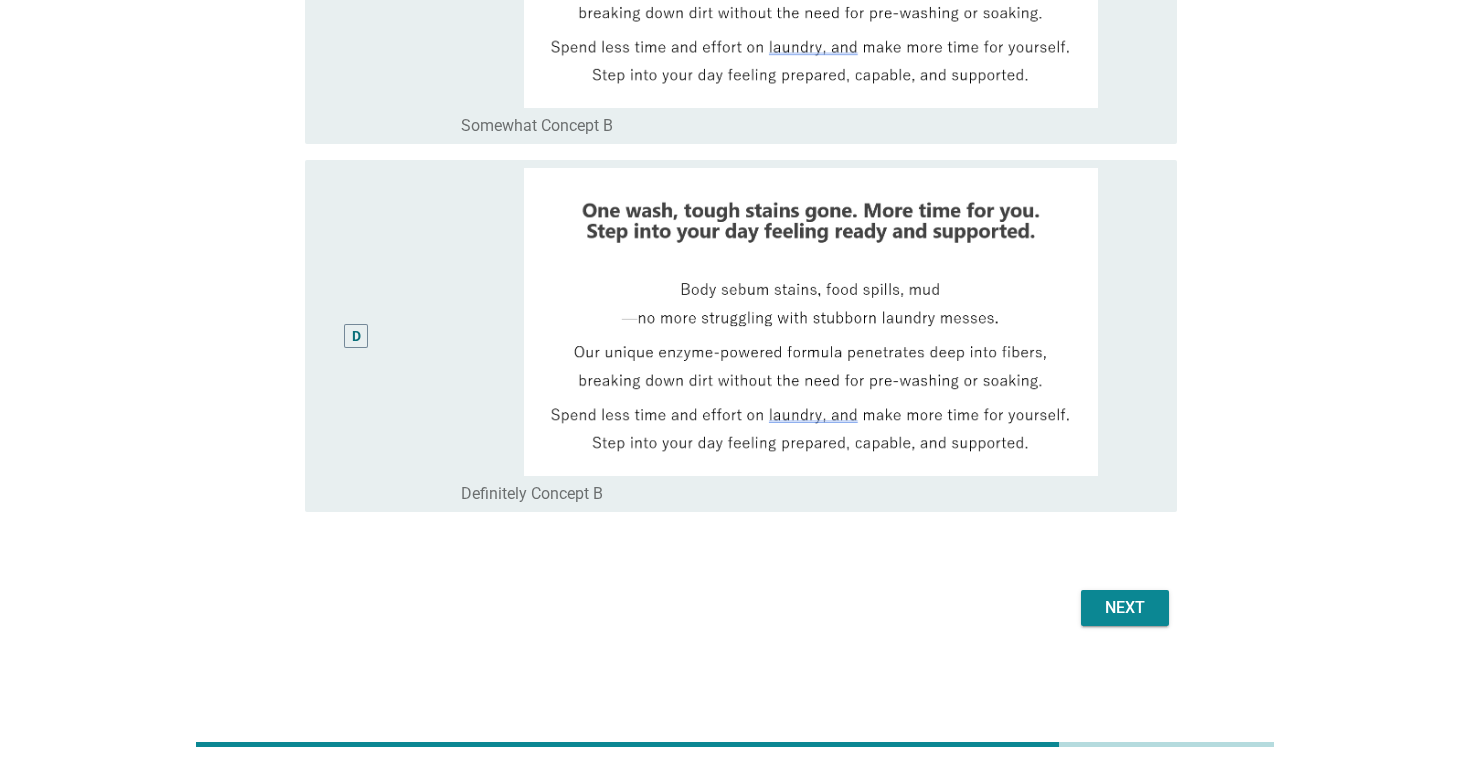 click on "Next" at bounding box center (1125, 608) 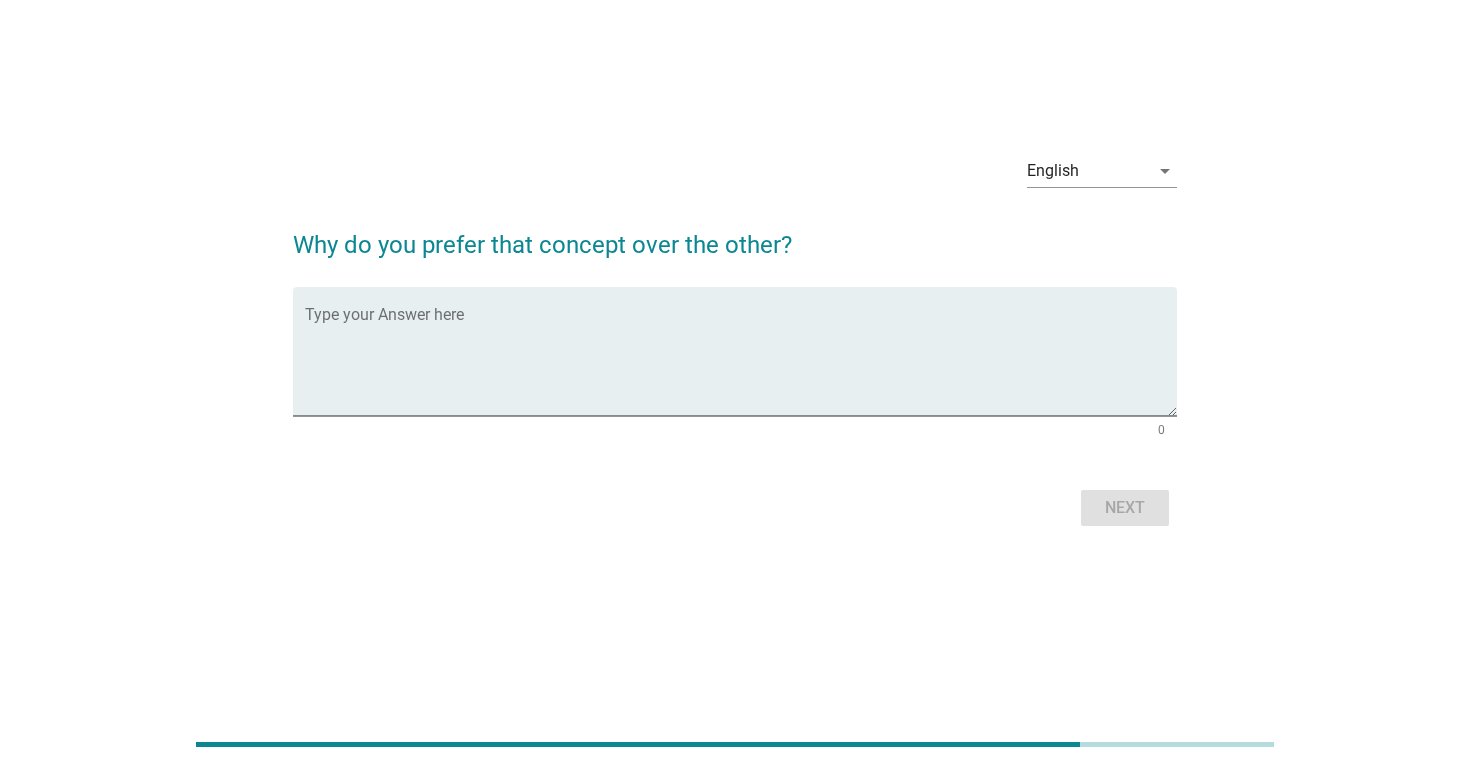 scroll, scrollTop: 0, scrollLeft: 0, axis: both 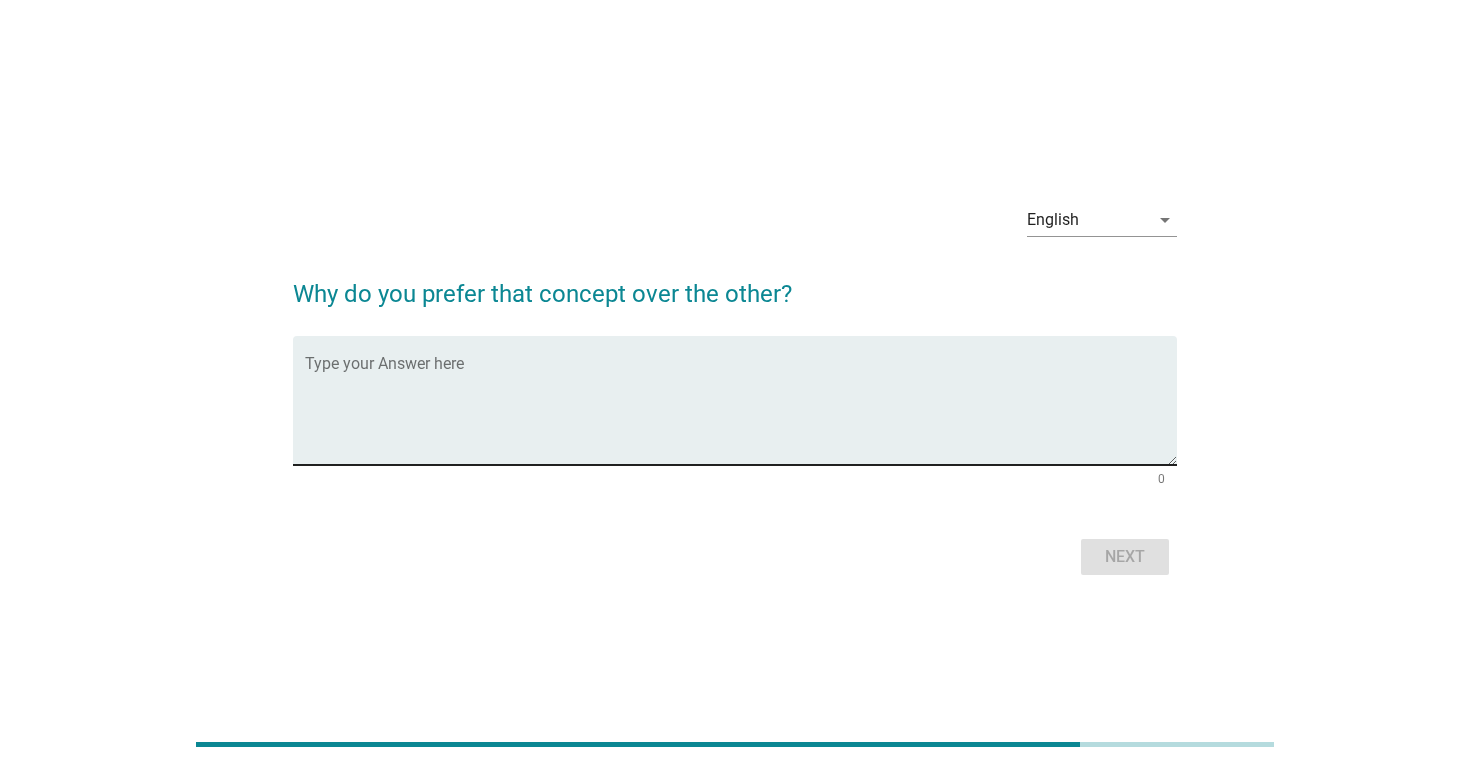 click at bounding box center [741, 412] 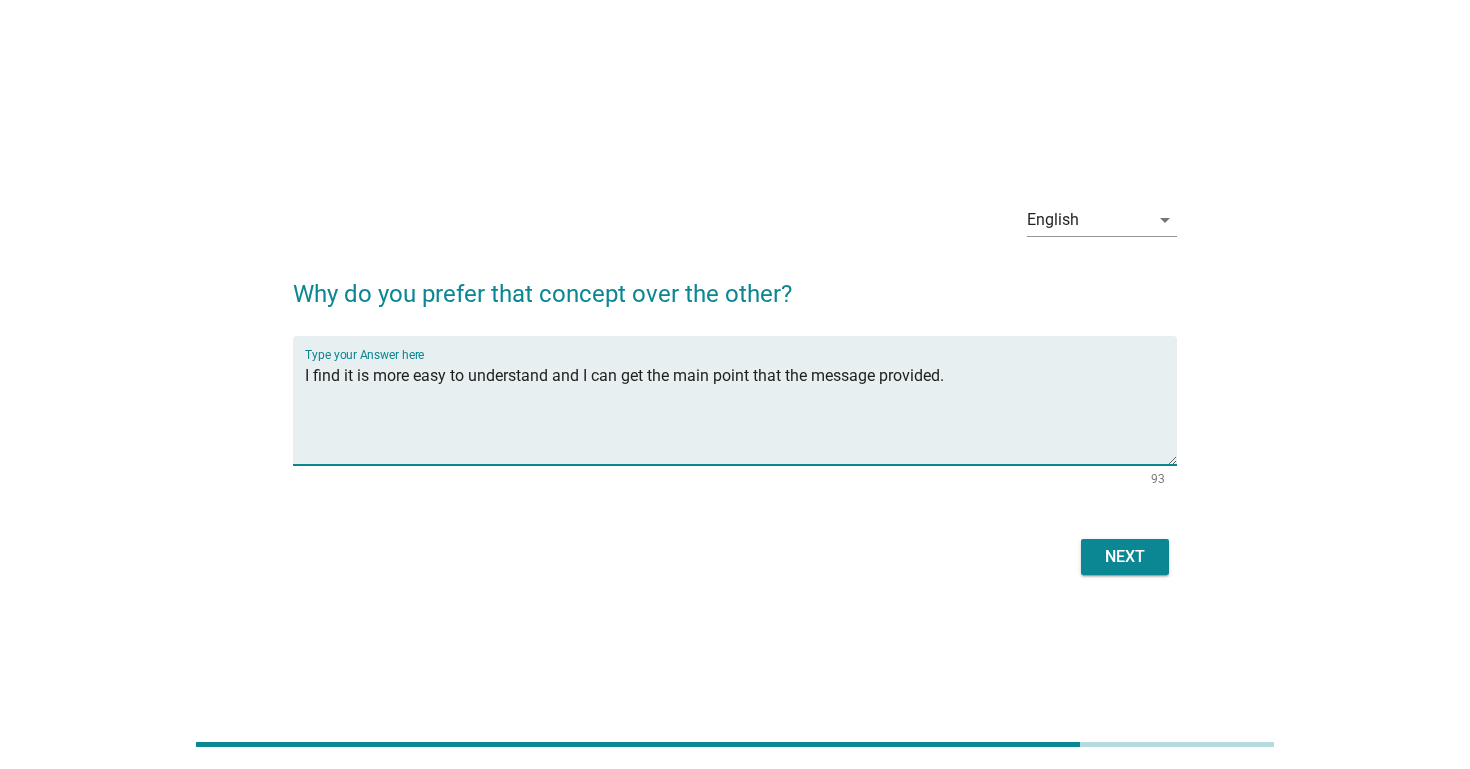 type on "I find it is more easy to understand and I can get the main point that the message provided." 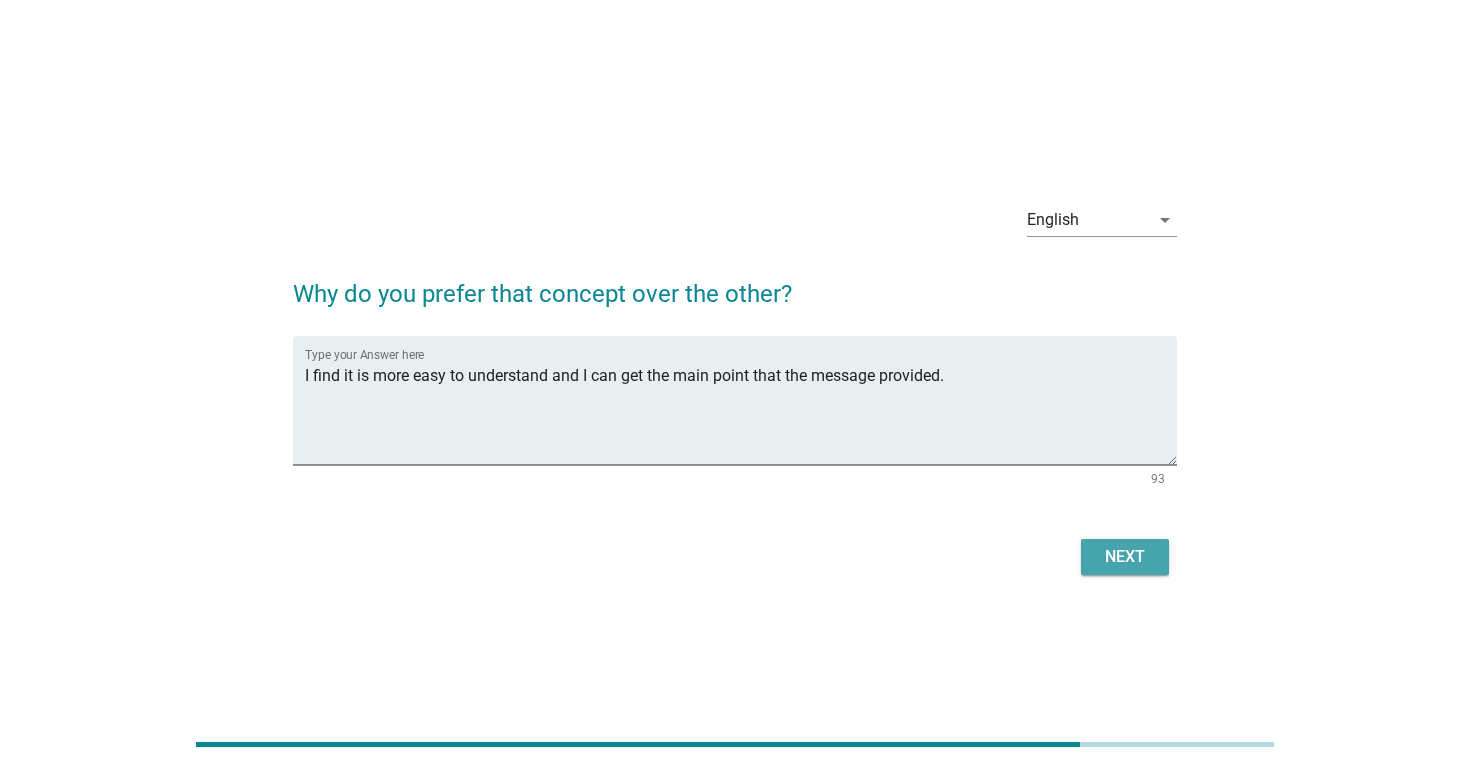 click on "Next" at bounding box center [1125, 557] 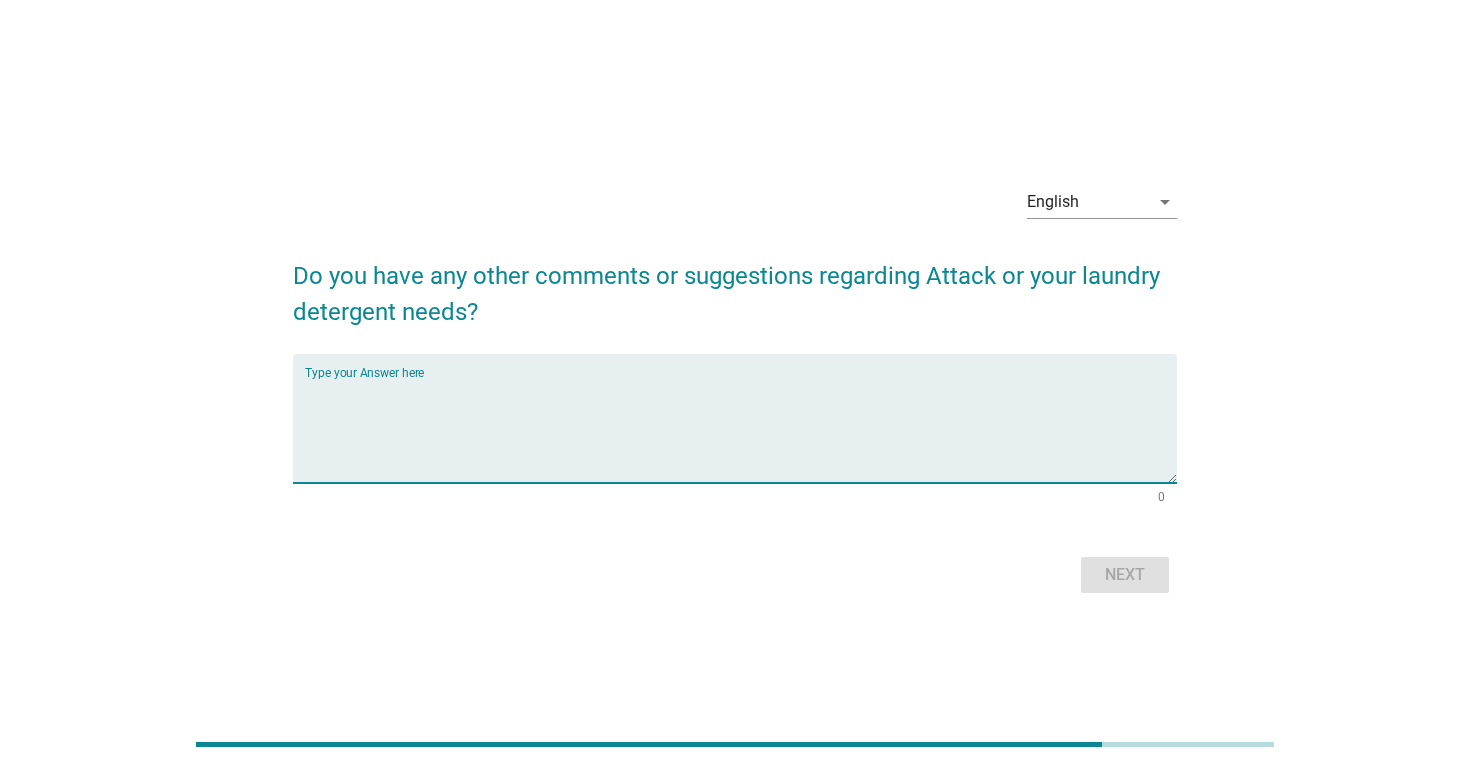 click at bounding box center [741, 430] 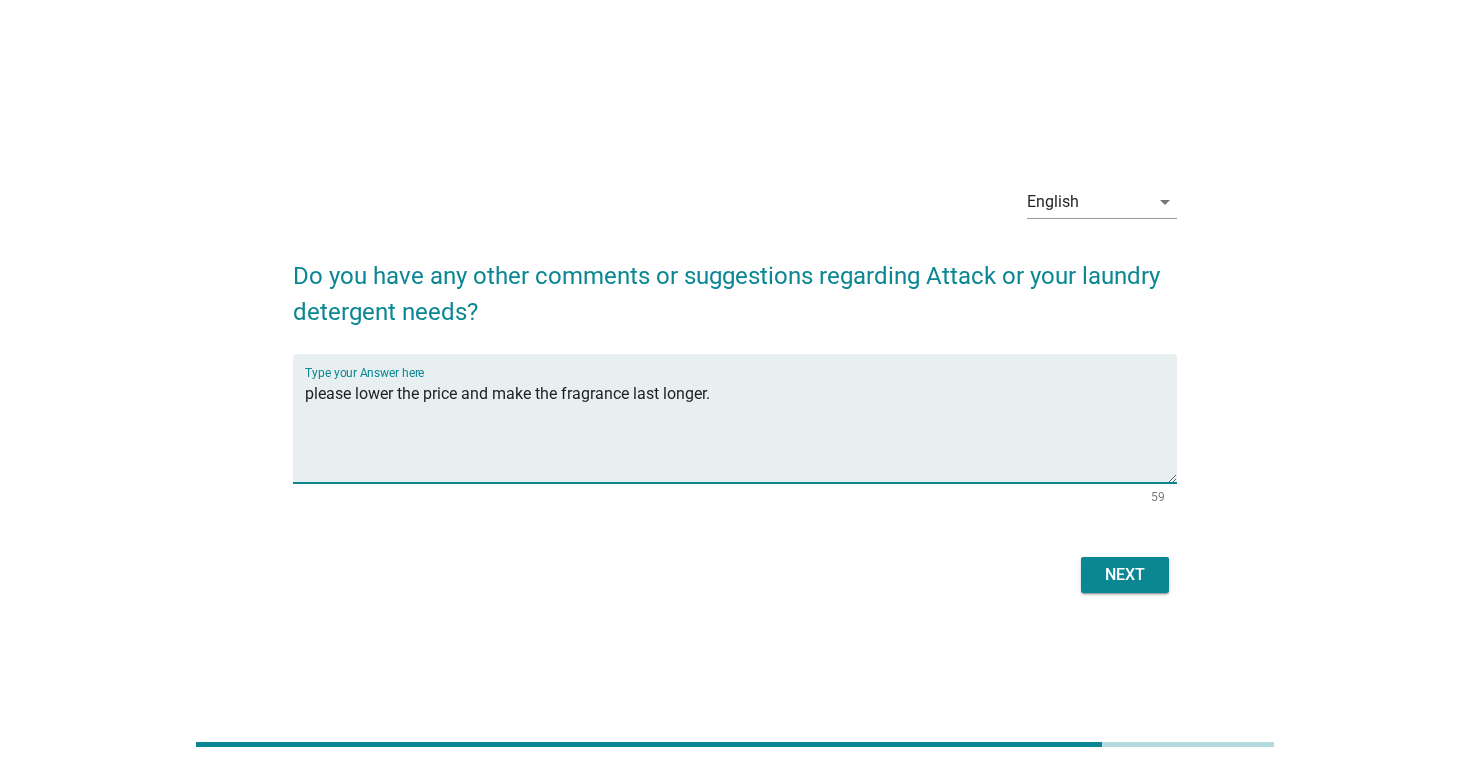 type on "please lower the price and make the fragrance last longer." 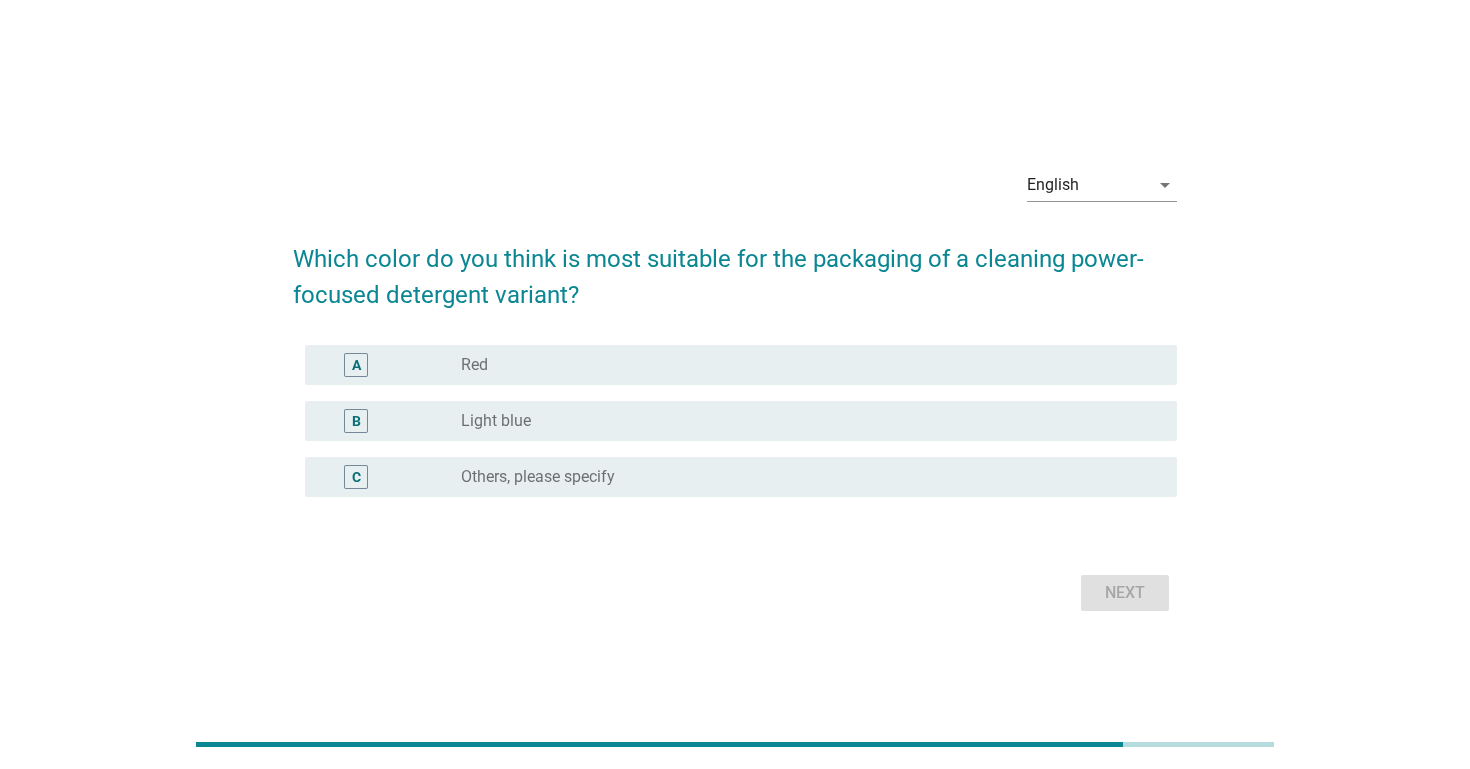 click on "B     radio_button_unchecked Light blue" at bounding box center [741, 421] 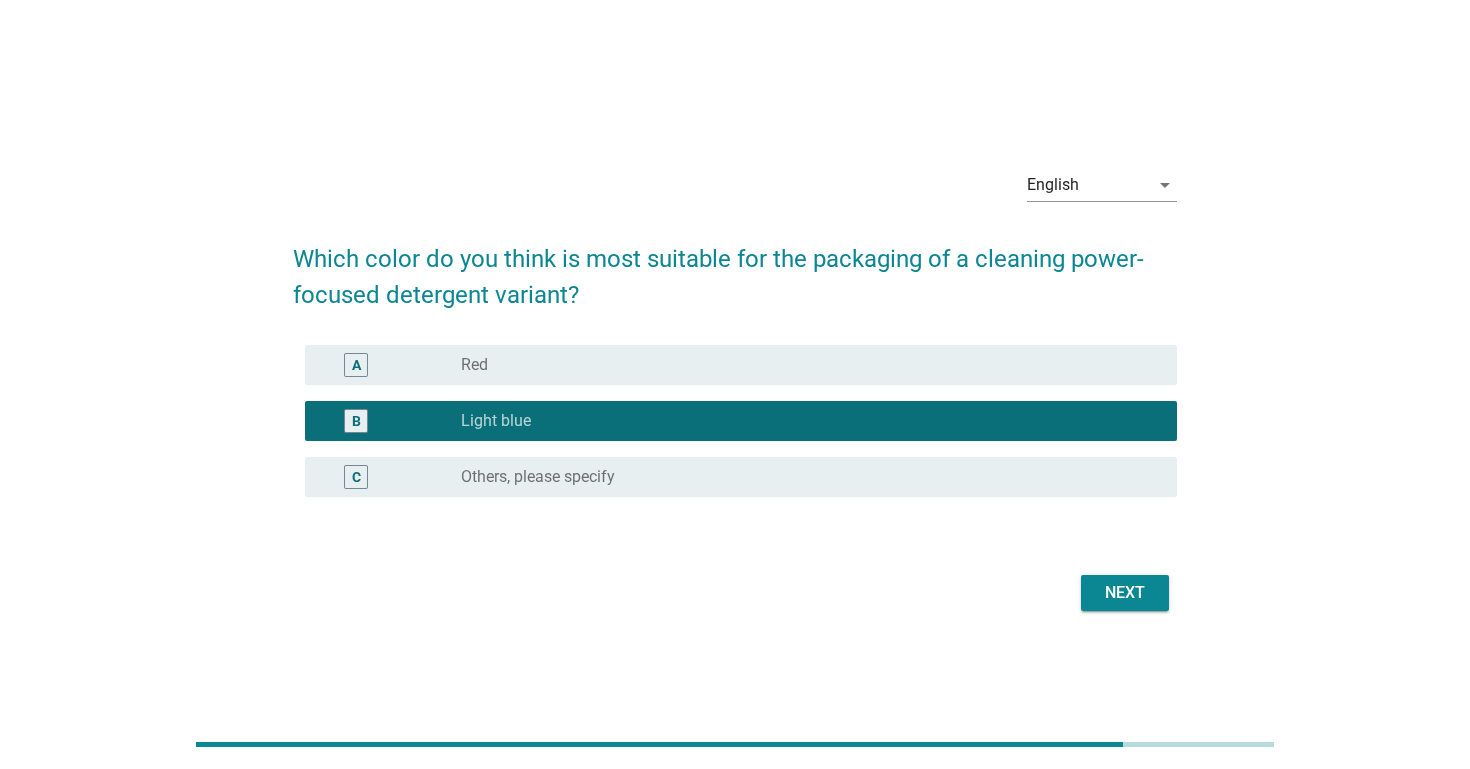 click on "Next" at bounding box center [1125, 593] 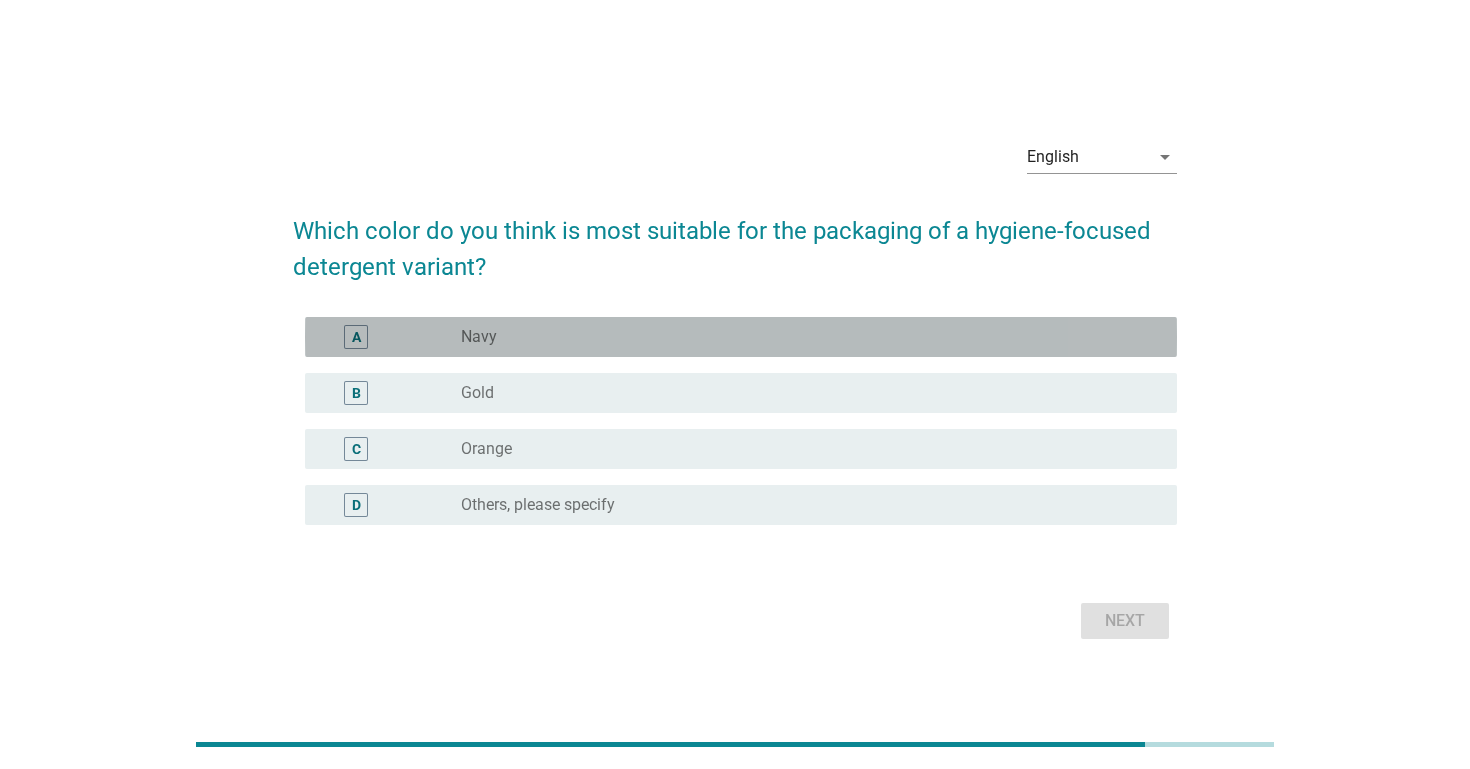 click on "radio_button_unchecked Navy" at bounding box center [803, 337] 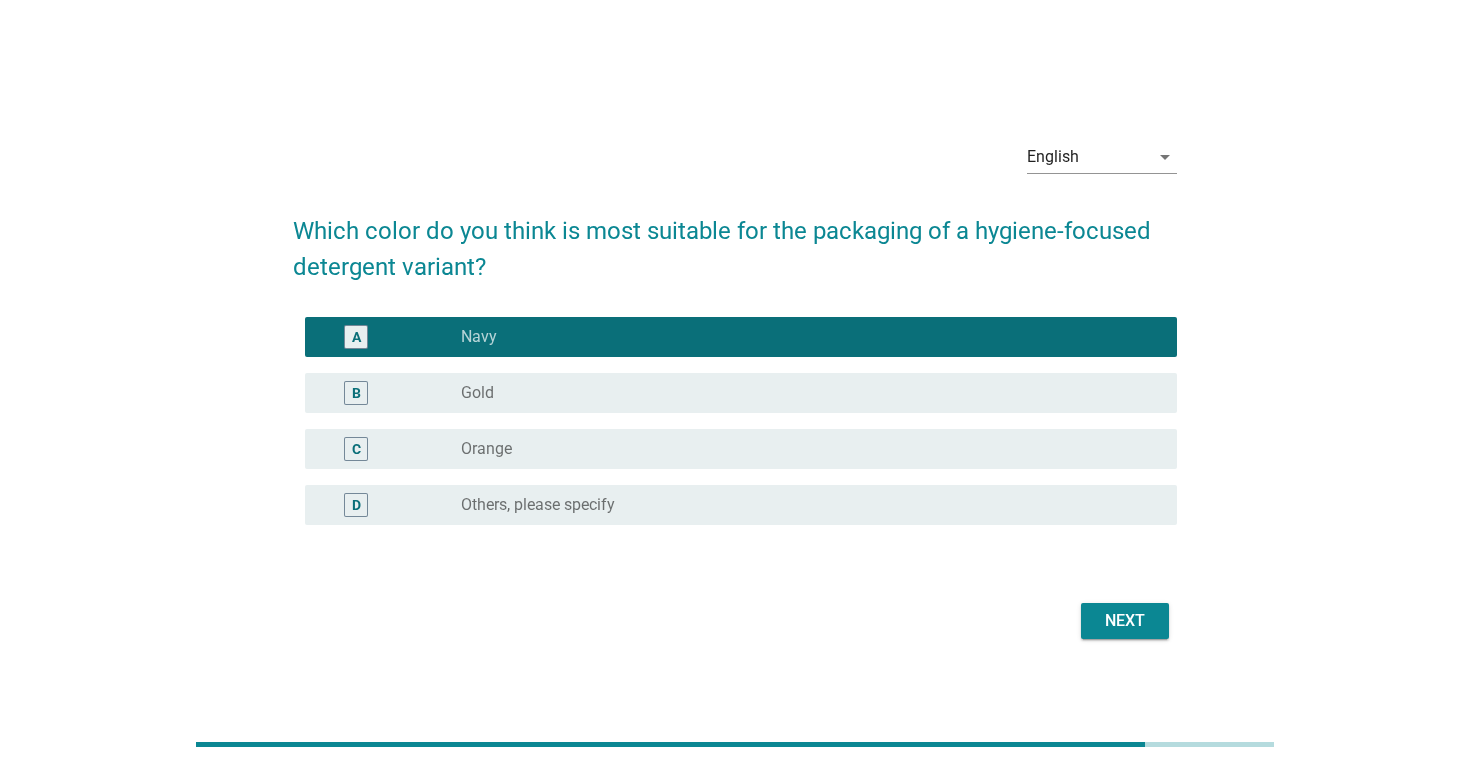 click on "Next" at bounding box center (735, 621) 